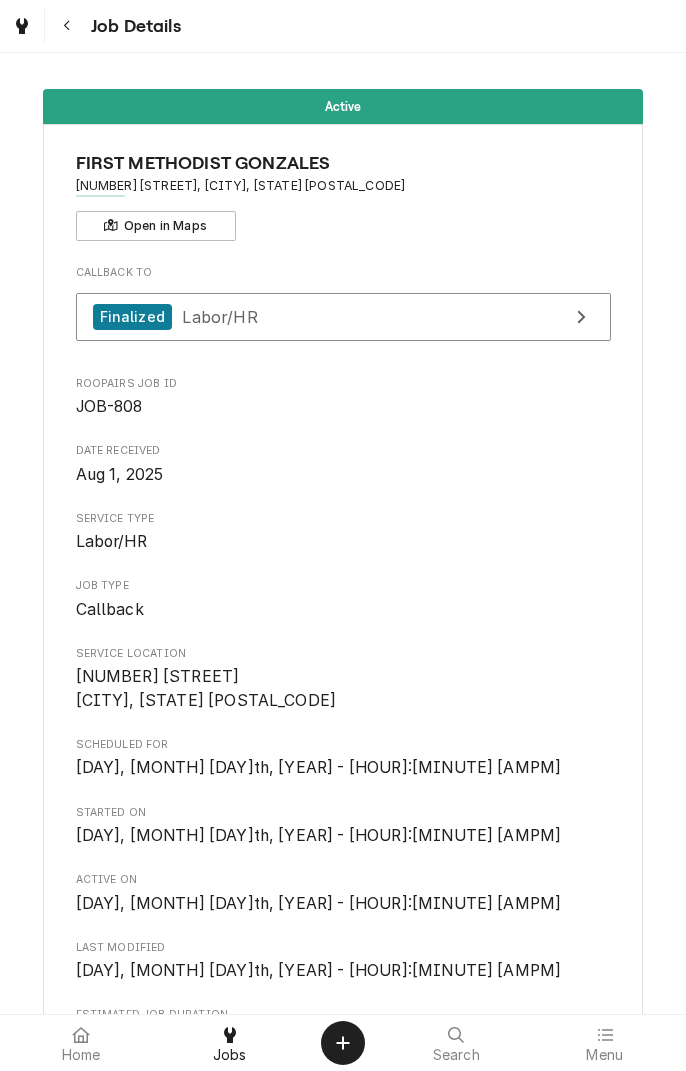 scroll, scrollTop: 0, scrollLeft: 0, axis: both 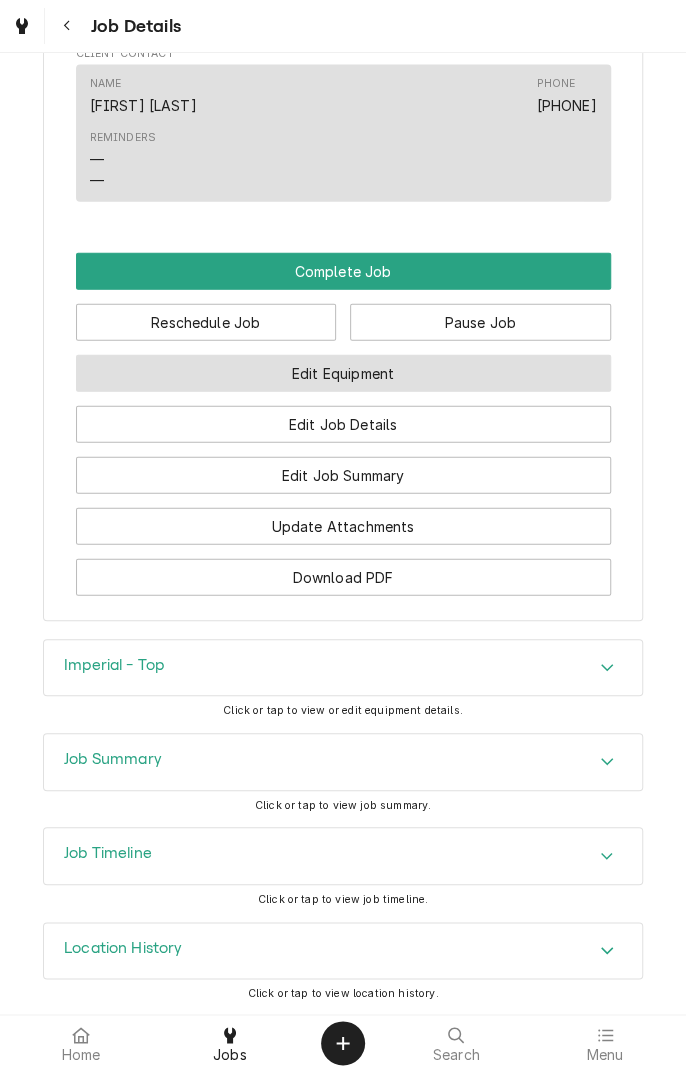 click on "Edit Equipment" at bounding box center (343, 373) 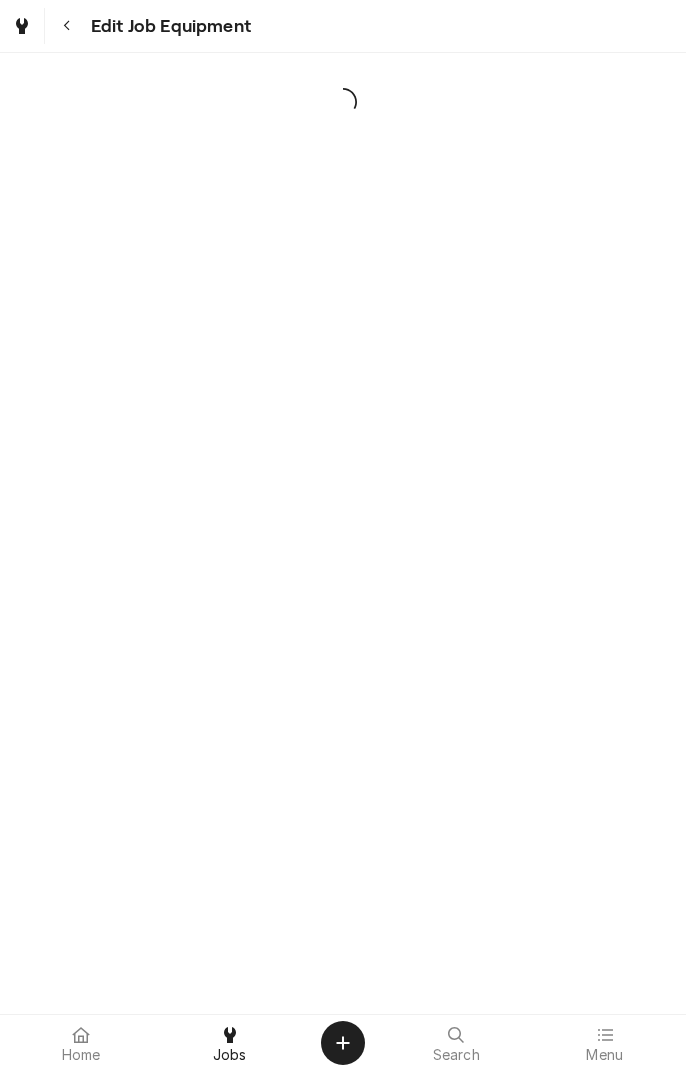 scroll, scrollTop: 0, scrollLeft: 0, axis: both 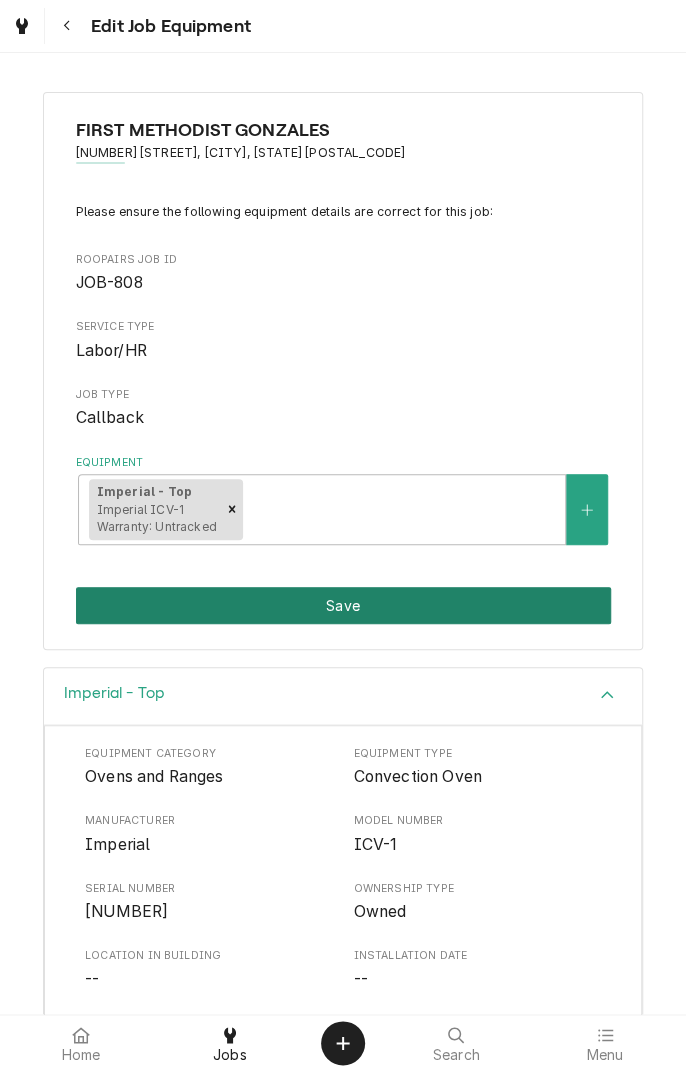 click on "Save" at bounding box center [343, 605] 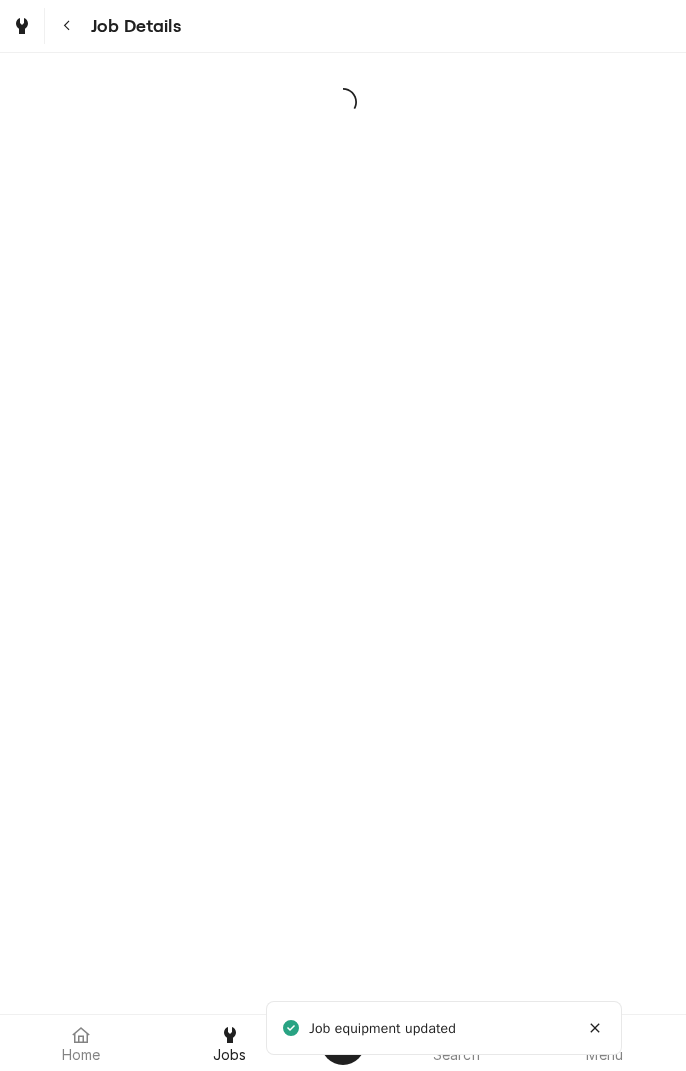 scroll, scrollTop: 0, scrollLeft: 0, axis: both 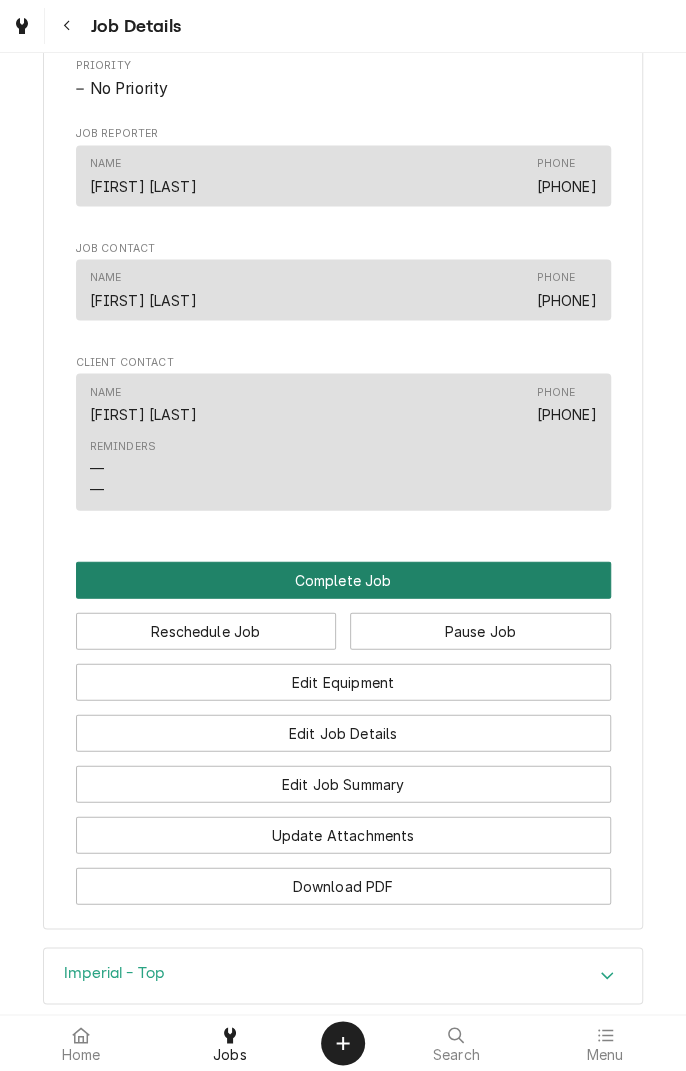 click on "Complete Job" at bounding box center [343, 579] 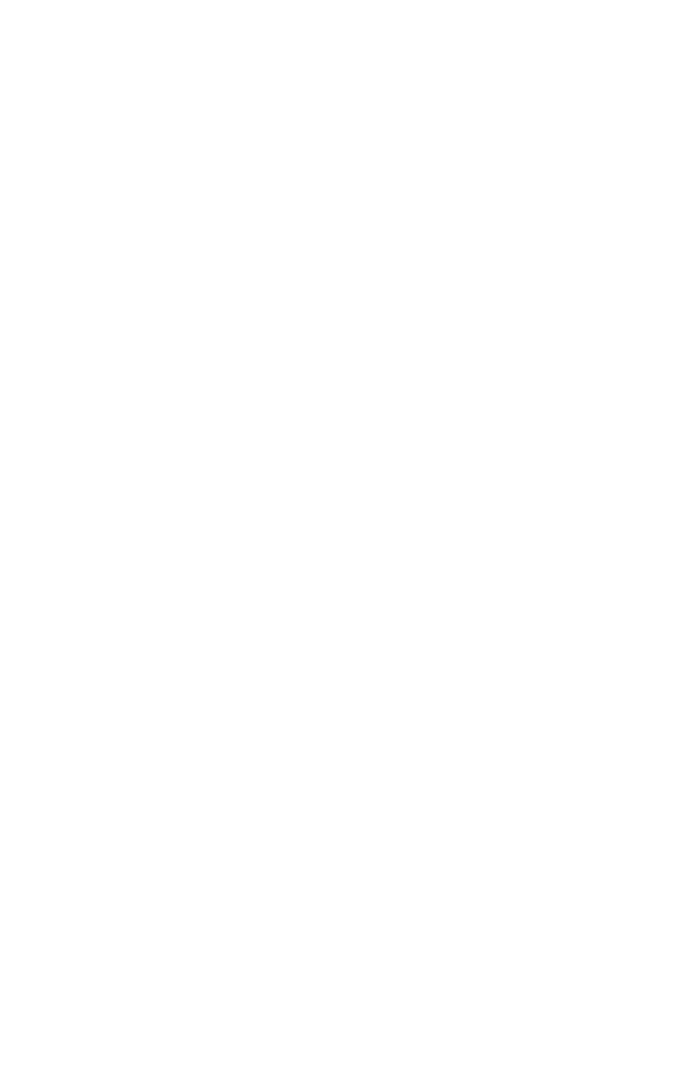 scroll, scrollTop: 0, scrollLeft: 0, axis: both 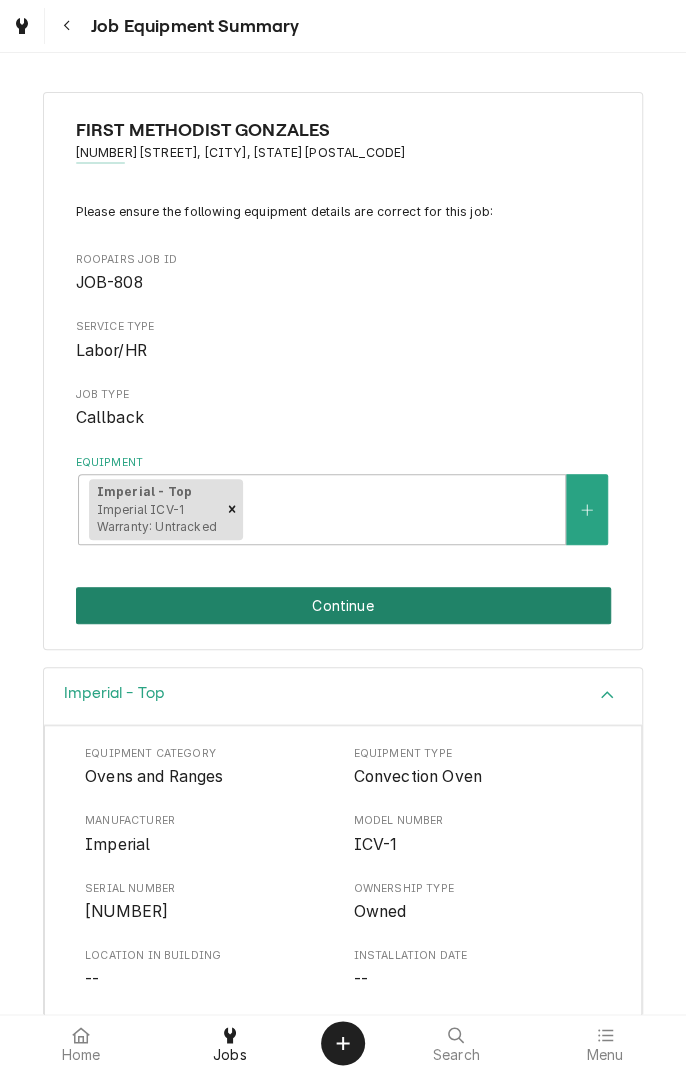 click on "Continue" at bounding box center (343, 605) 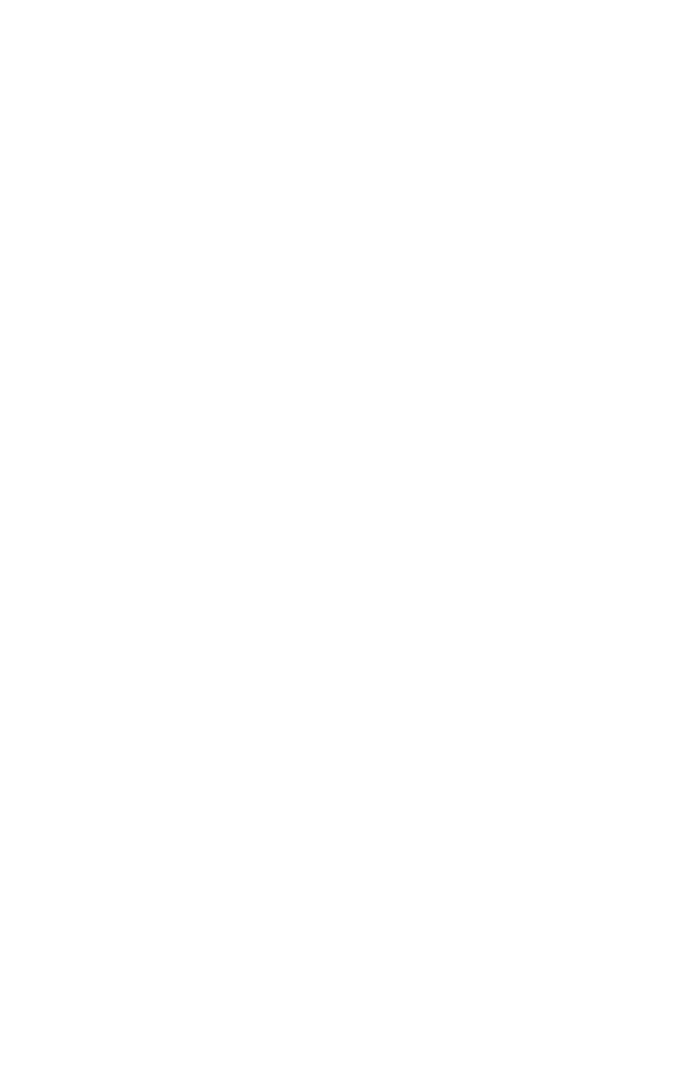 scroll, scrollTop: 0, scrollLeft: 0, axis: both 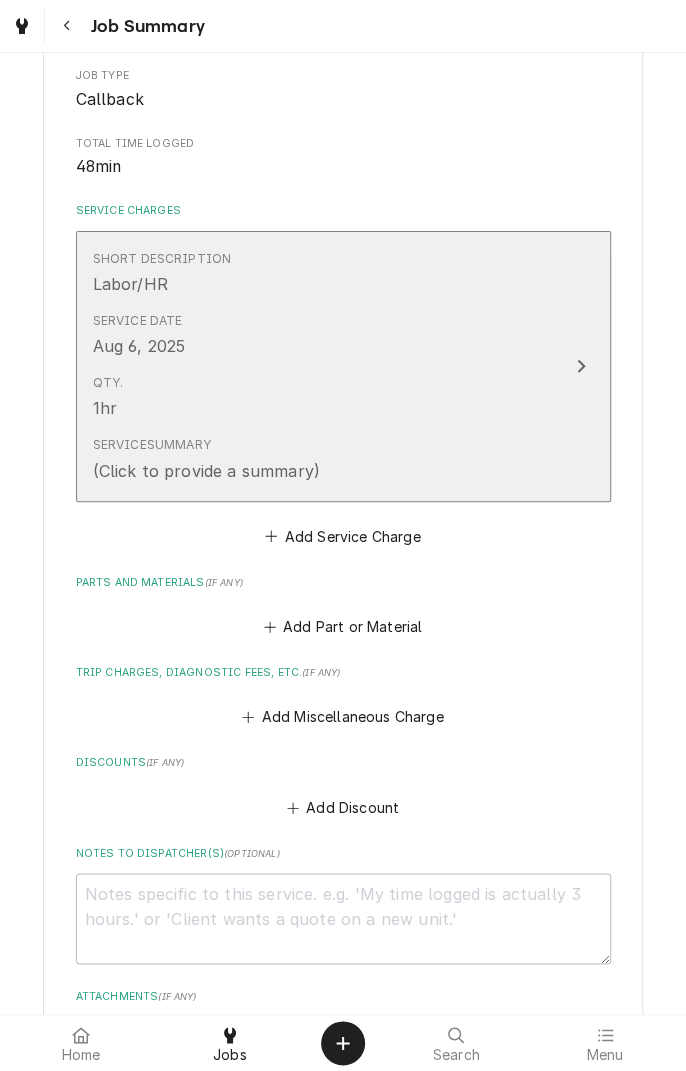 click on "Service  Summary (Click to provide a summary)" at bounding box center [322, 459] 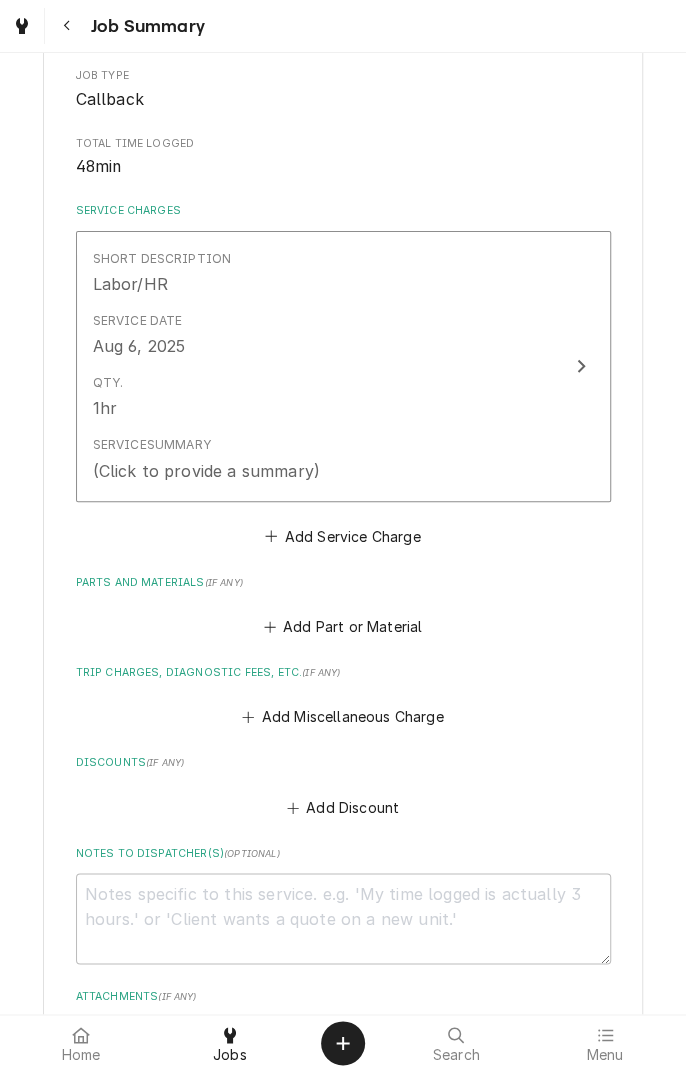 scroll, scrollTop: 0, scrollLeft: 0, axis: both 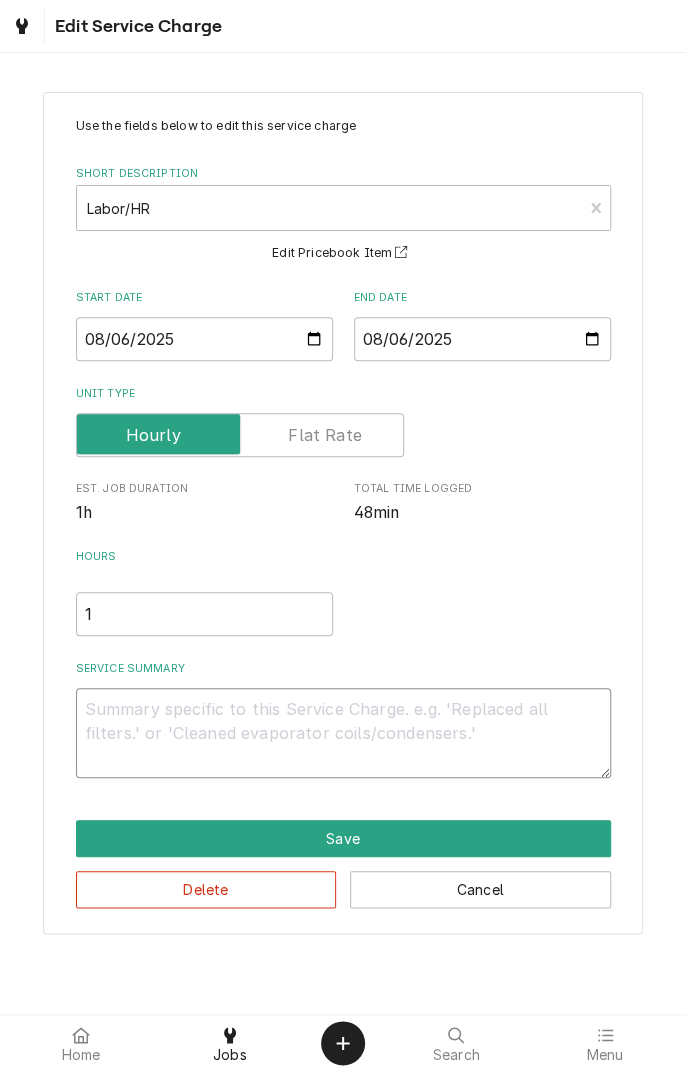 click on "Service Summary" at bounding box center [343, 733] 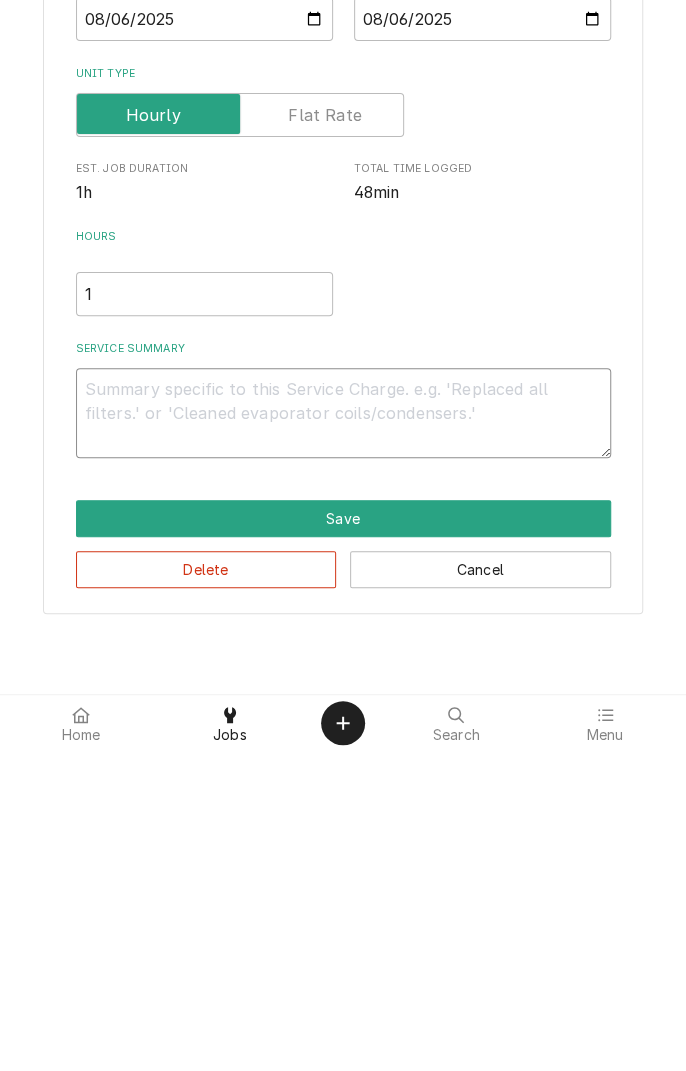 type on "O" 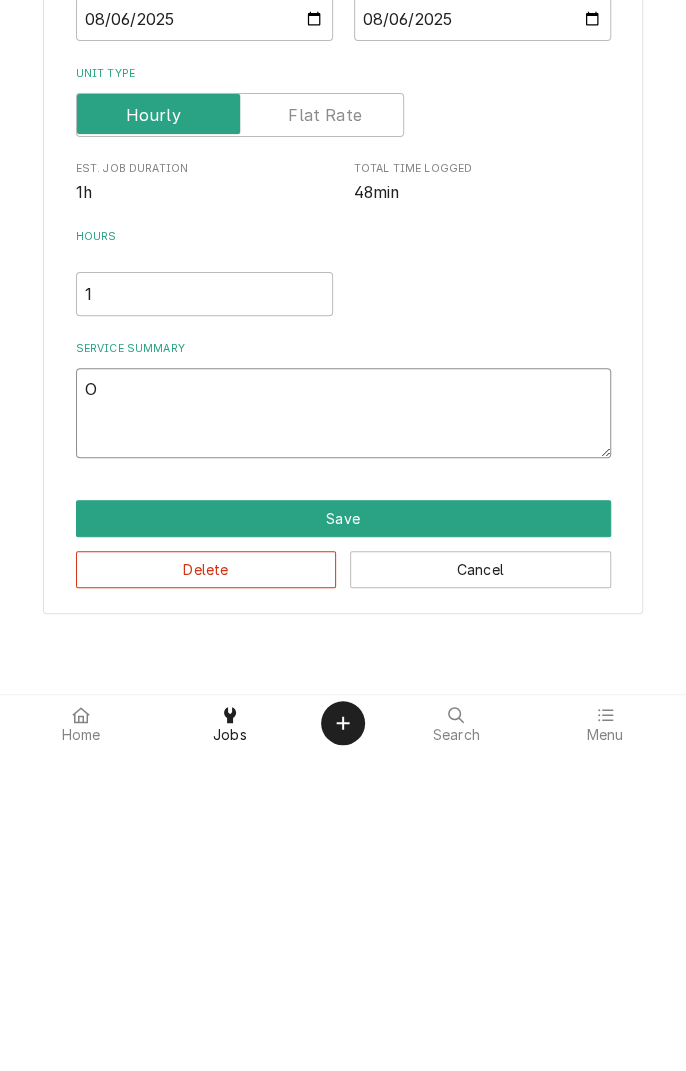 type on "x" 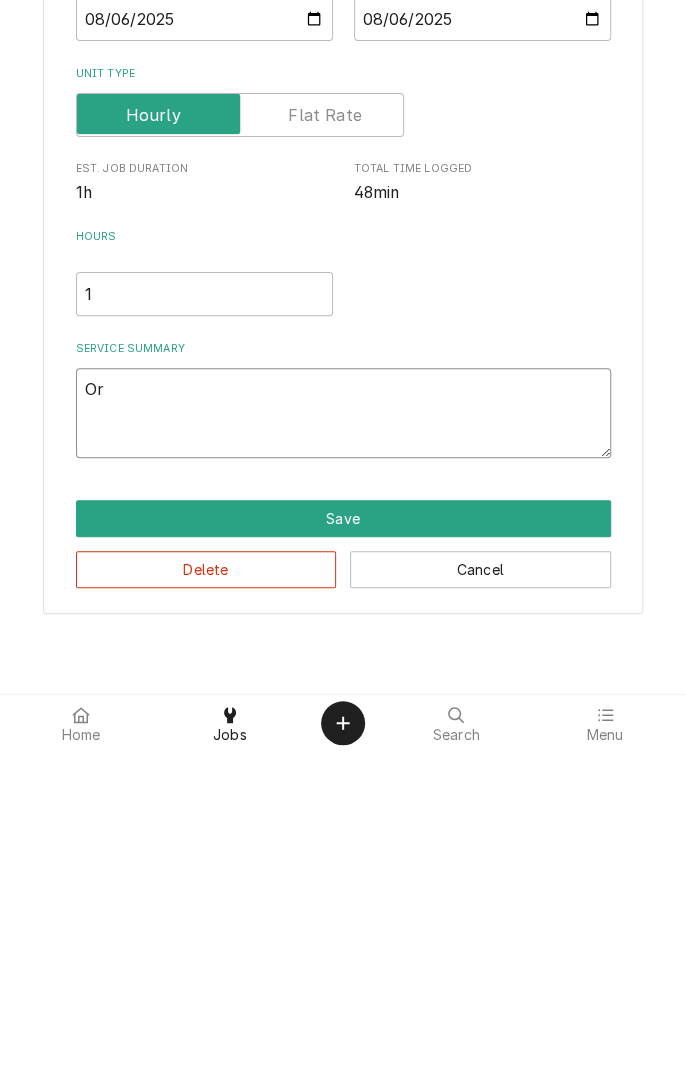type on "x" 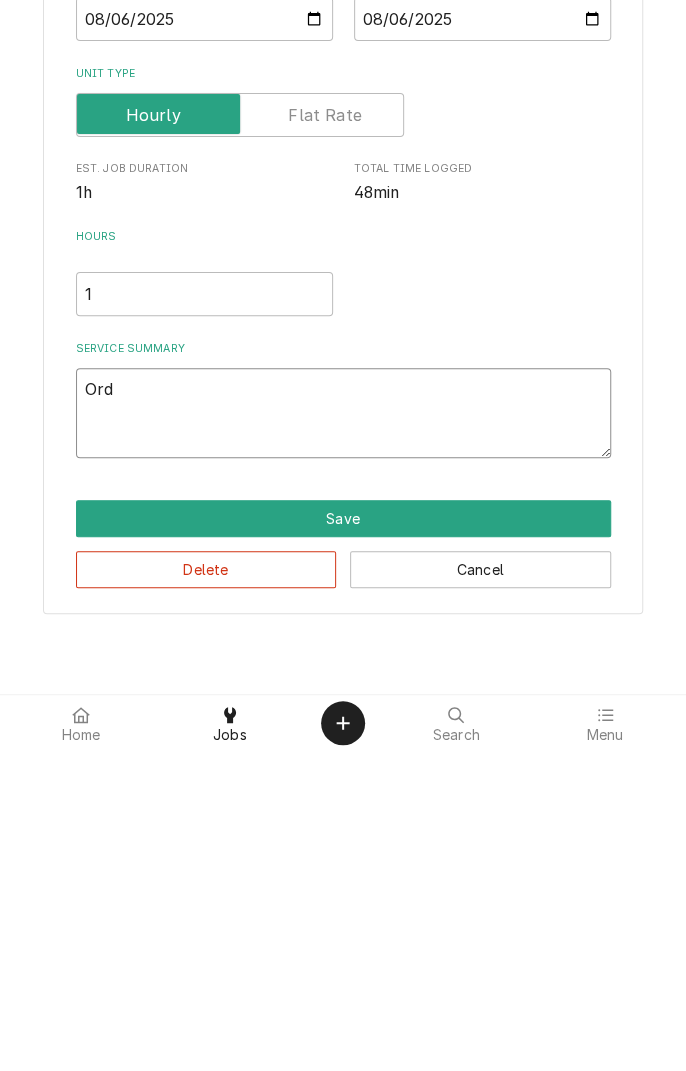 type on "x" 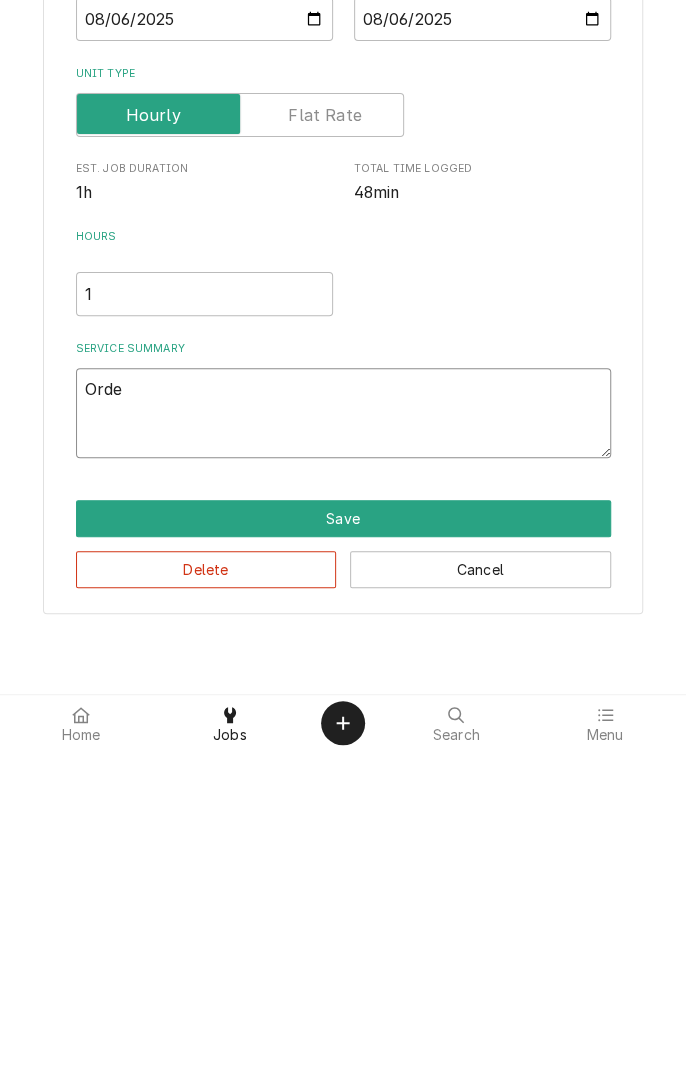 type on "x" 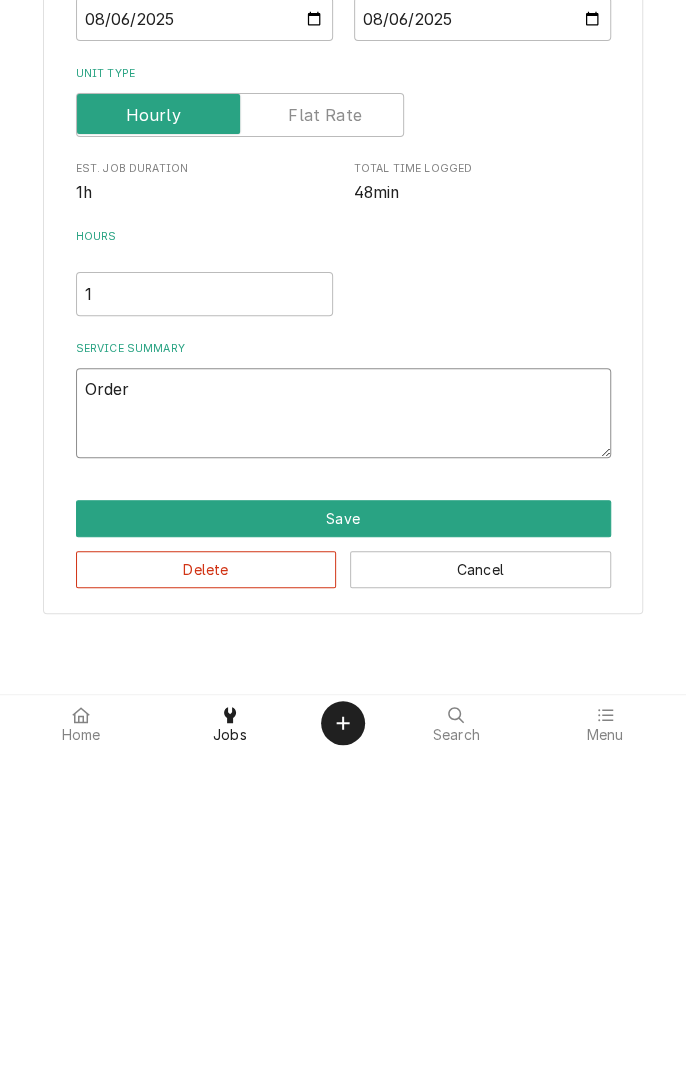 type on "x" 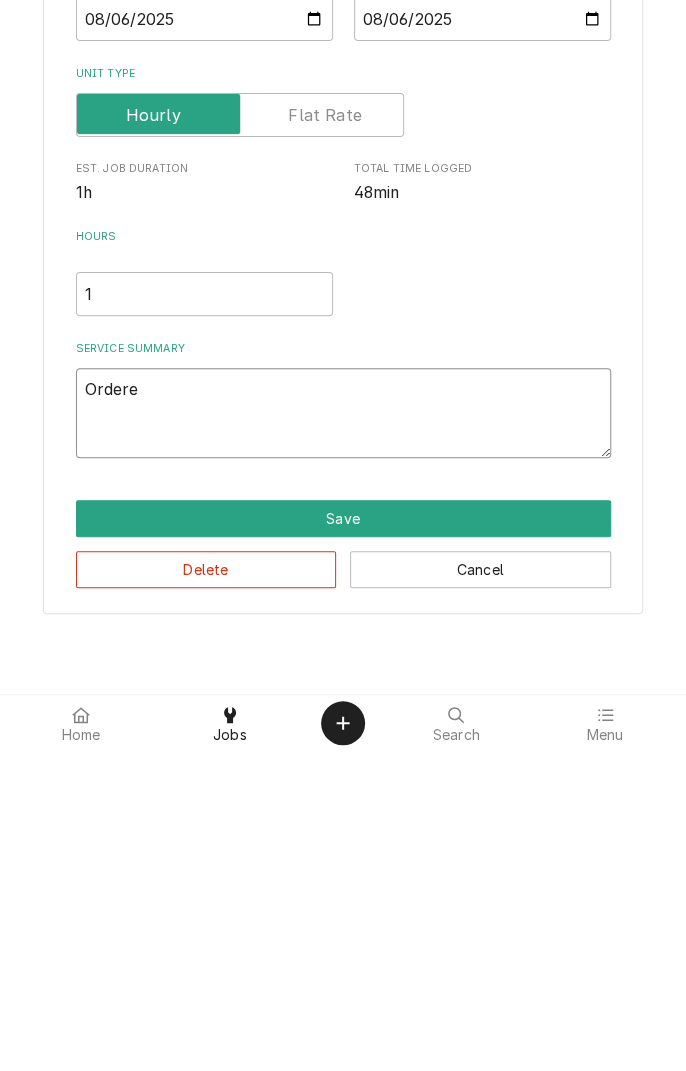type on "x" 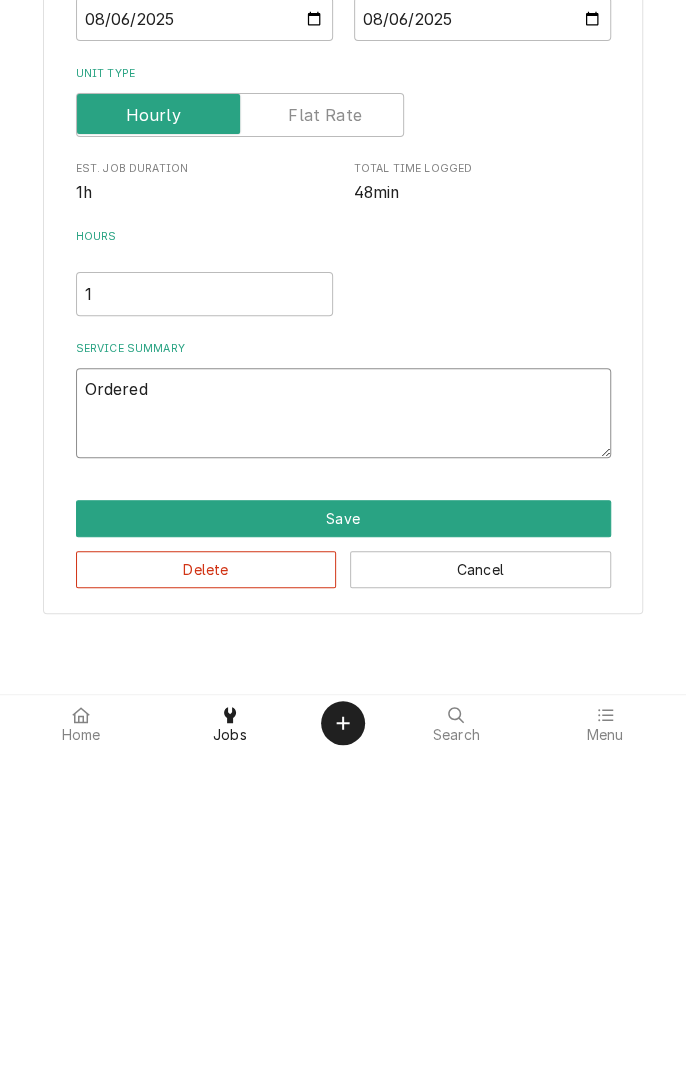 type on "x" 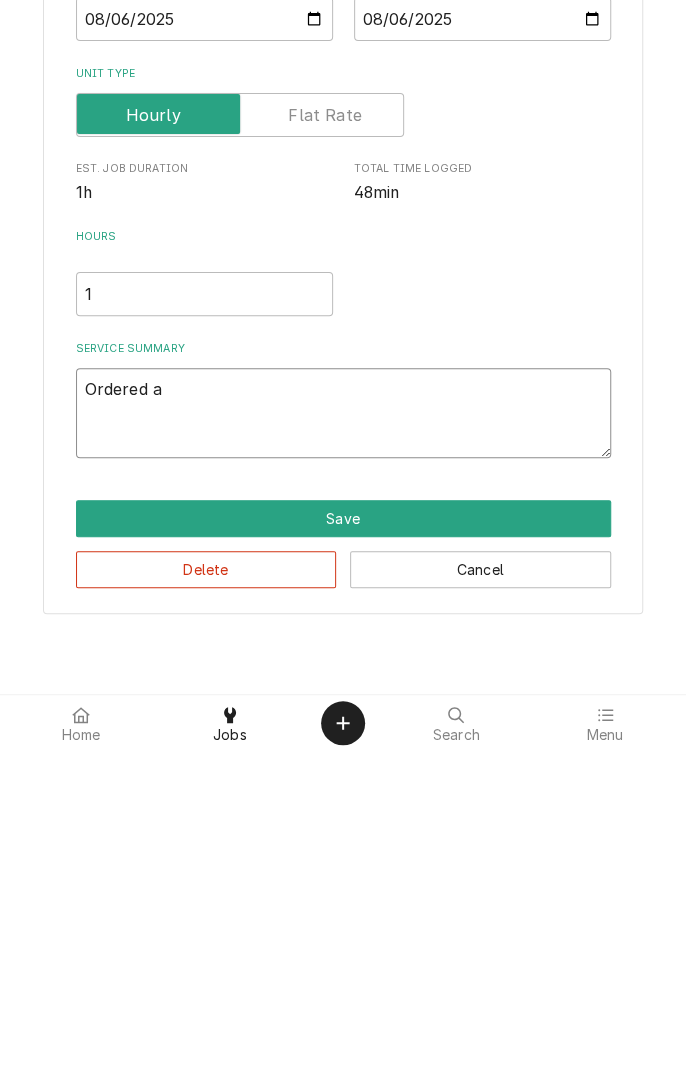 type on "x" 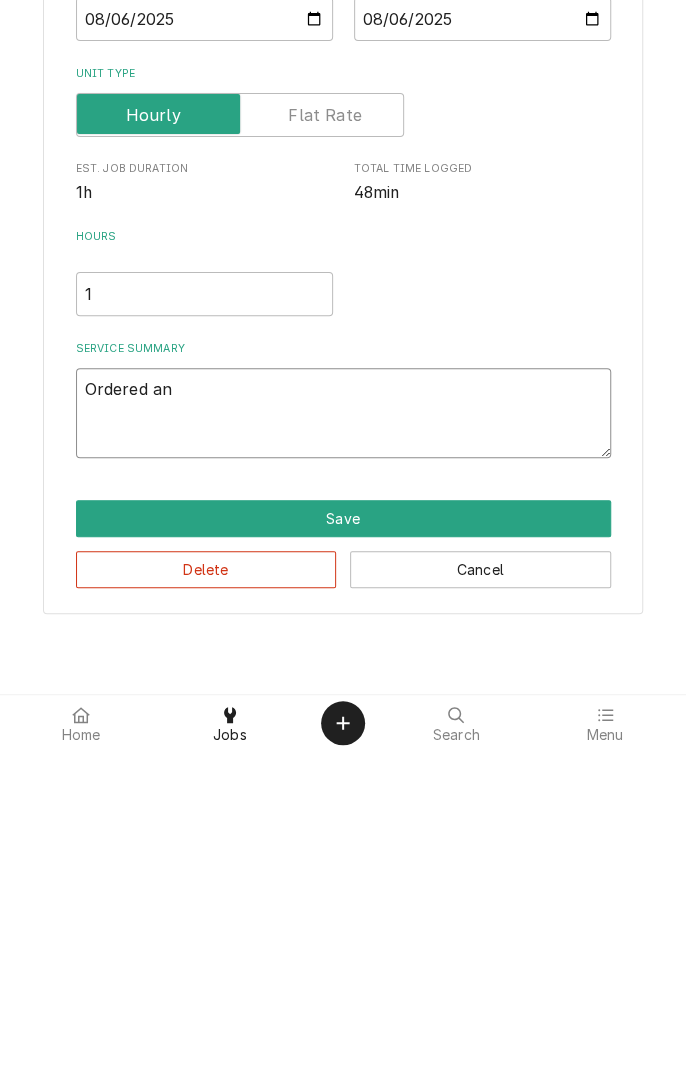 type on "x" 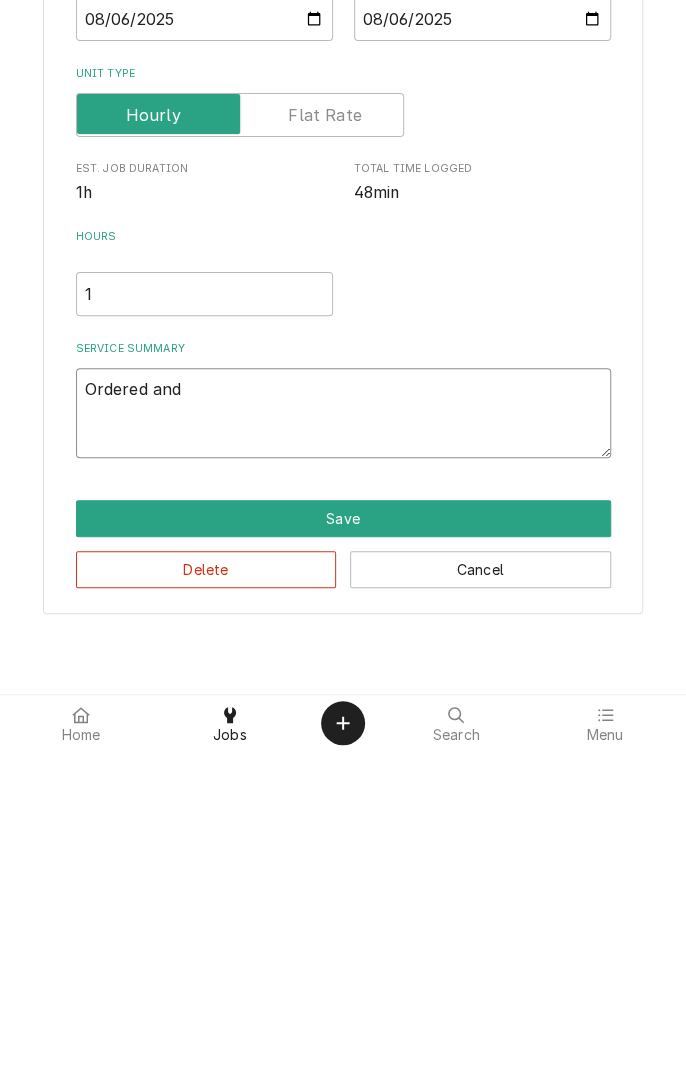 type on "x" 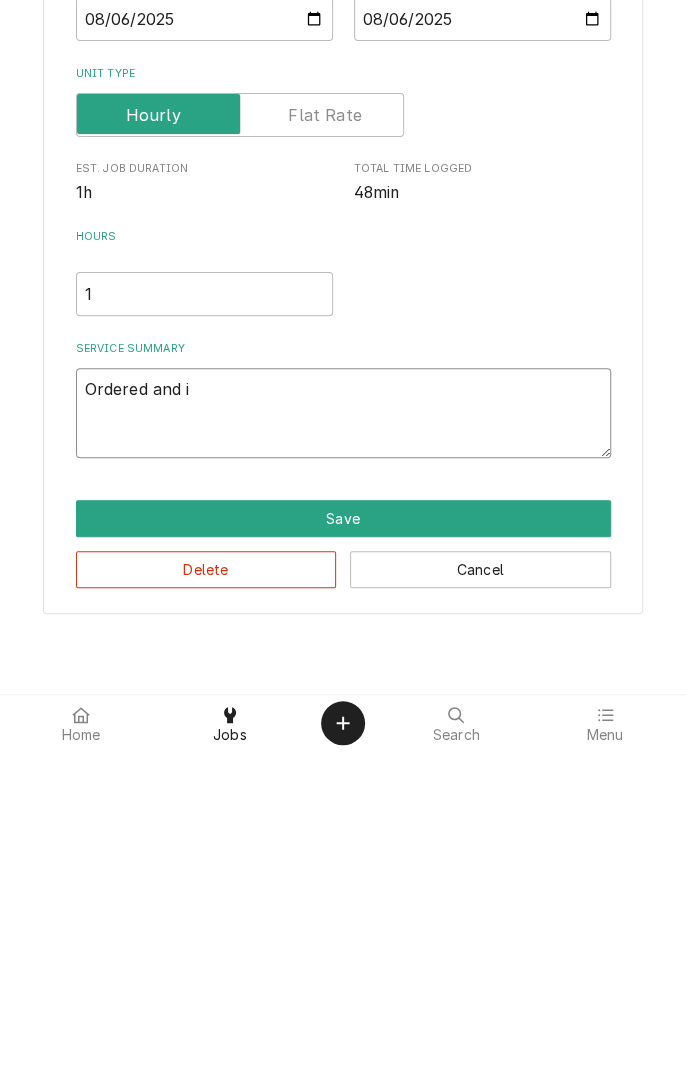 type on "x" 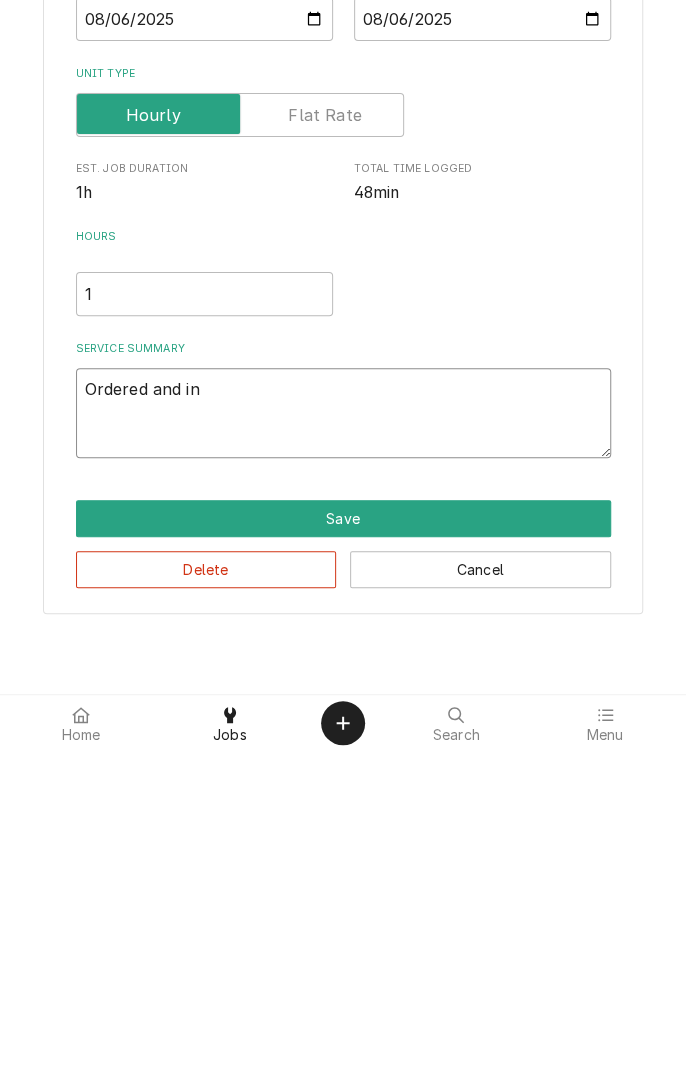 type on "x" 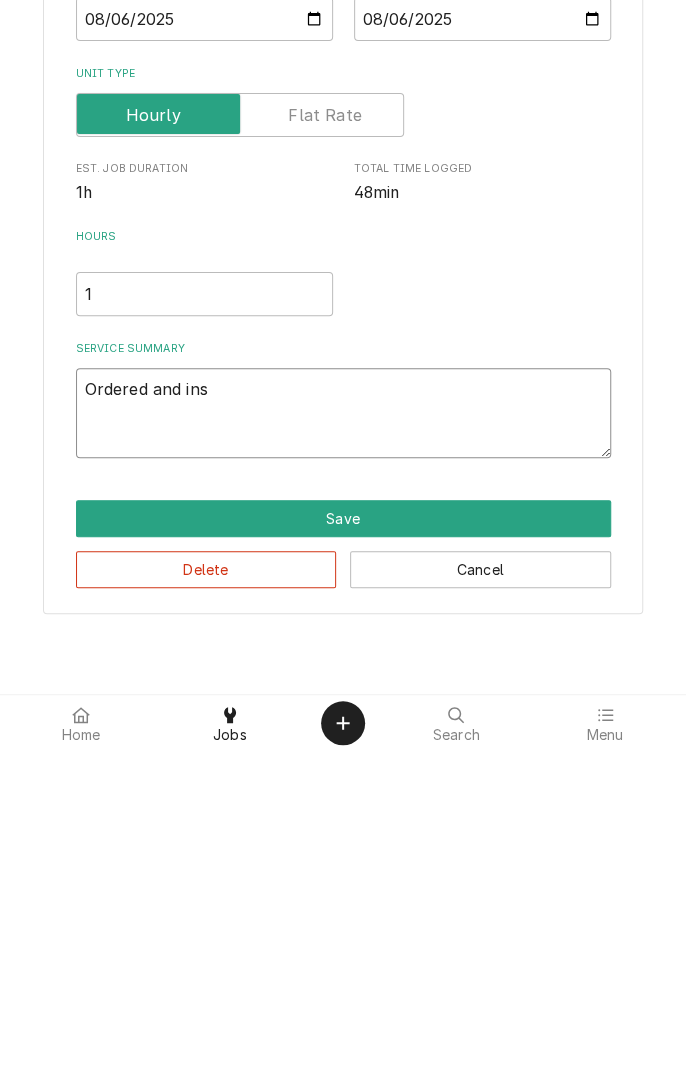 type on "x" 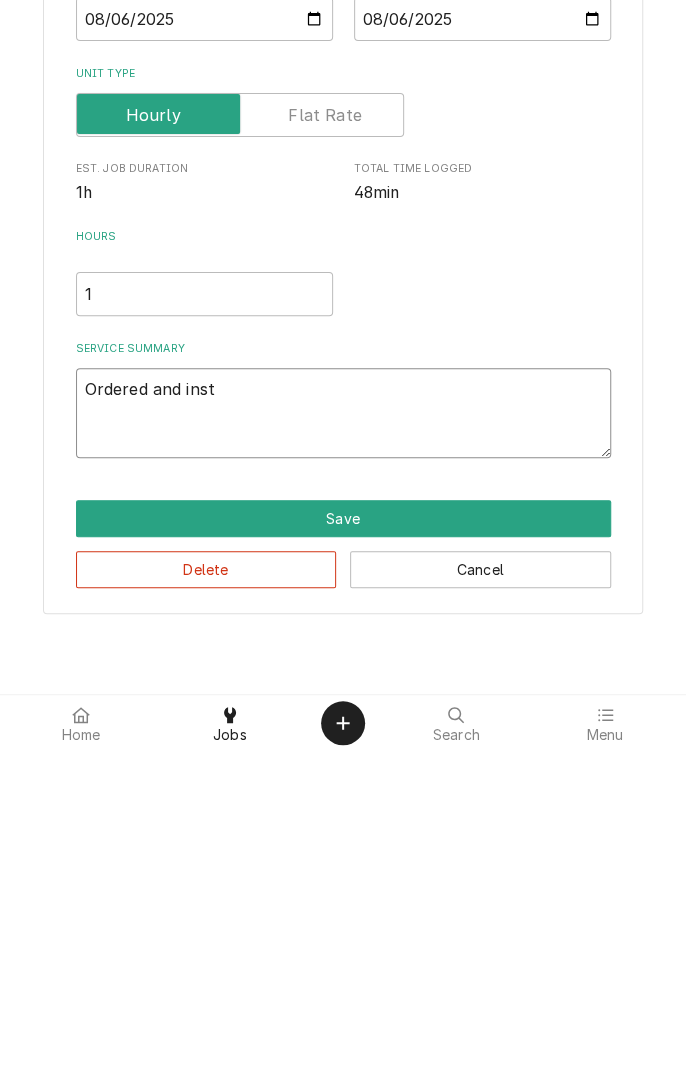 type on "x" 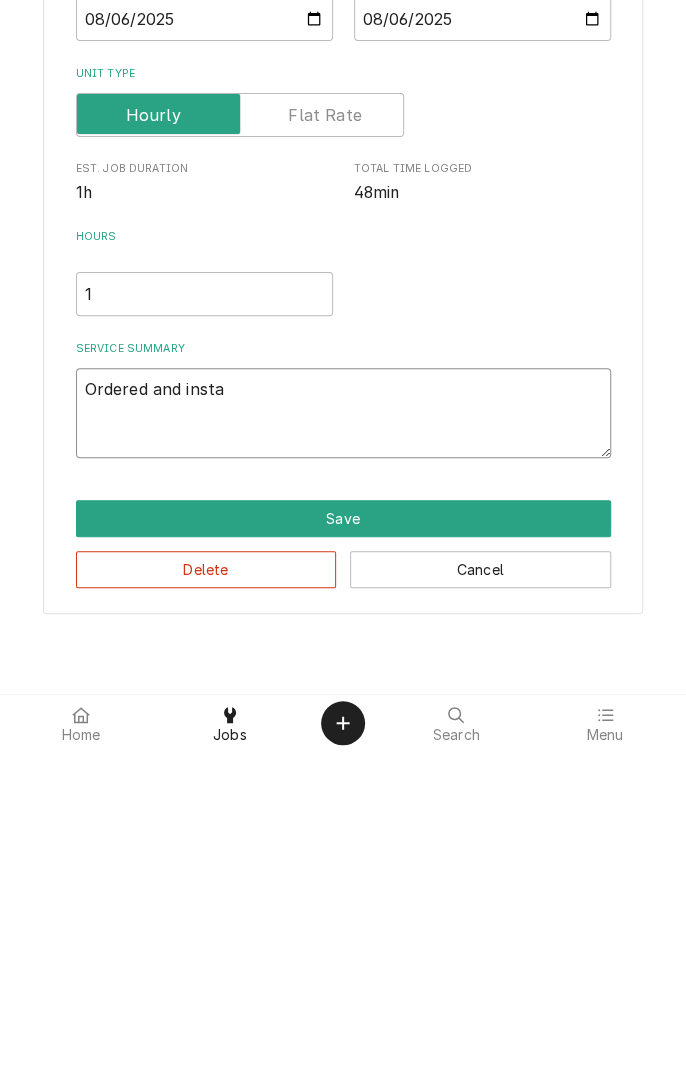 type on "x" 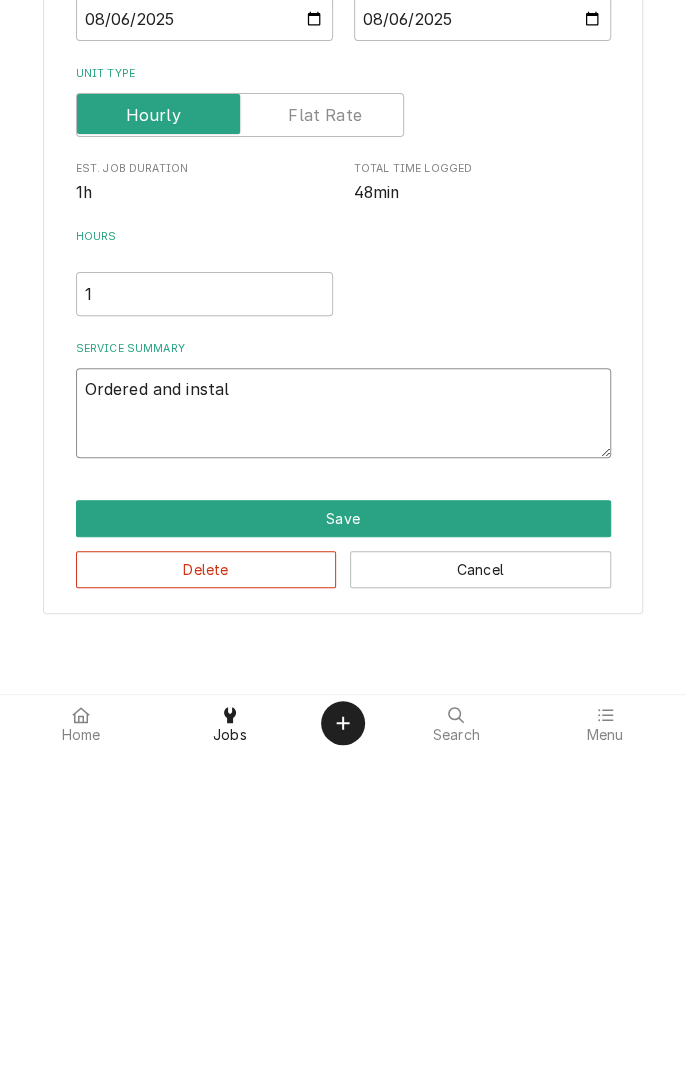 type on "x" 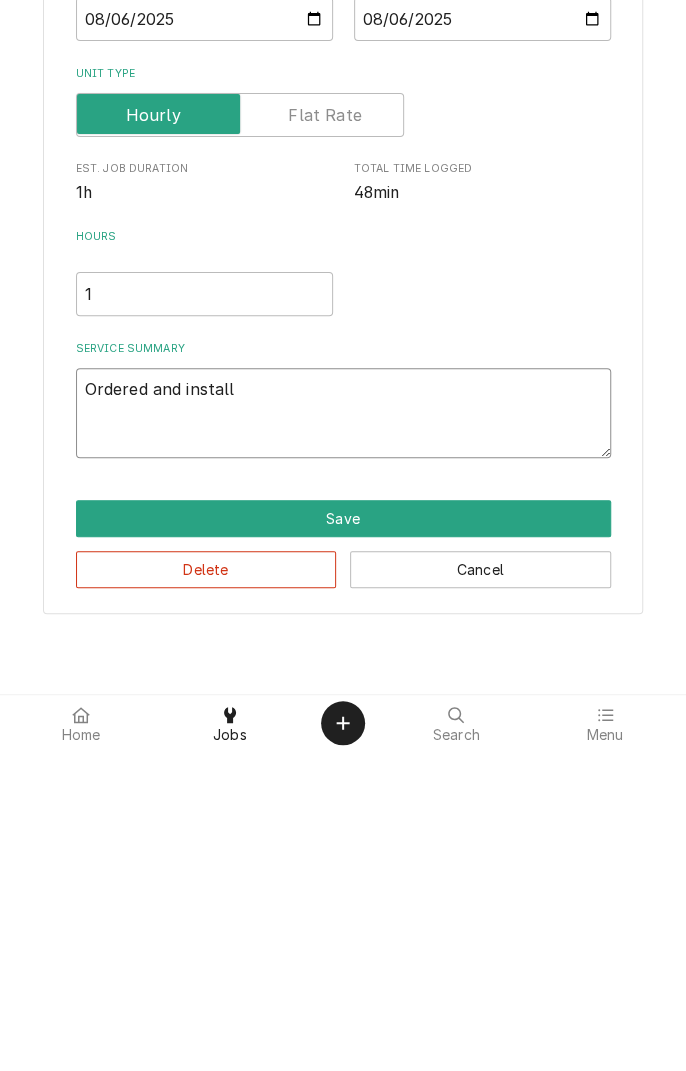 type on "x" 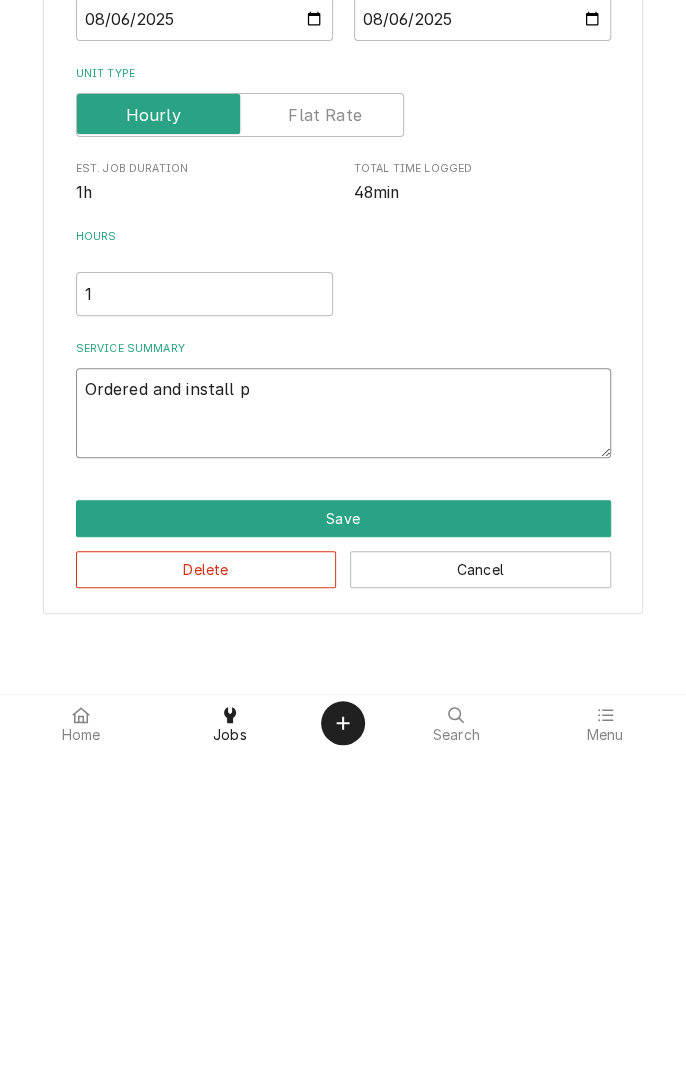 type on "x" 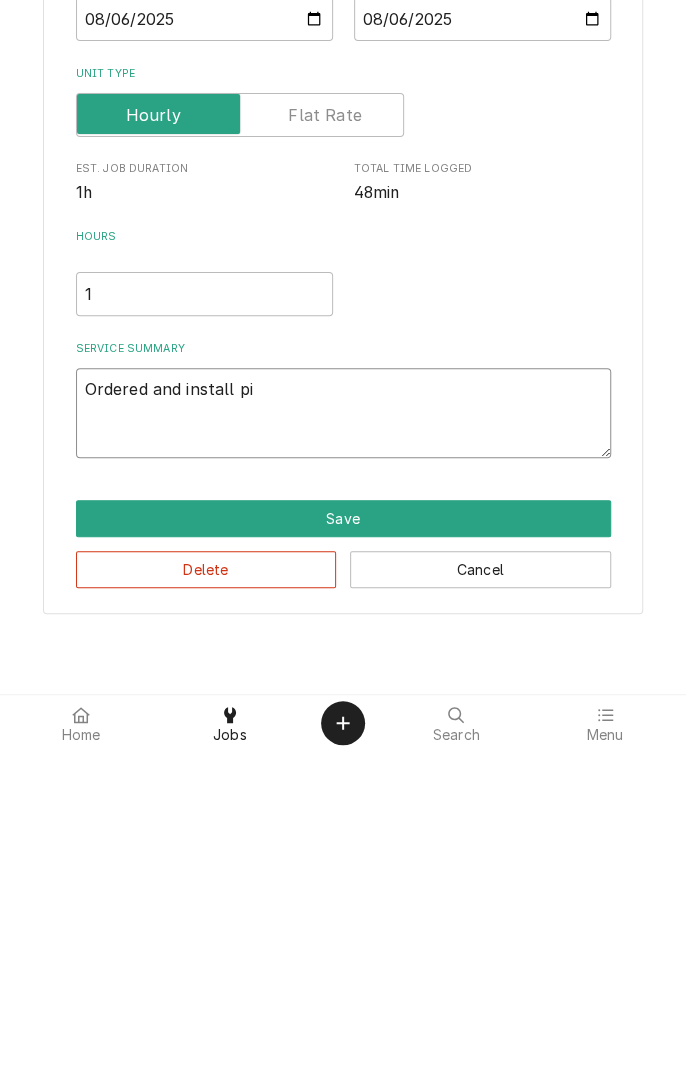type on "x" 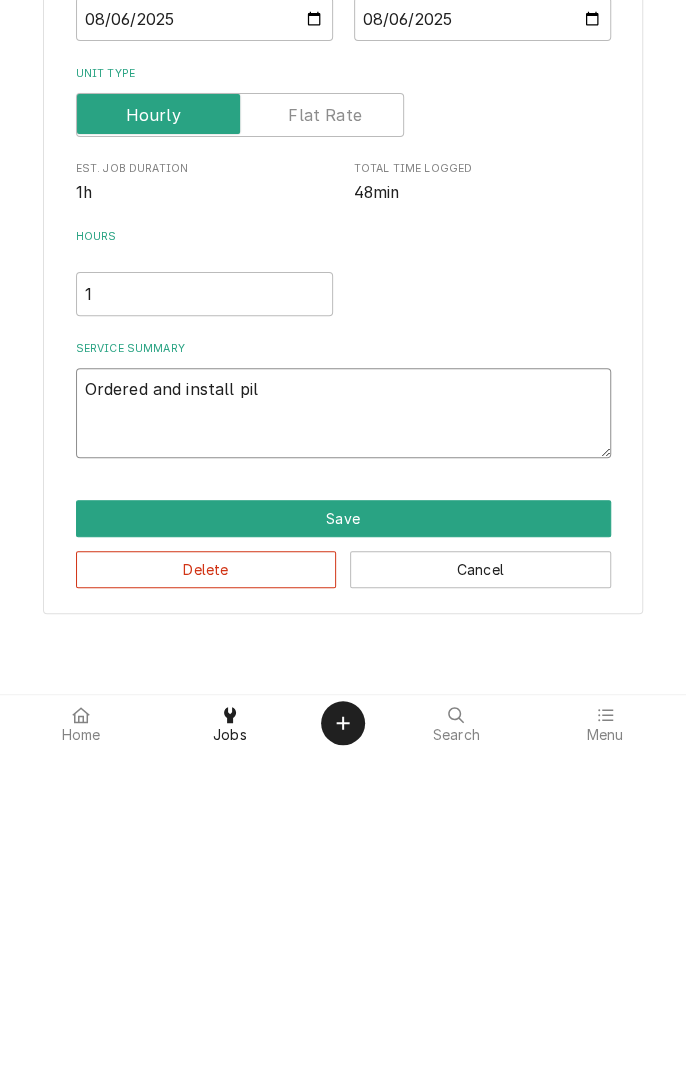 type on "x" 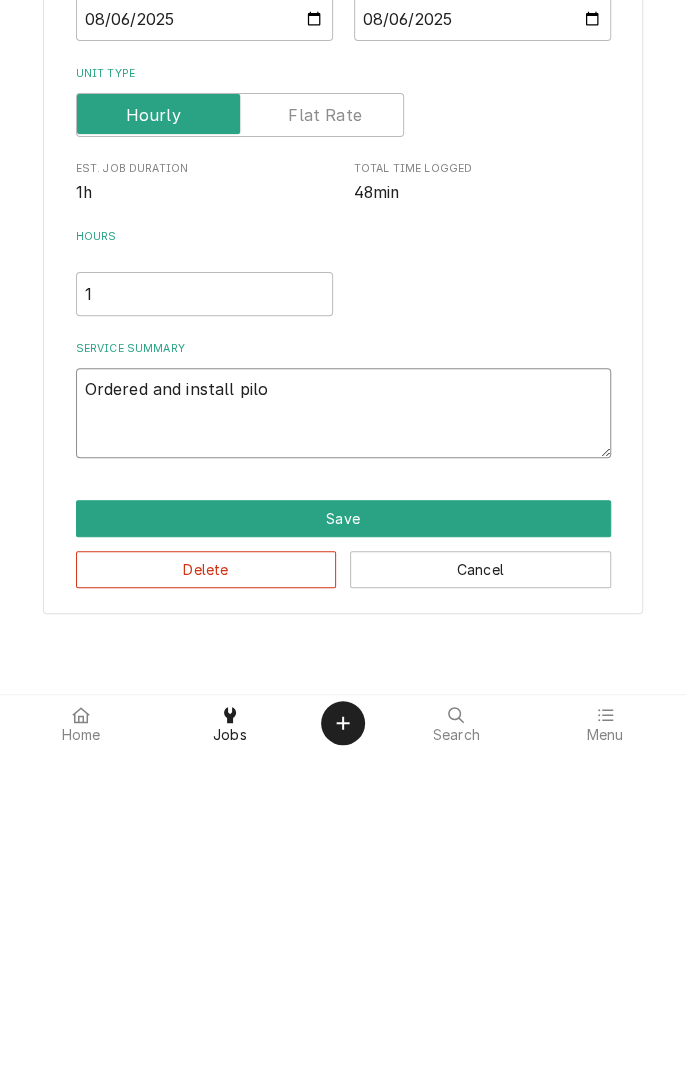 type on "x" 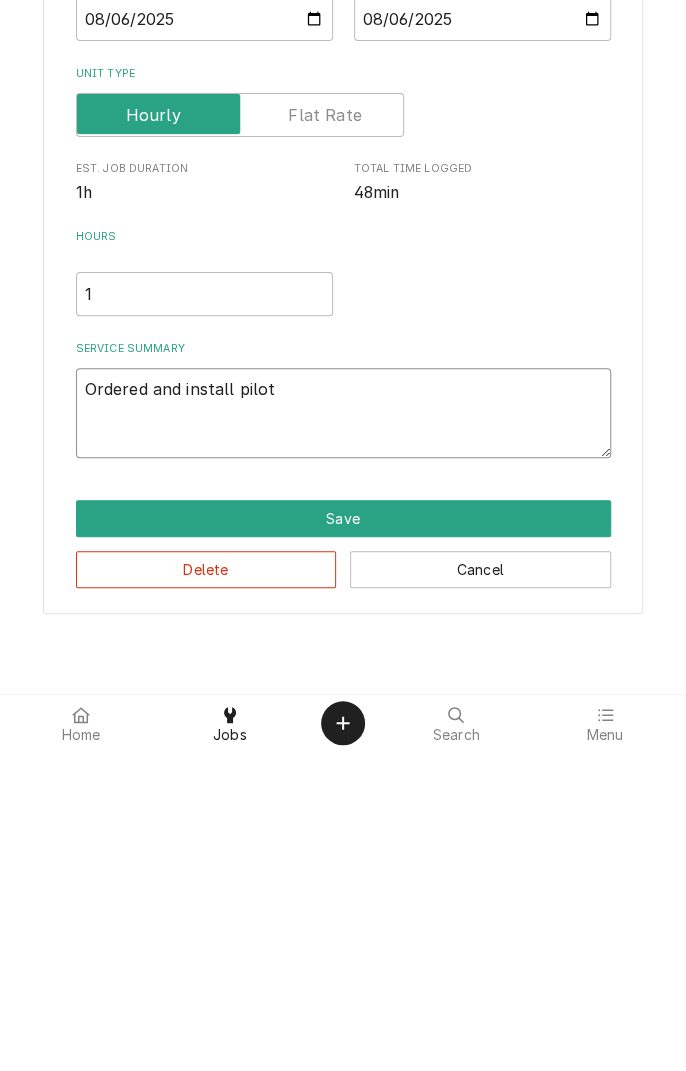 type on "x" 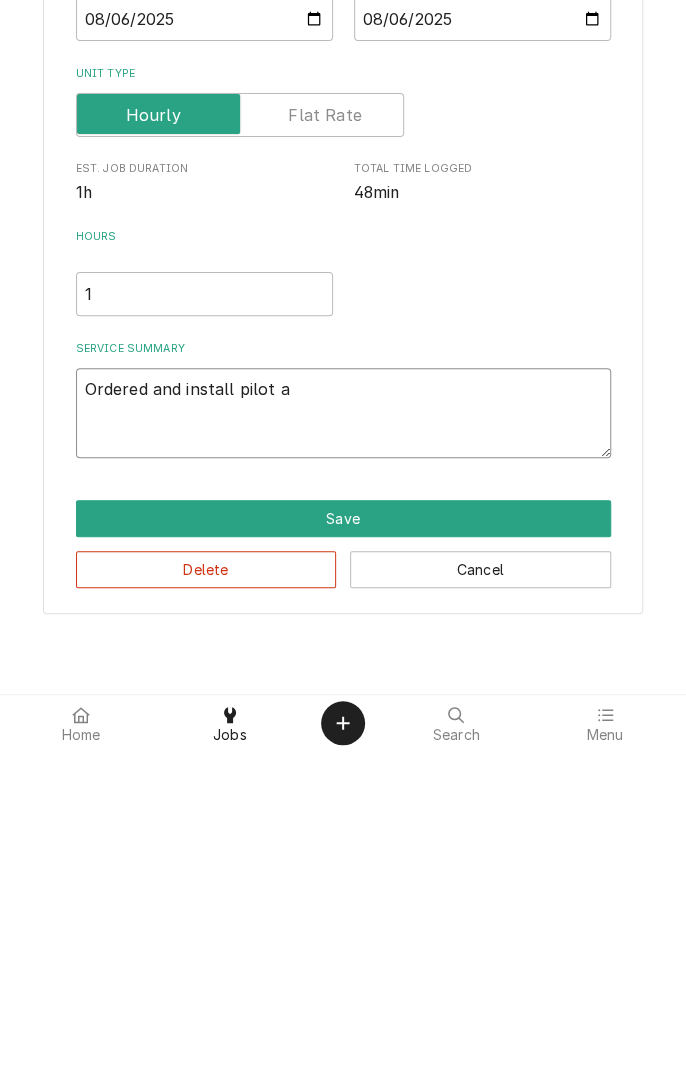 type on "x" 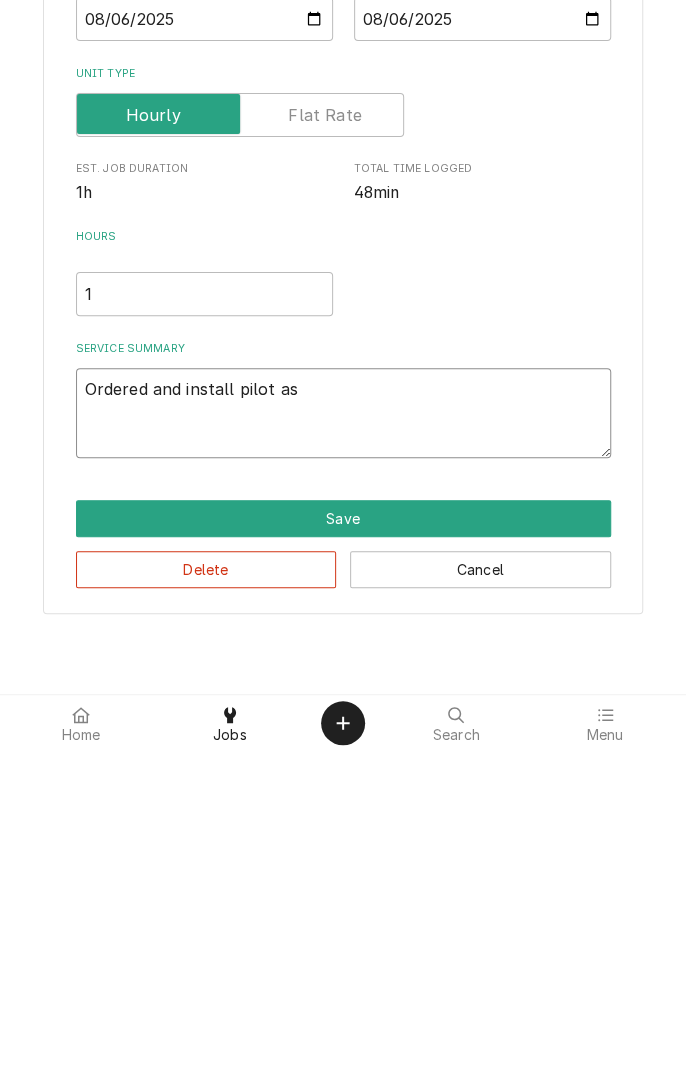 type on "x" 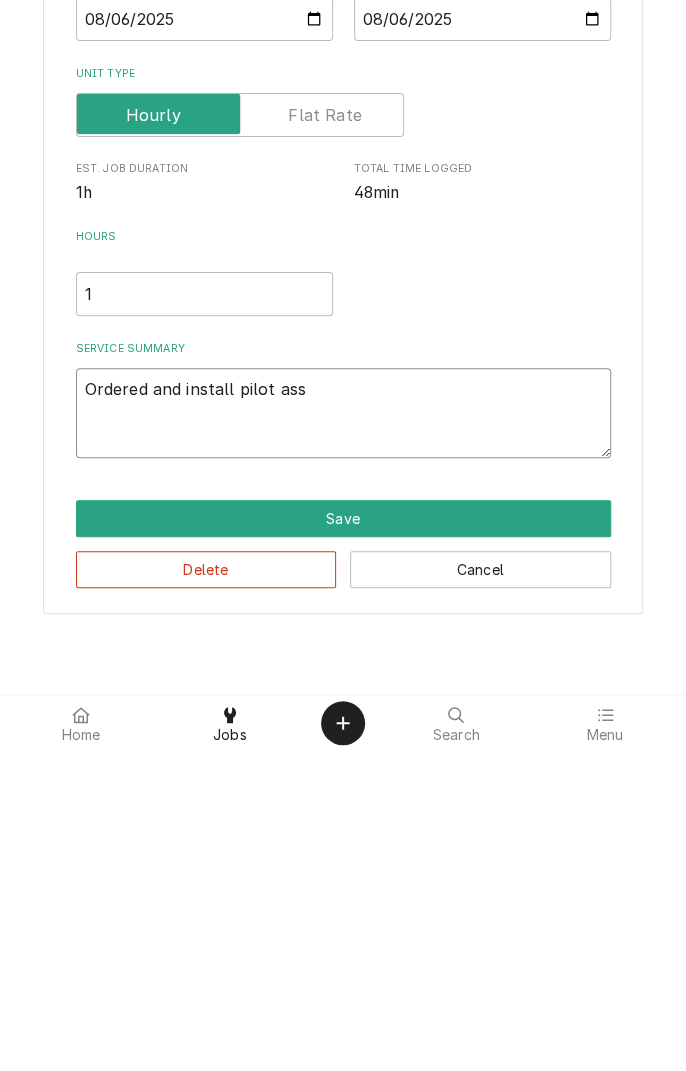 type on "x" 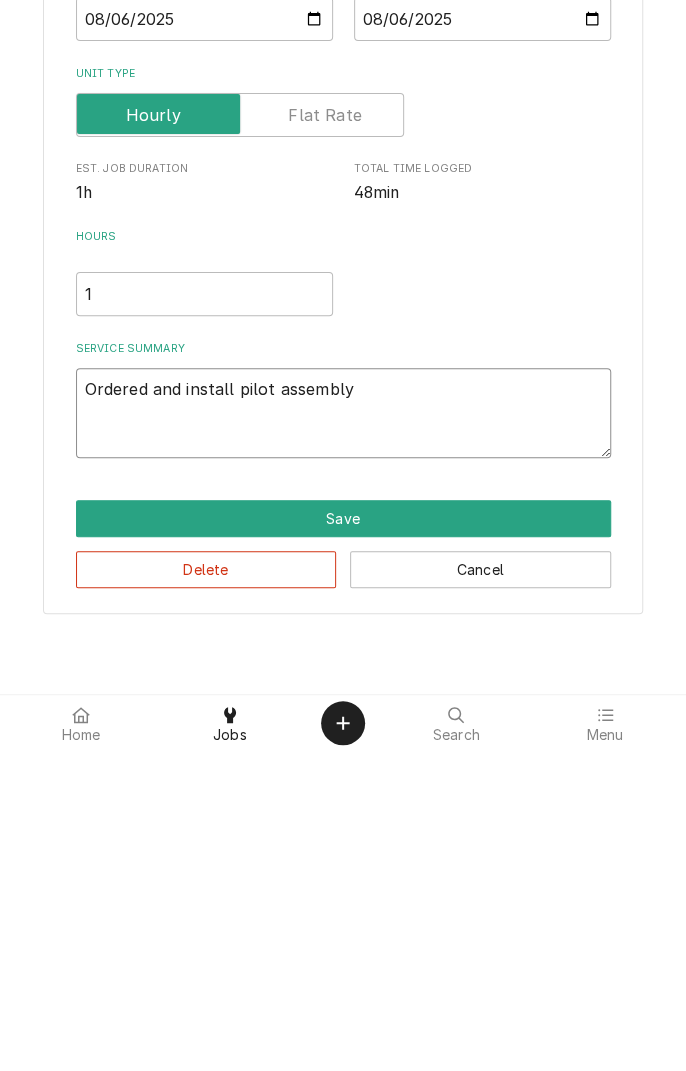 type on "x" 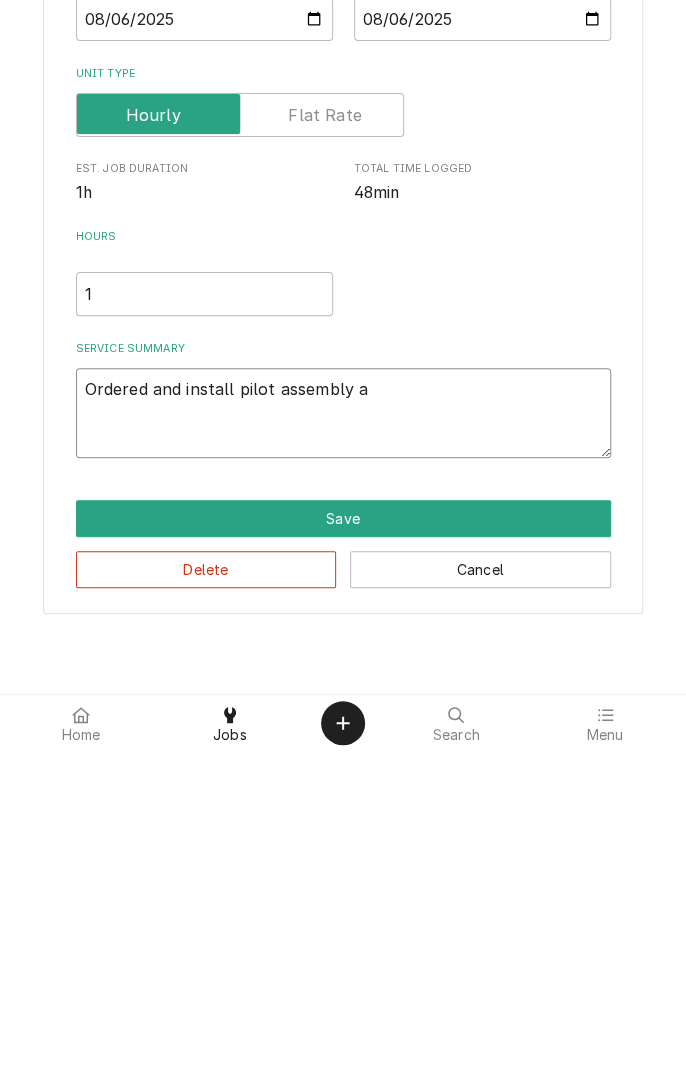 type on "x" 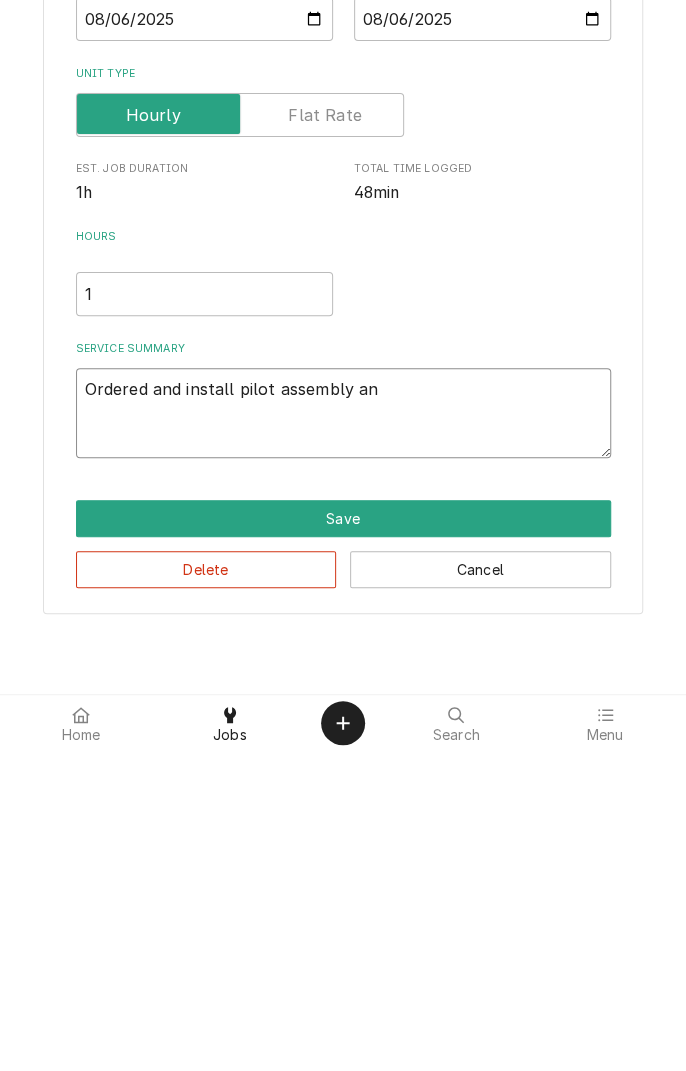 type on "x" 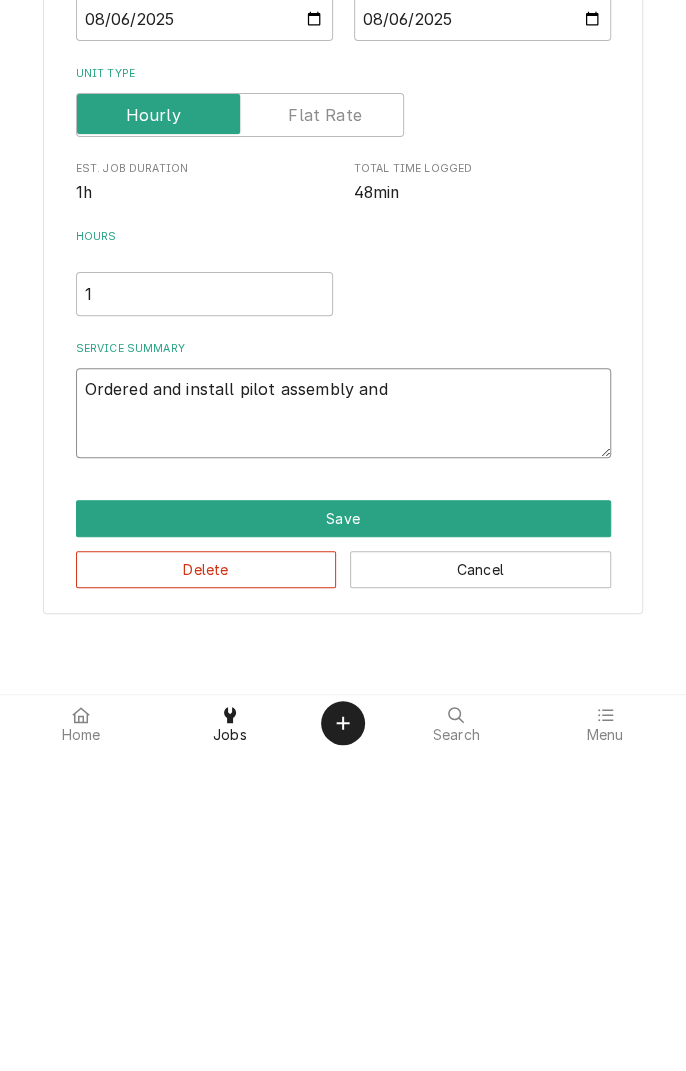 type on "x" 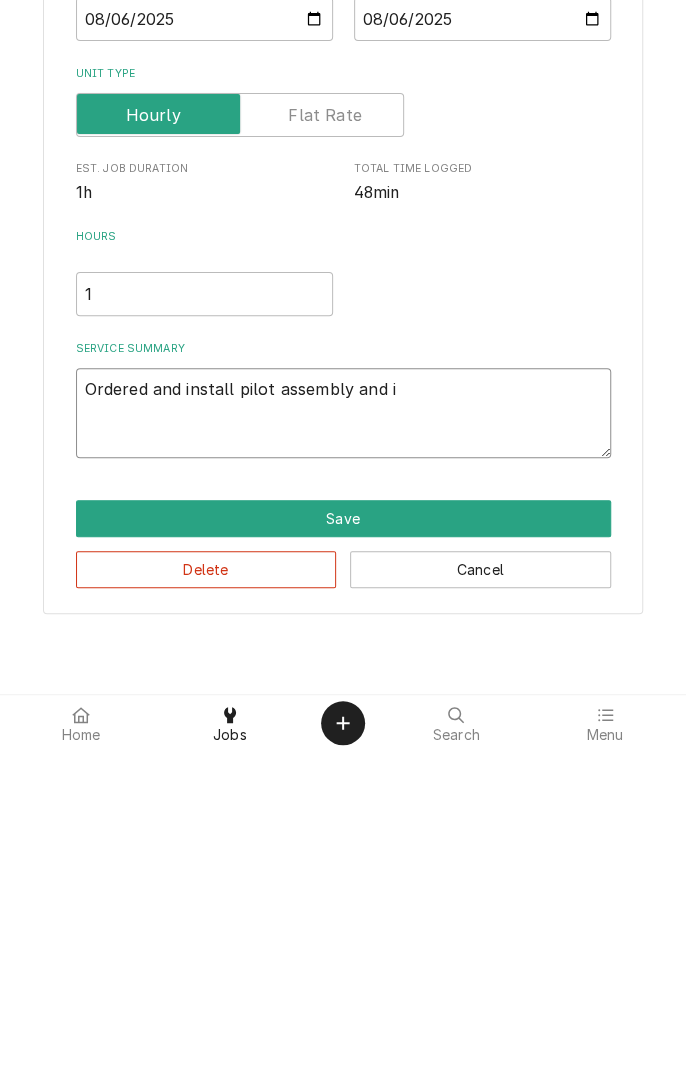 type on "x" 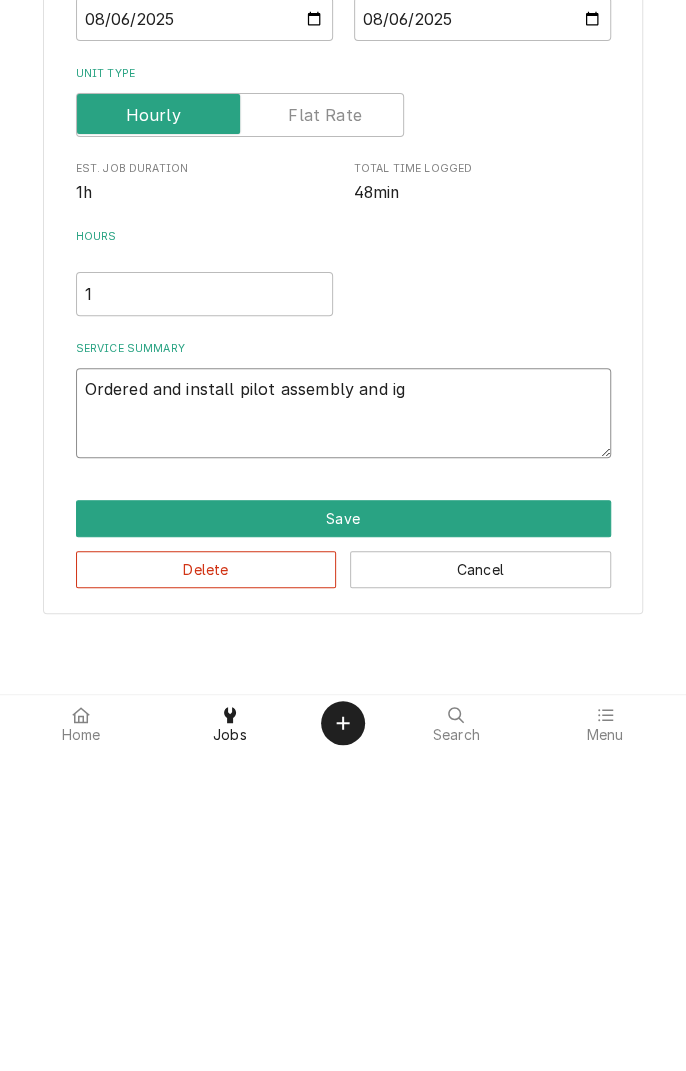 type on "x" 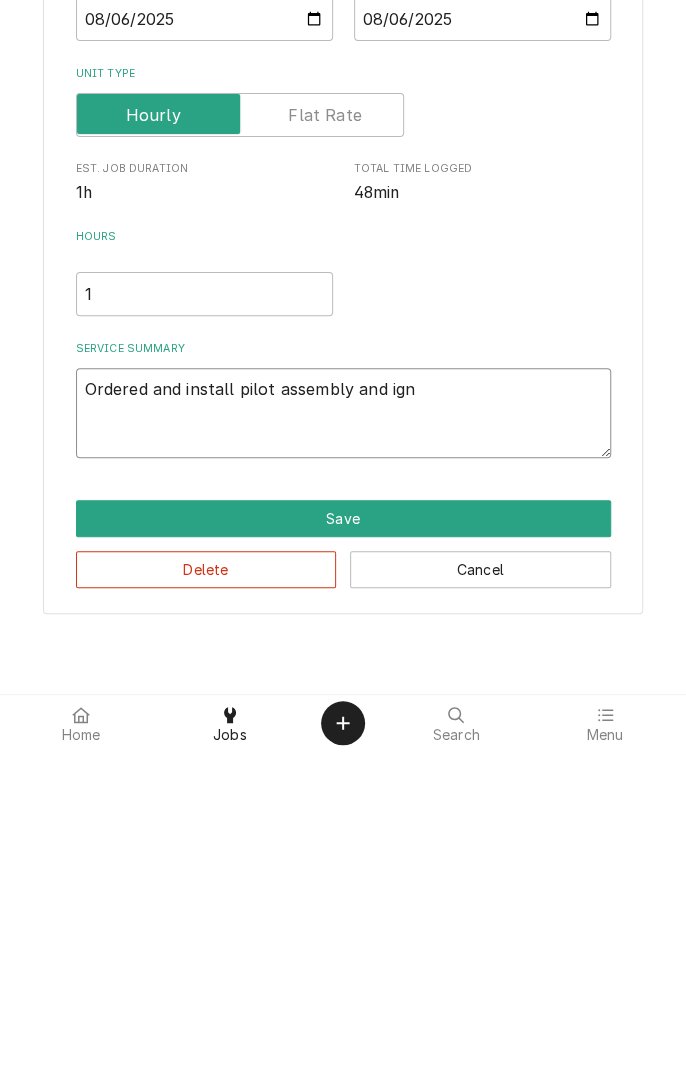 type on "x" 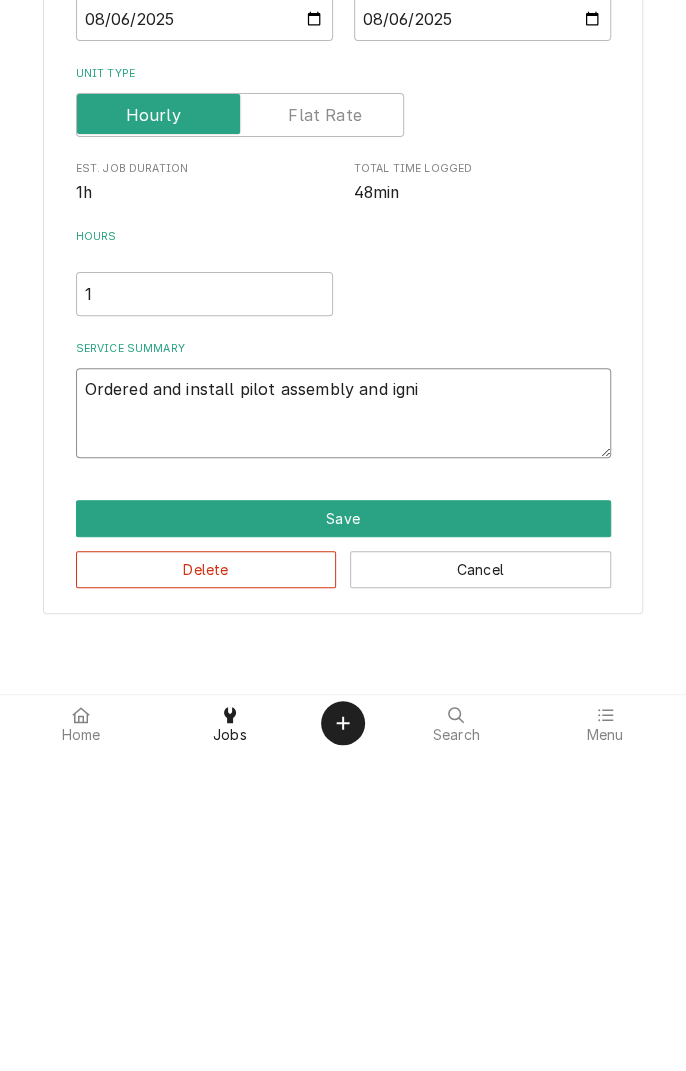 type on "x" 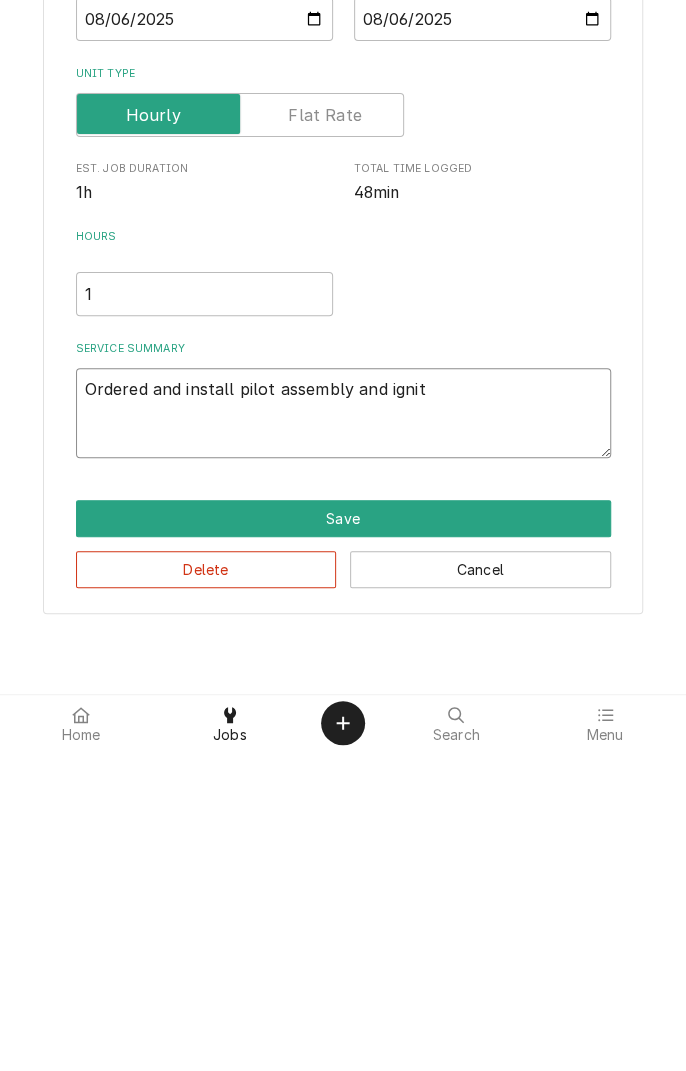 type on "x" 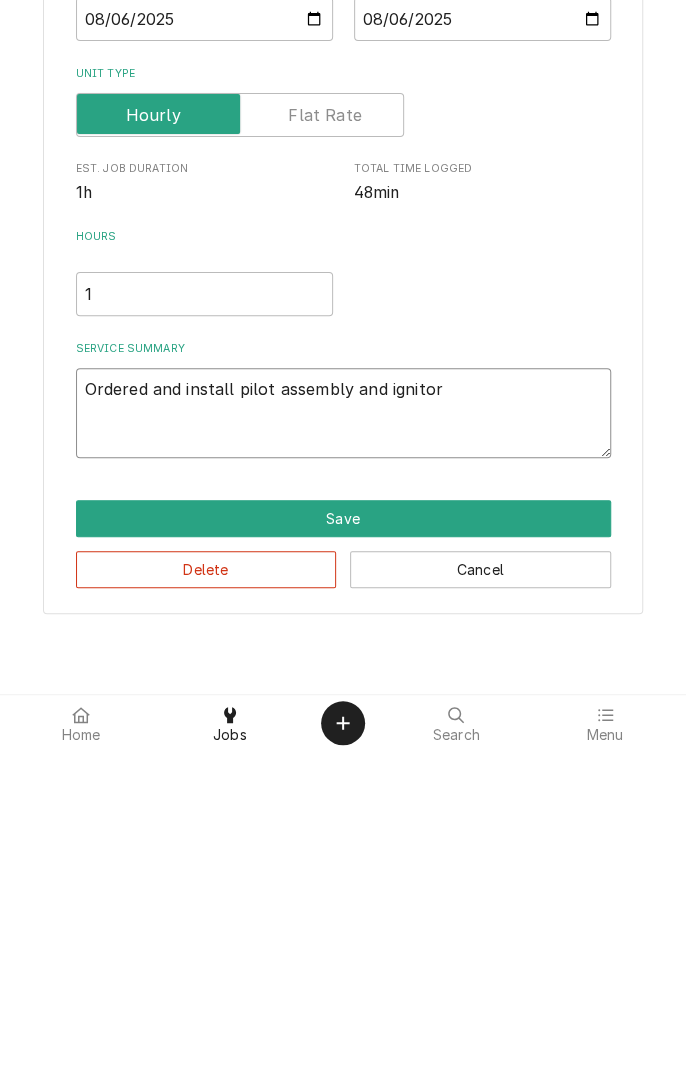 type on "x" 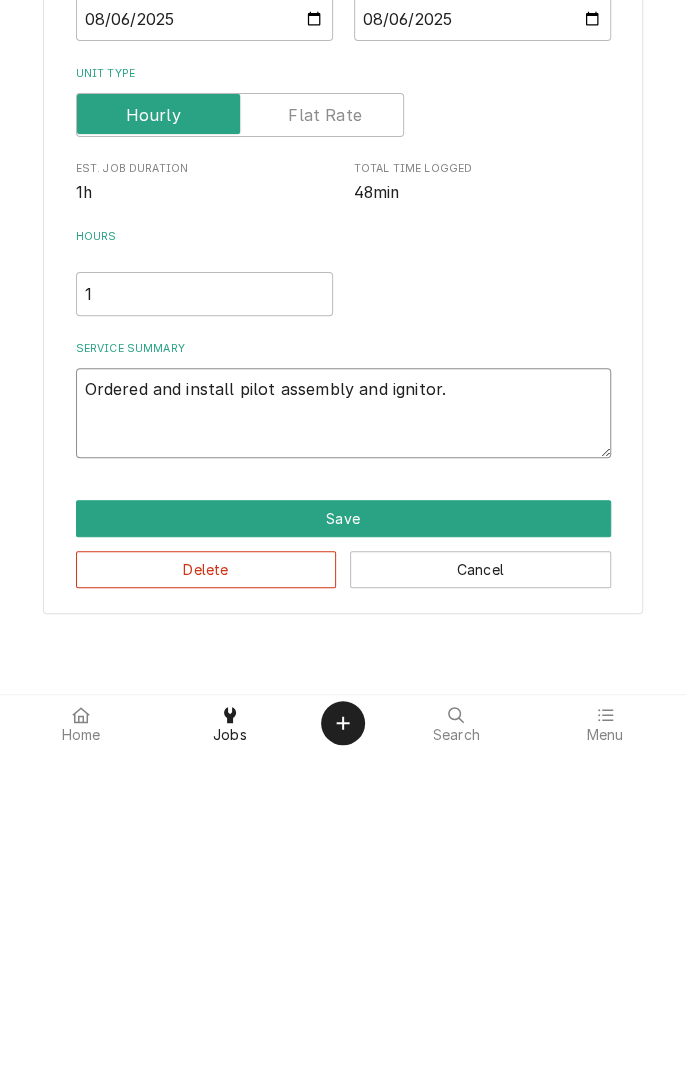 type on "x" 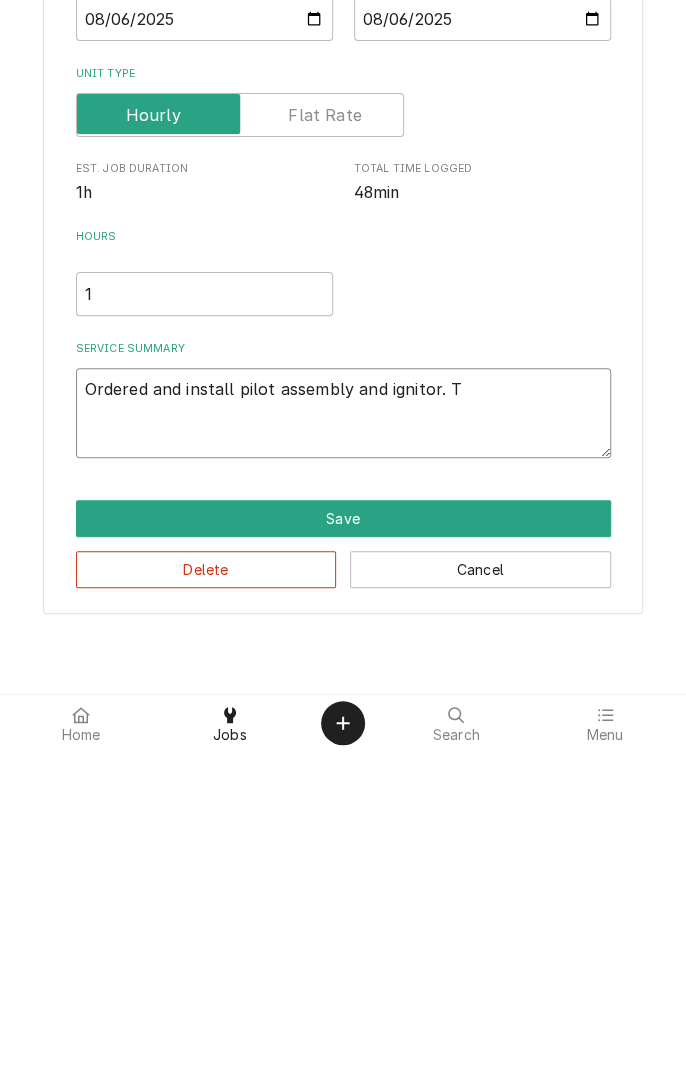 type on "x" 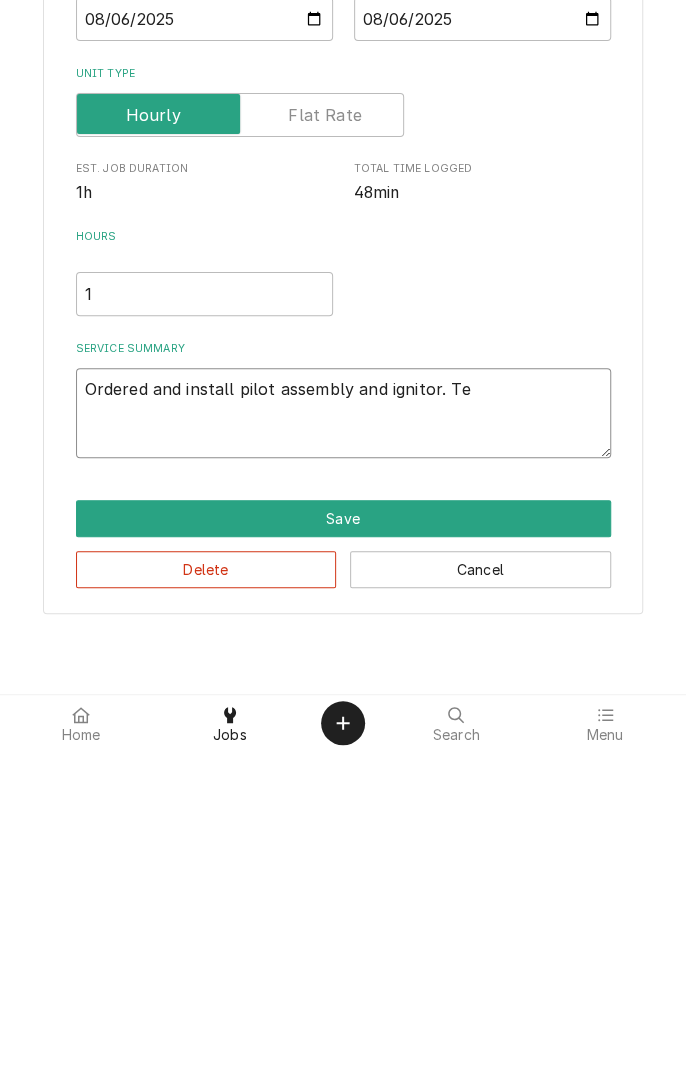 type on "x" 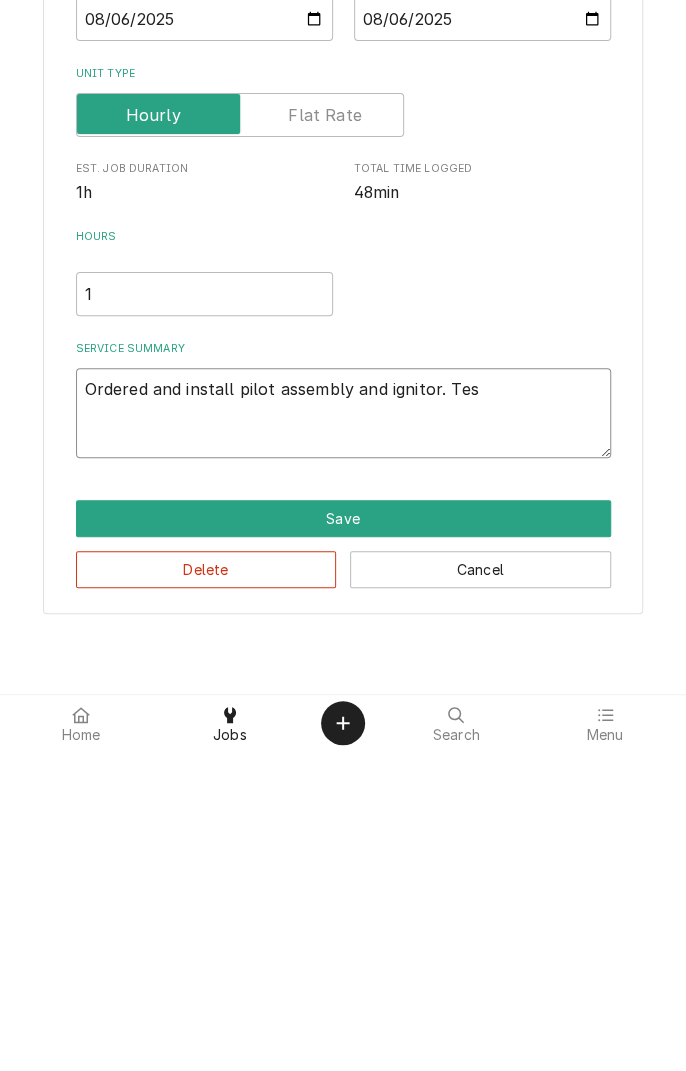type on "x" 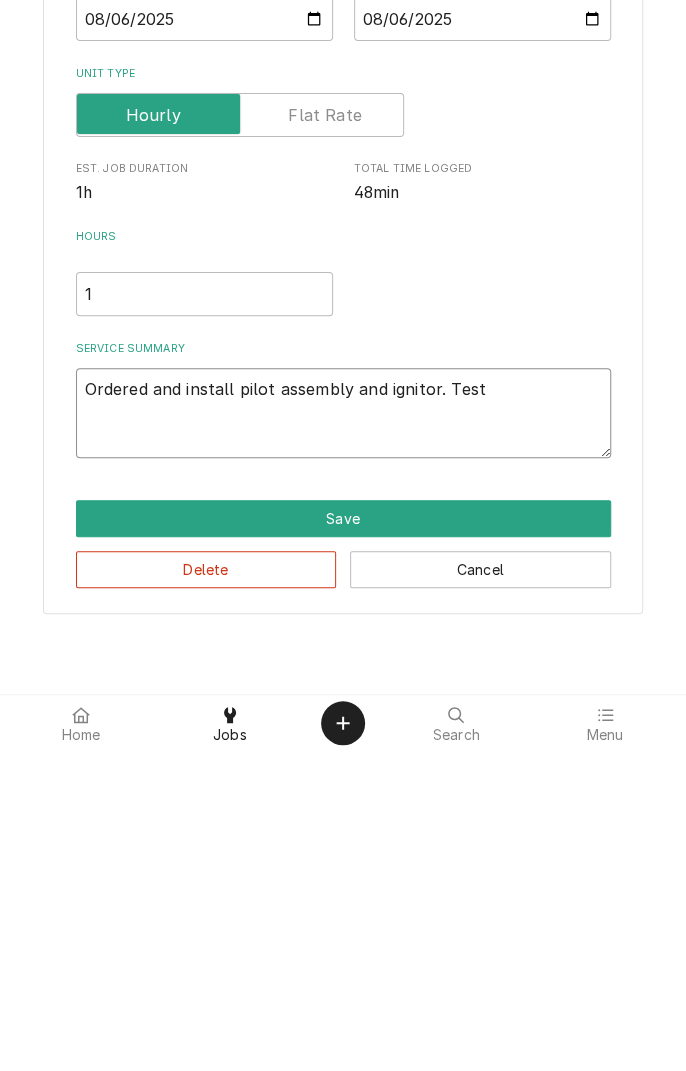 type on "x" 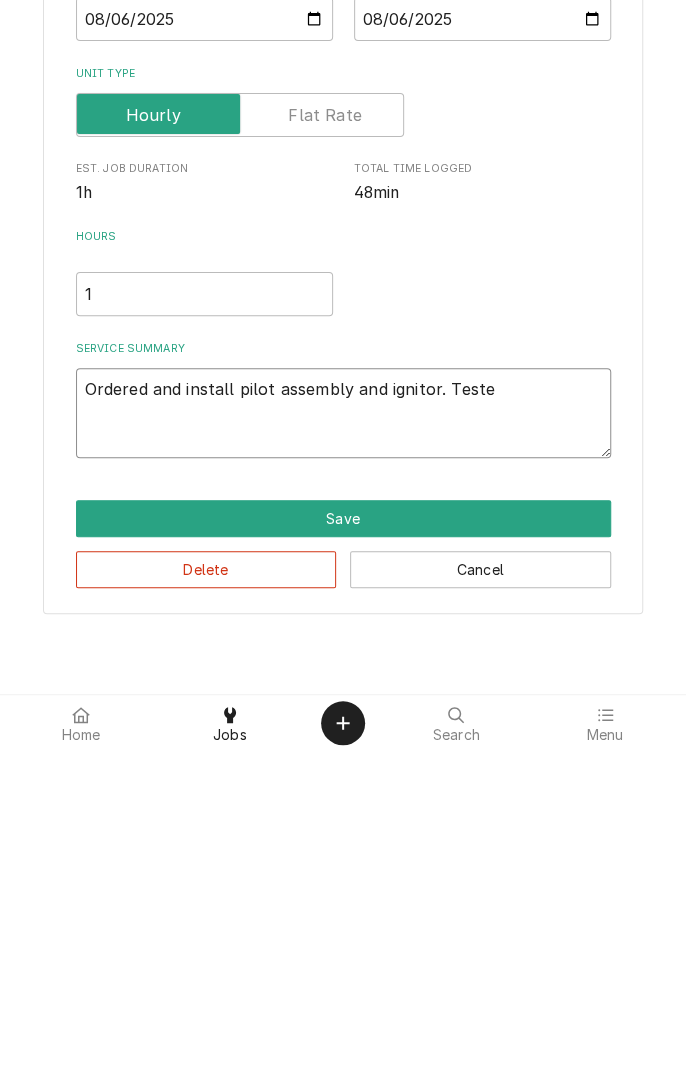 type on "x" 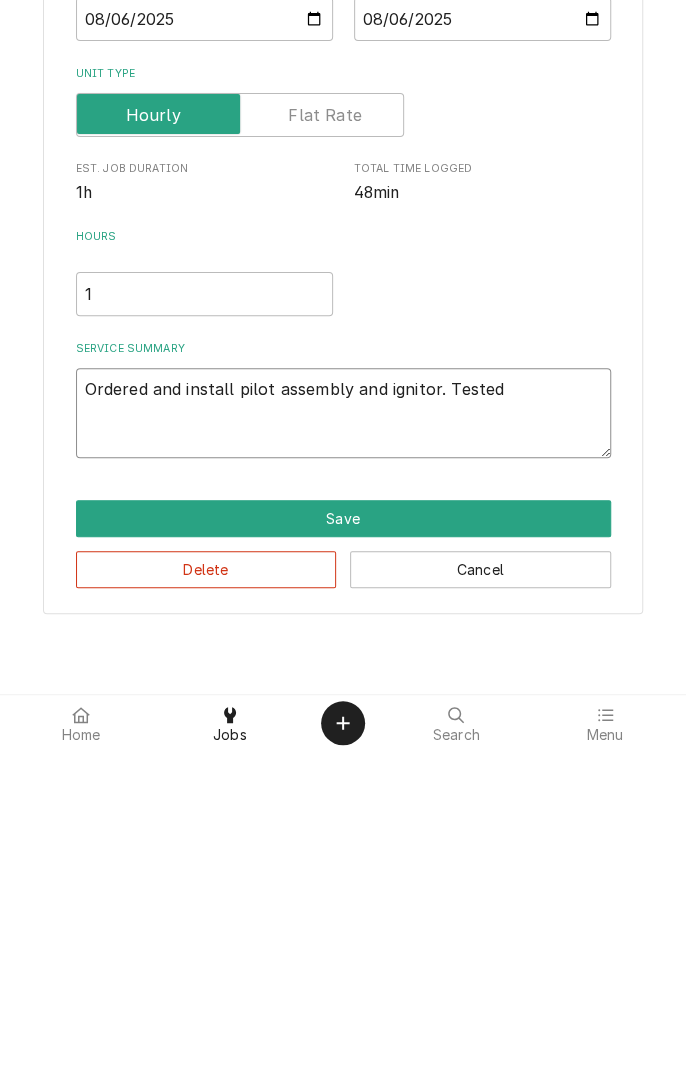 type on "x" 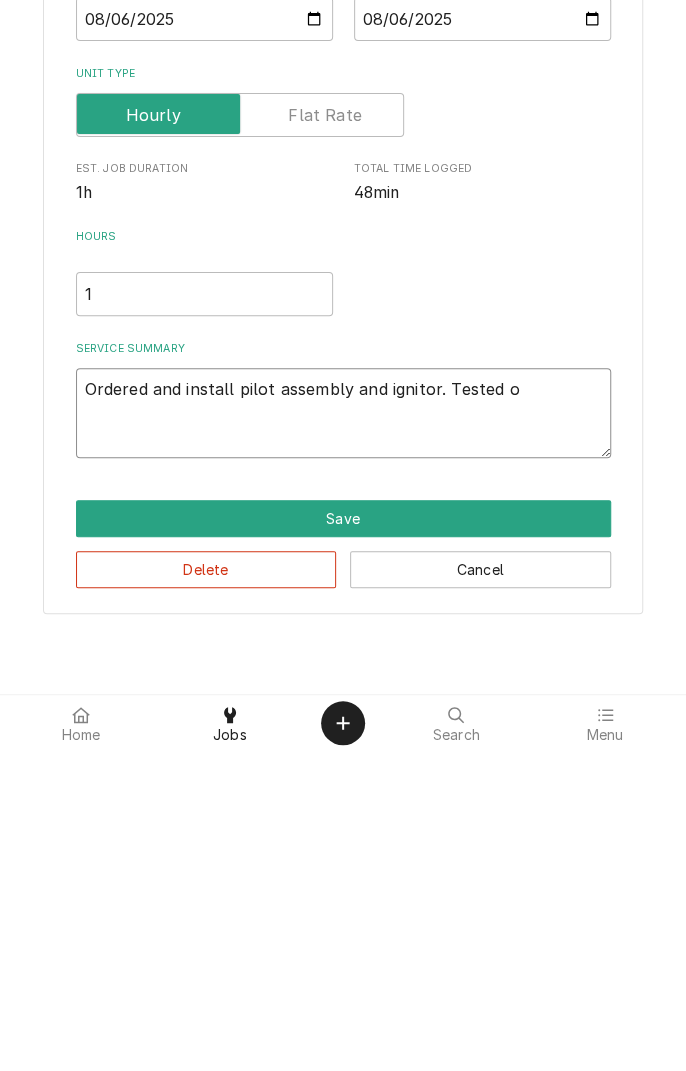 type on "x" 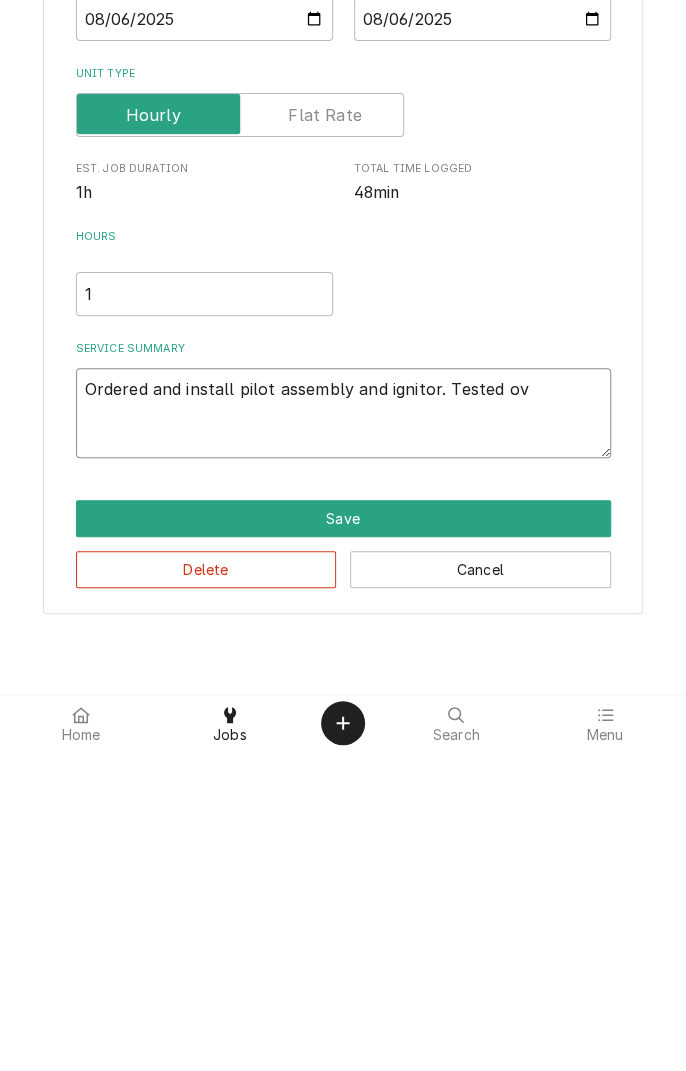 type on "x" 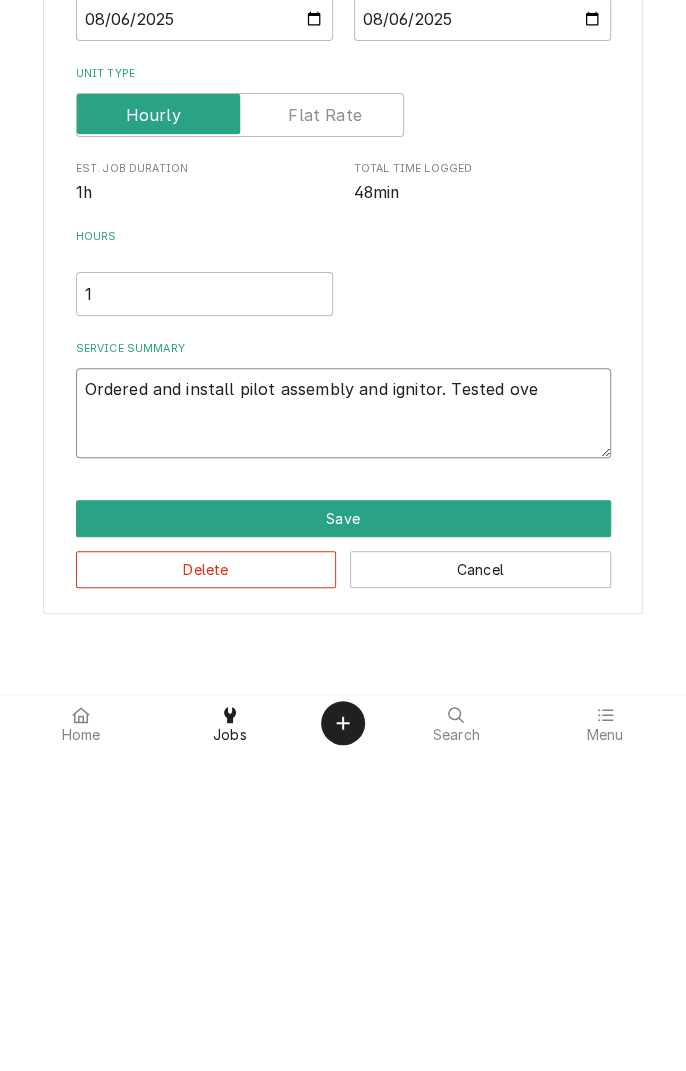 type on "x" 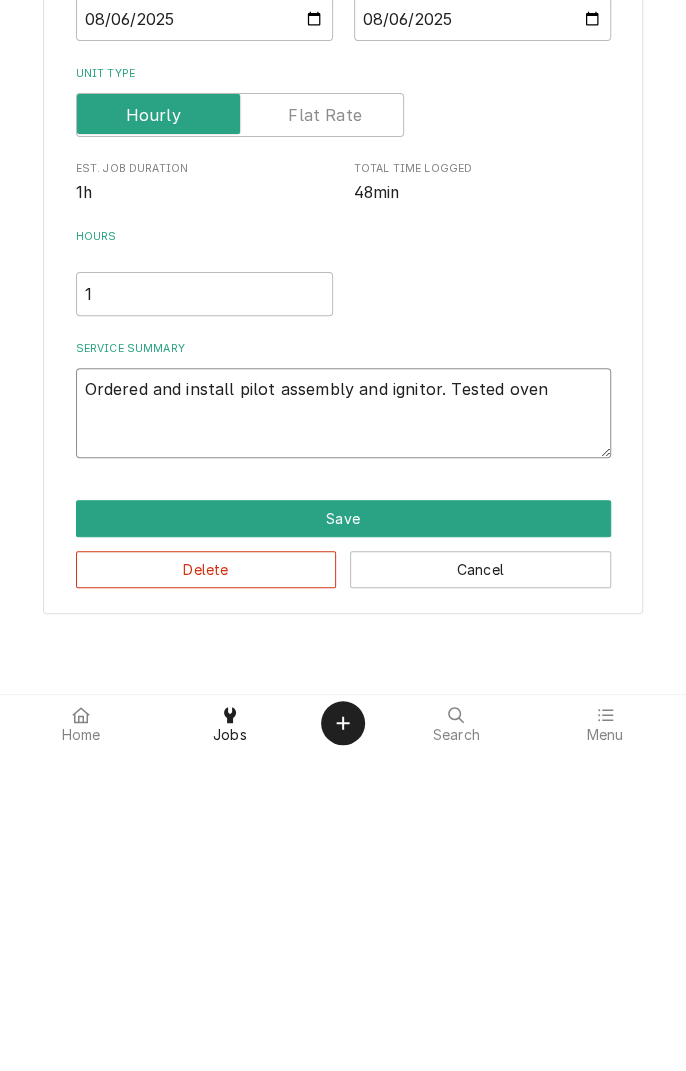type on "x" 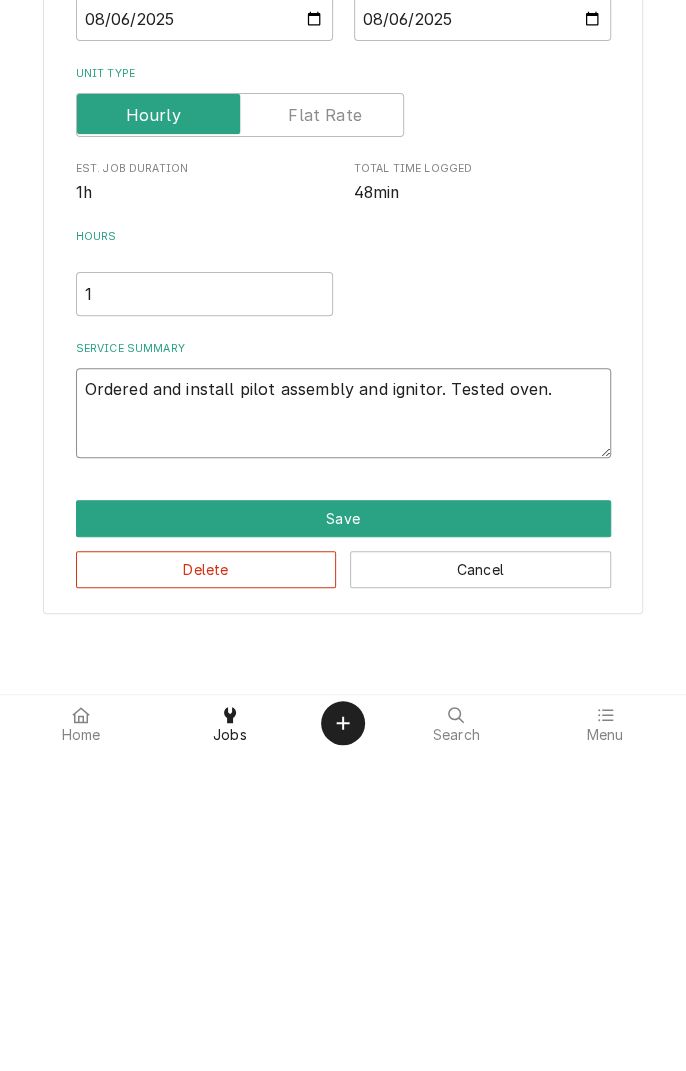 type on "x" 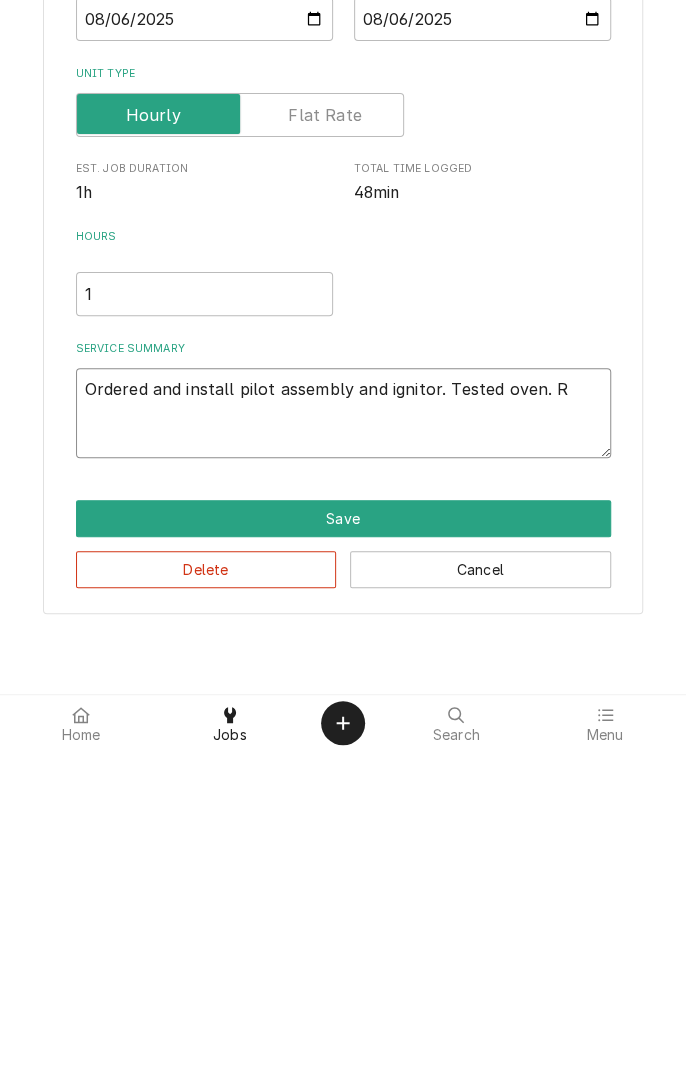 type on "x" 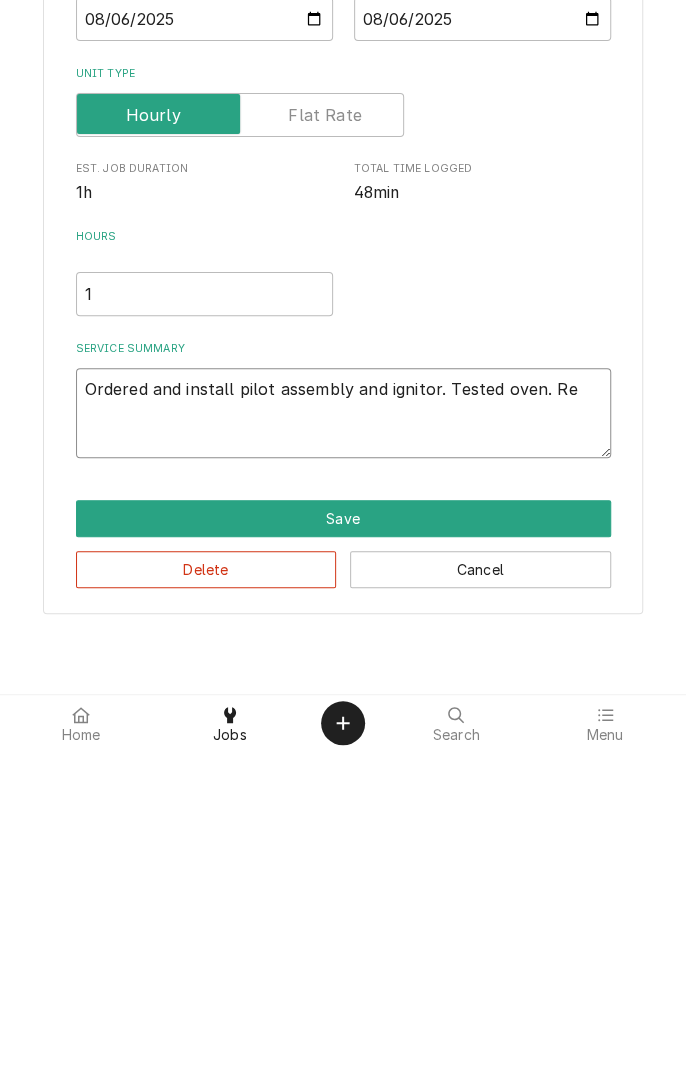 type on "x" 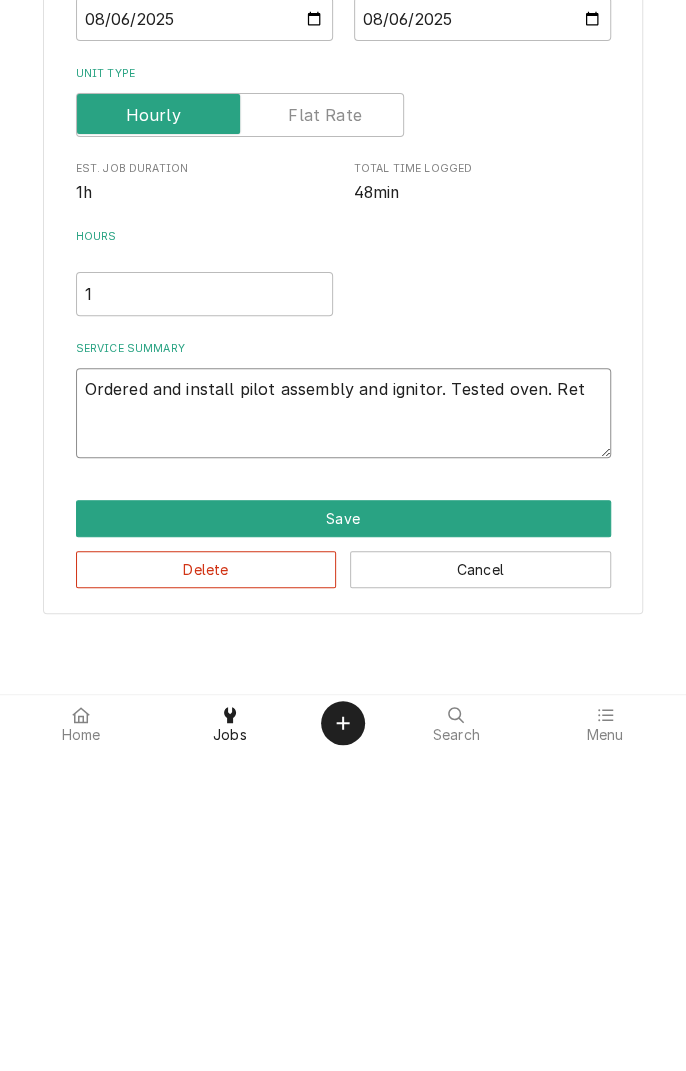 type on "x" 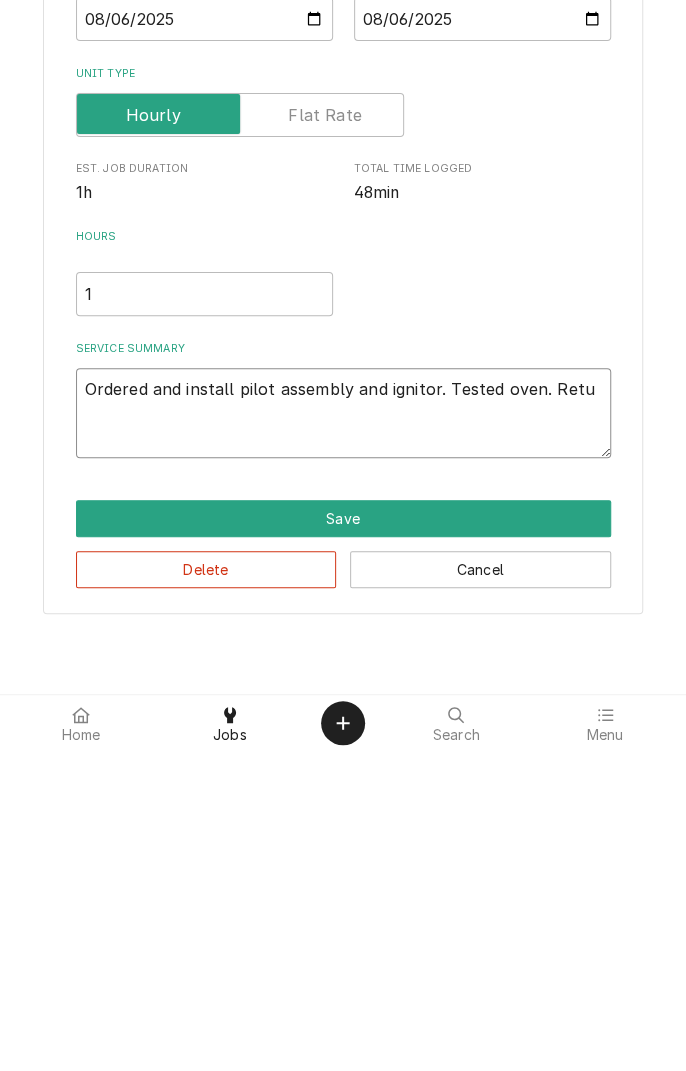 type on "x" 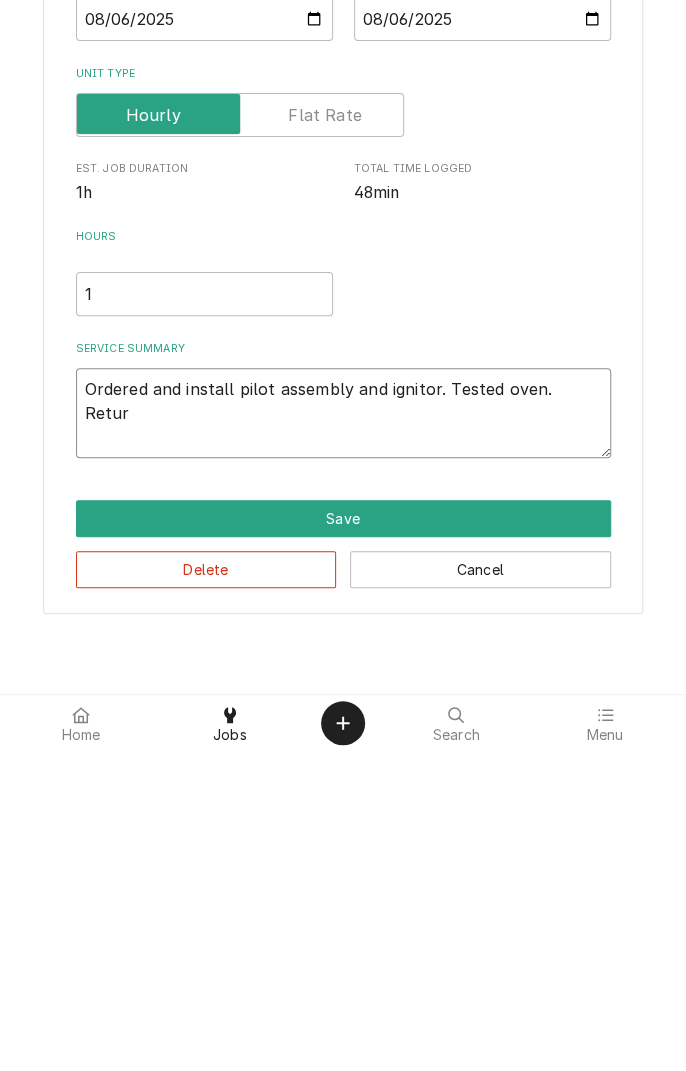 type on "x" 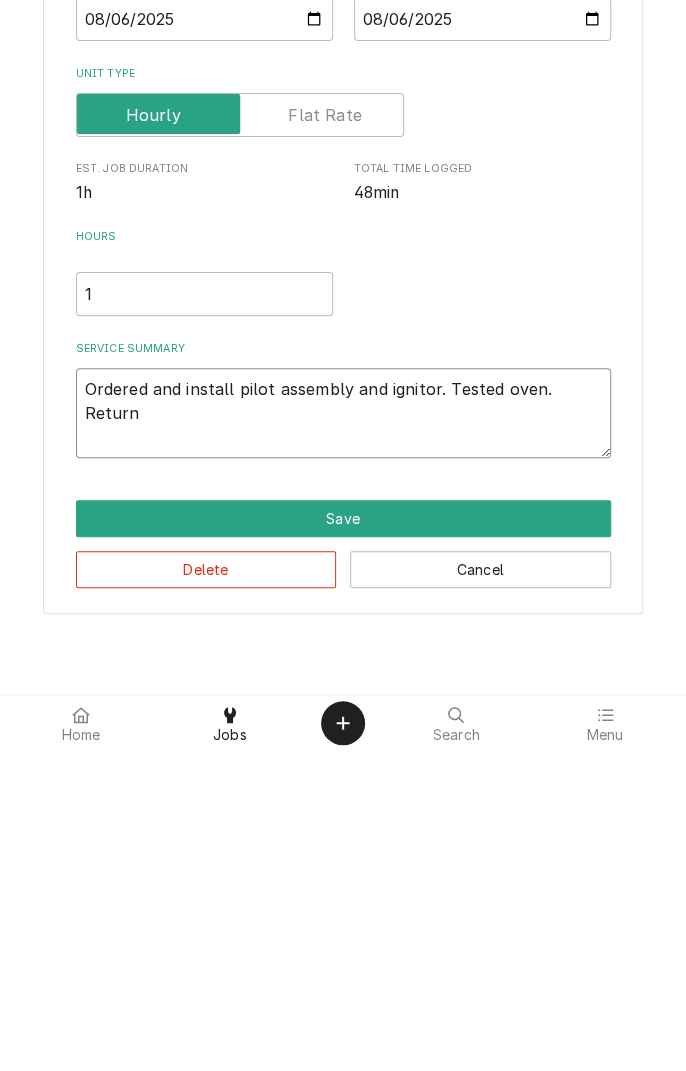 type on "x" 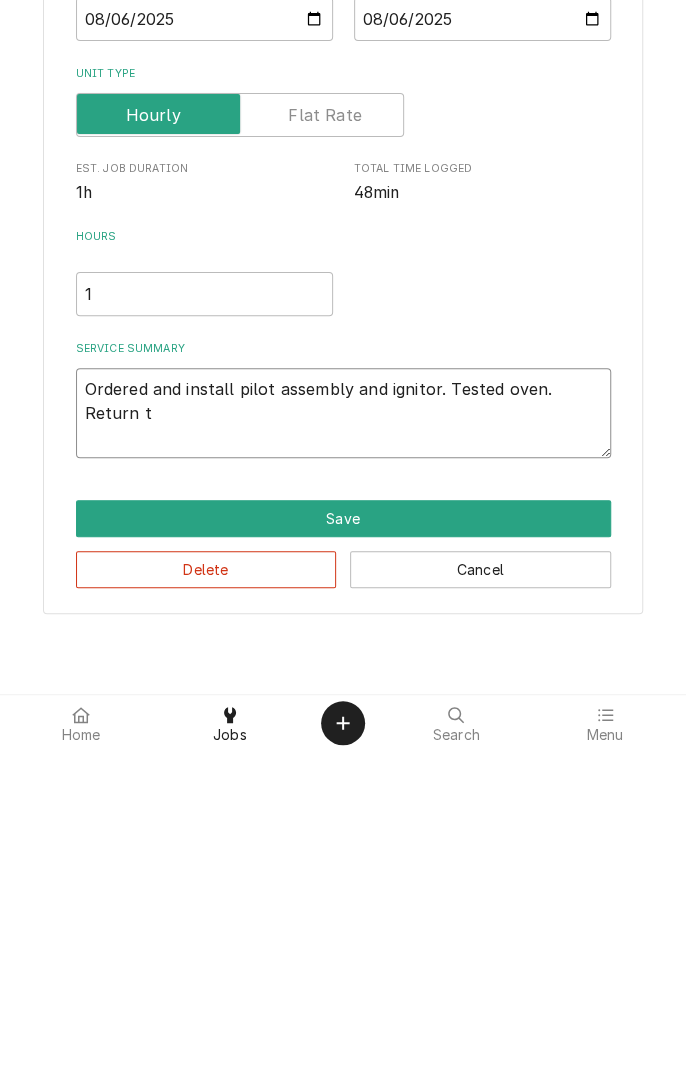 type on "x" 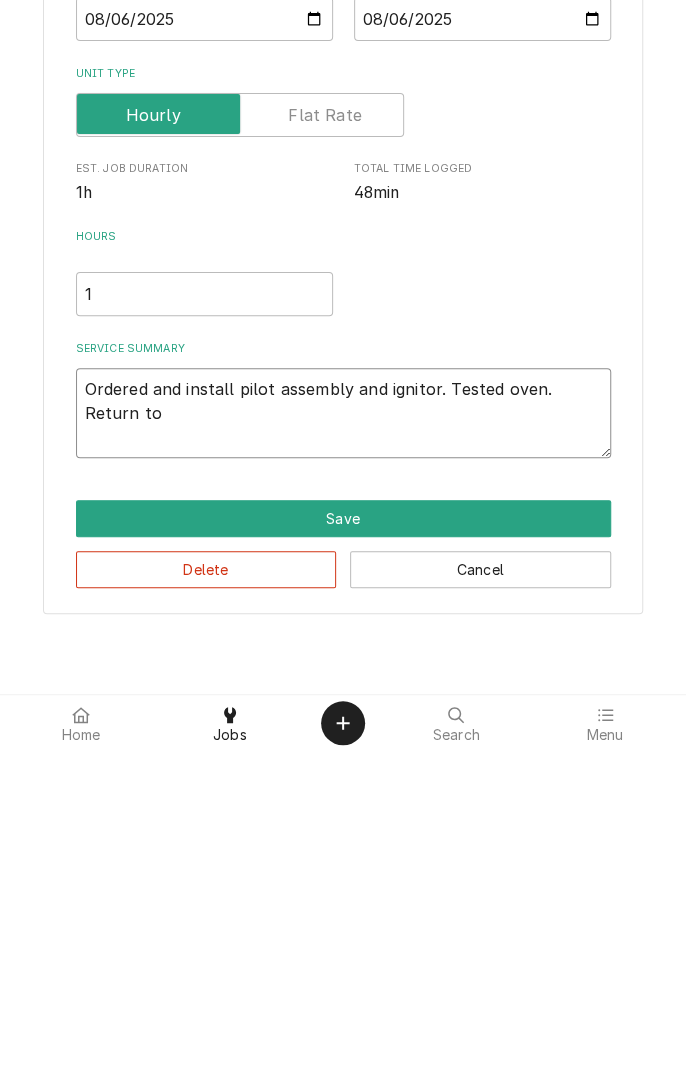 type on "x" 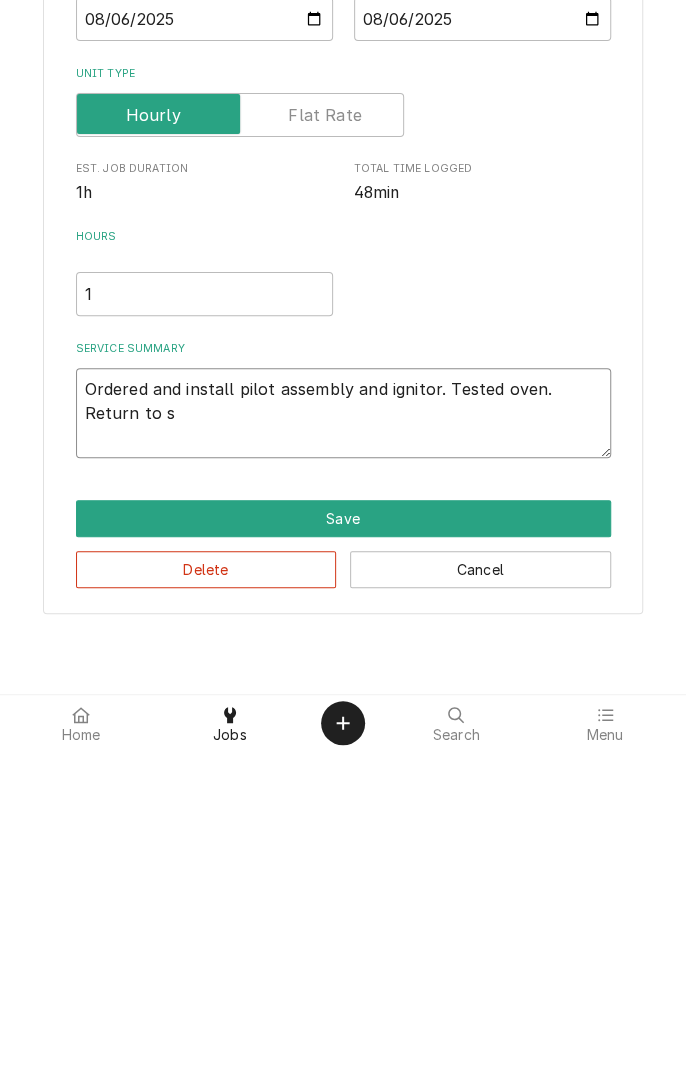 type on "x" 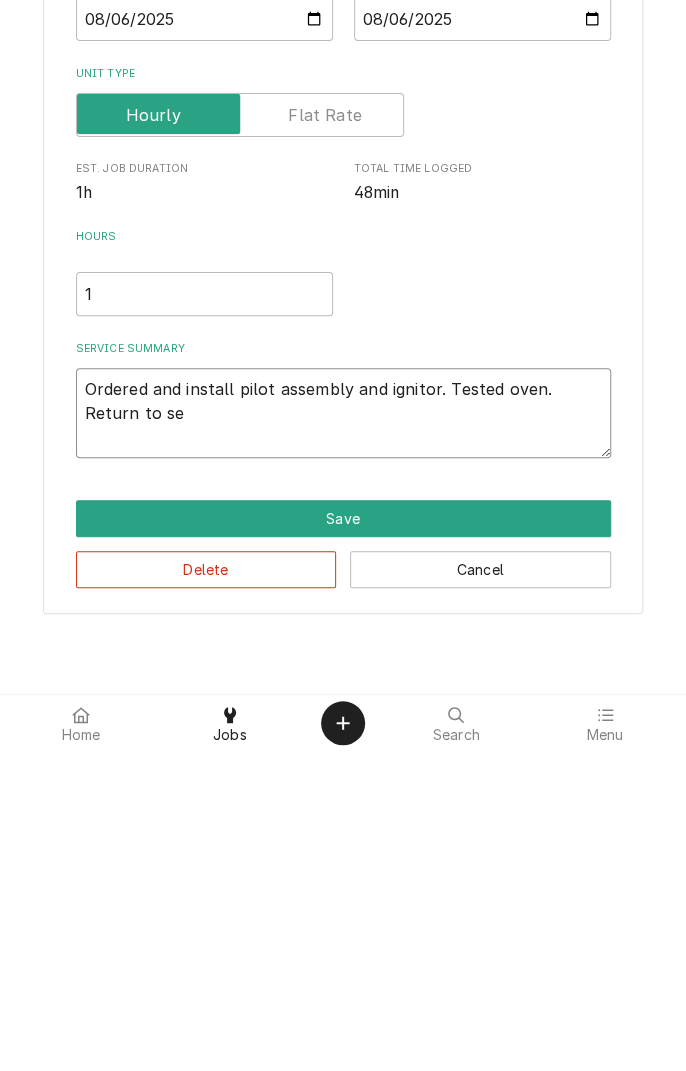 type on "x" 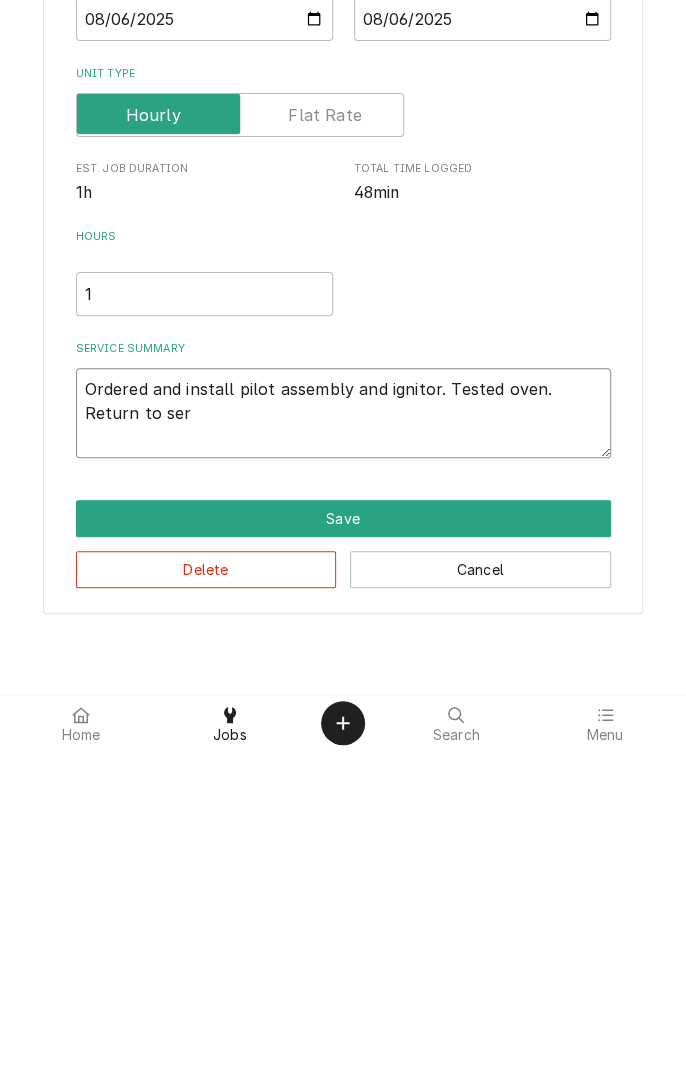 type on "x" 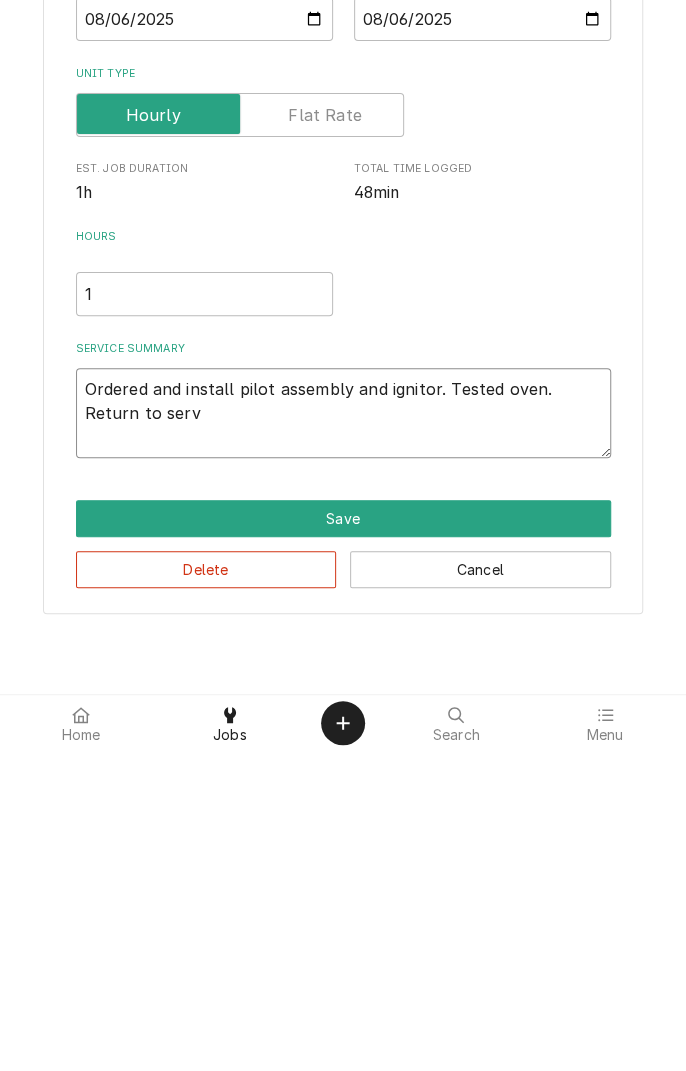 type on "x" 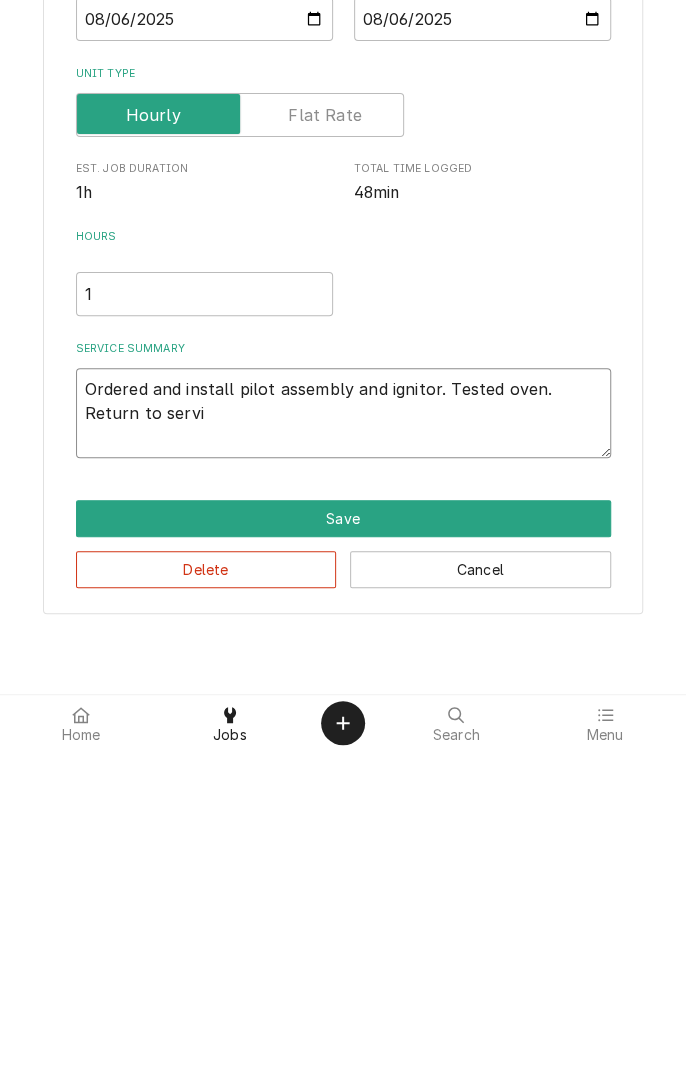 type on "x" 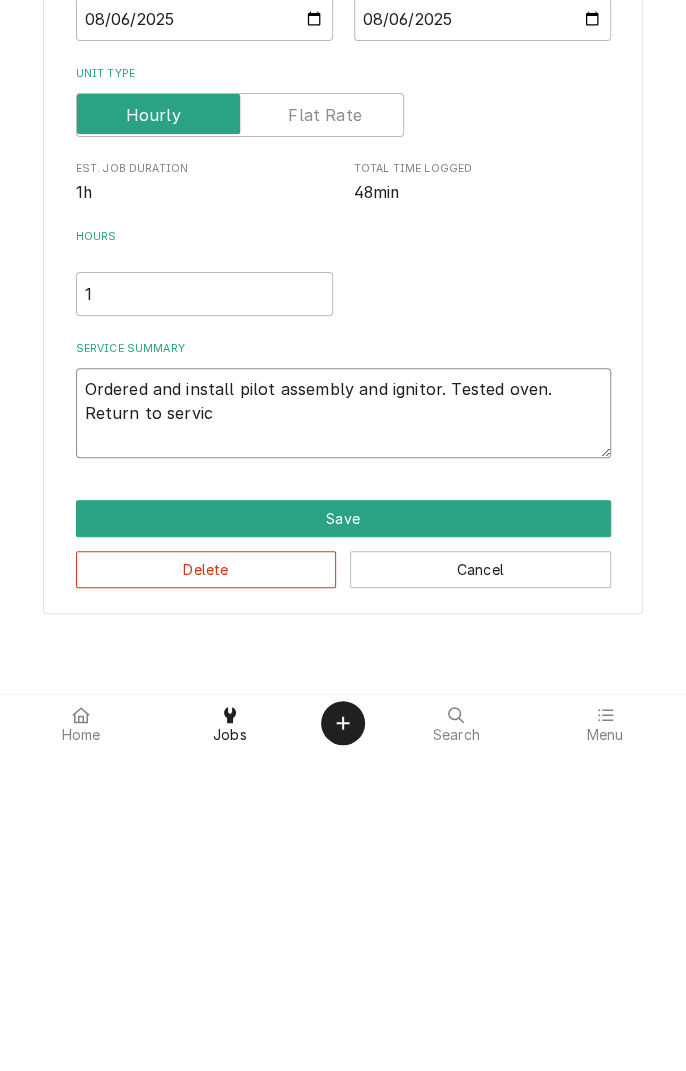 type on "x" 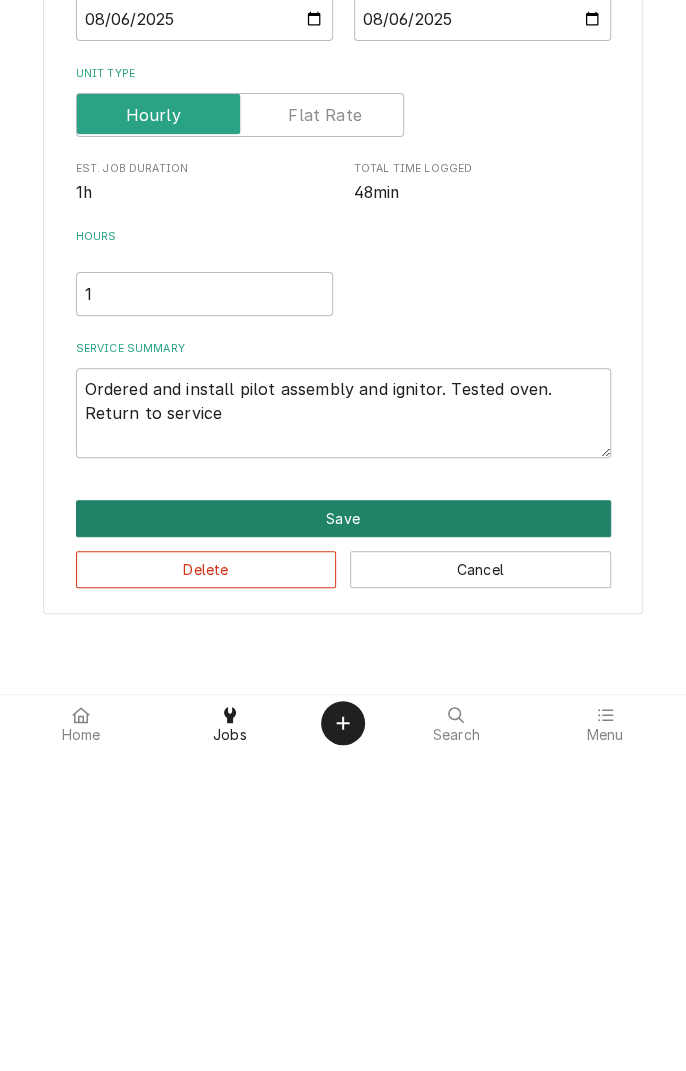 click on "Save" at bounding box center (343, 838) 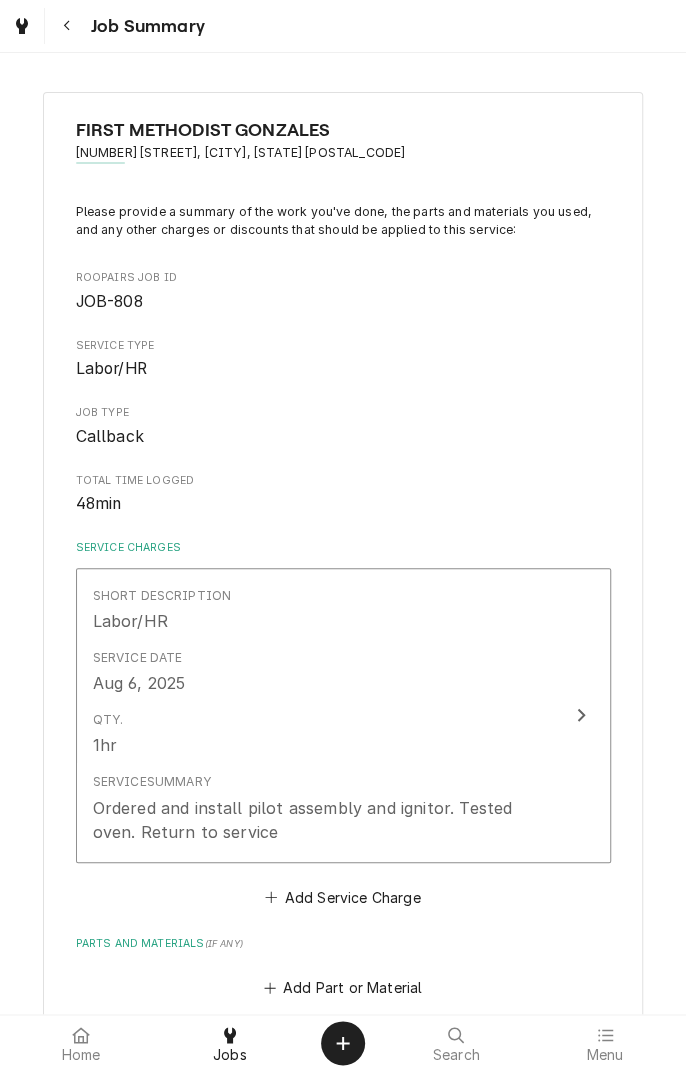 scroll, scrollTop: 337, scrollLeft: 0, axis: vertical 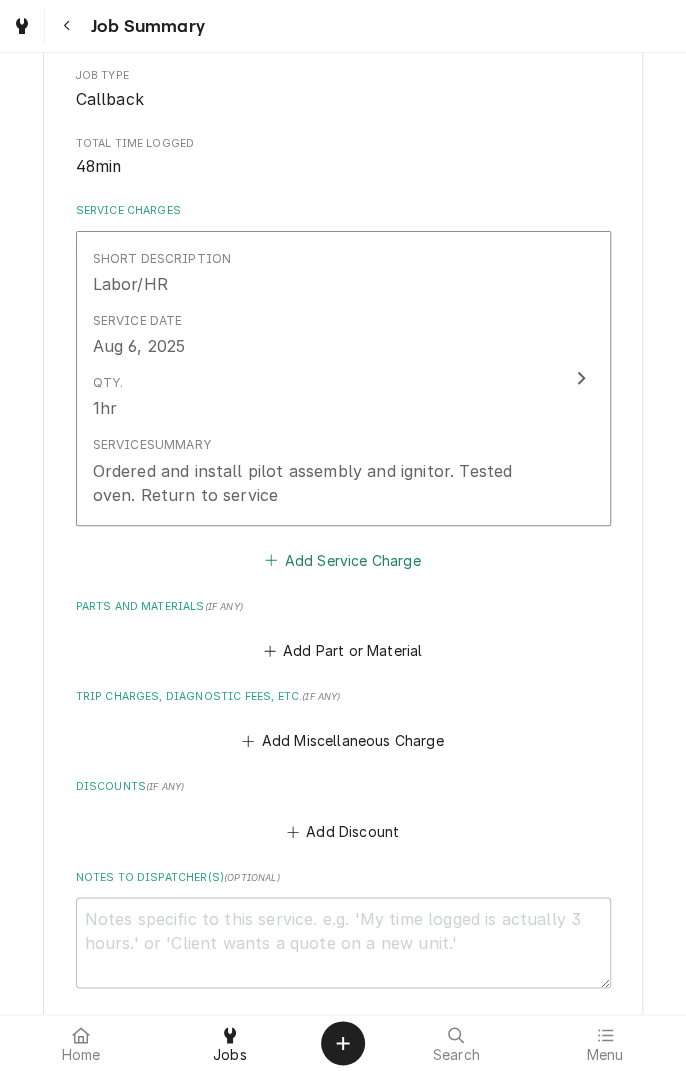 click on "Add Service Charge" at bounding box center [343, 560] 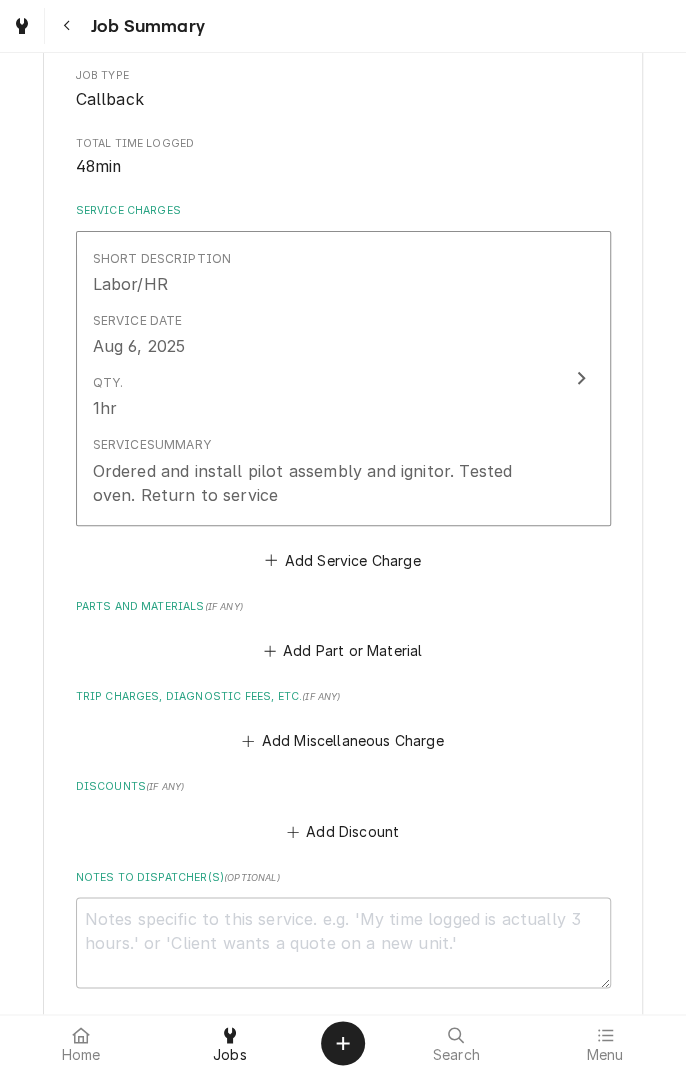 scroll, scrollTop: 0, scrollLeft: 0, axis: both 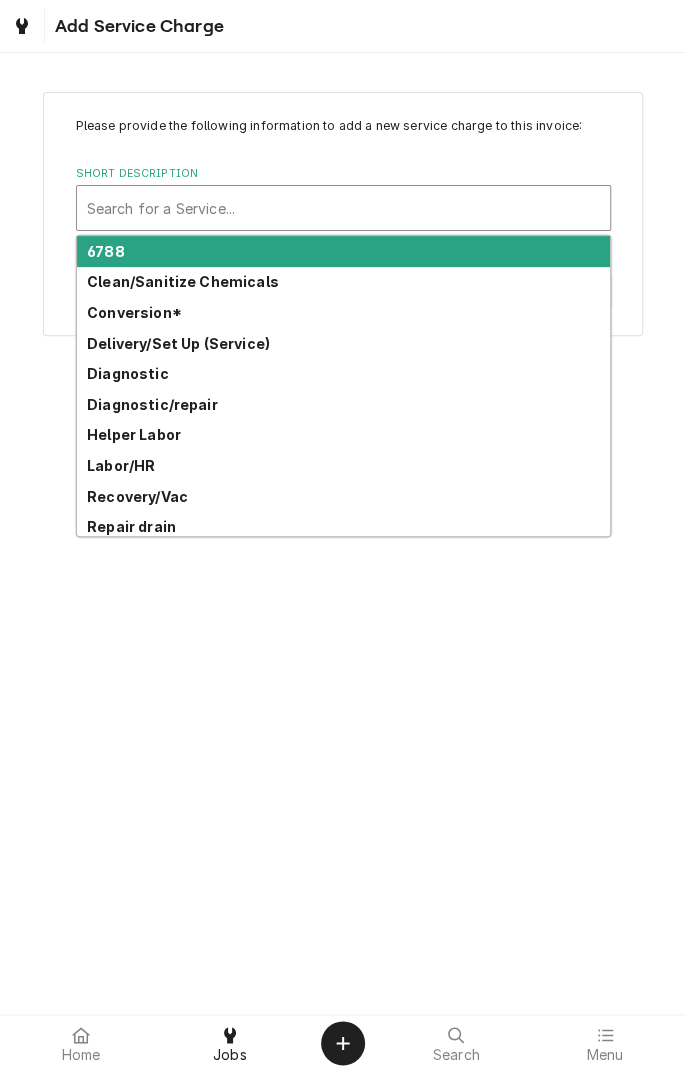 click on "Please provide the following information to add a new service charge to this invoice: Short Description 12 results available. Use Up and Down to choose options, press Enter to select the currently focused option, press Escape to exit the menu, press Tab to select the option and exit the menu. Search for a Service... 6788 Clean/Sanitize Chemicals Conversion* Delivery/Set Up (Service) Diagnostic Diagnostic/repair Helper Labor Labor/HR Recovery/Vac Repair drain Saturday Call out Troubleshooting Cancel" at bounding box center (343, 213) 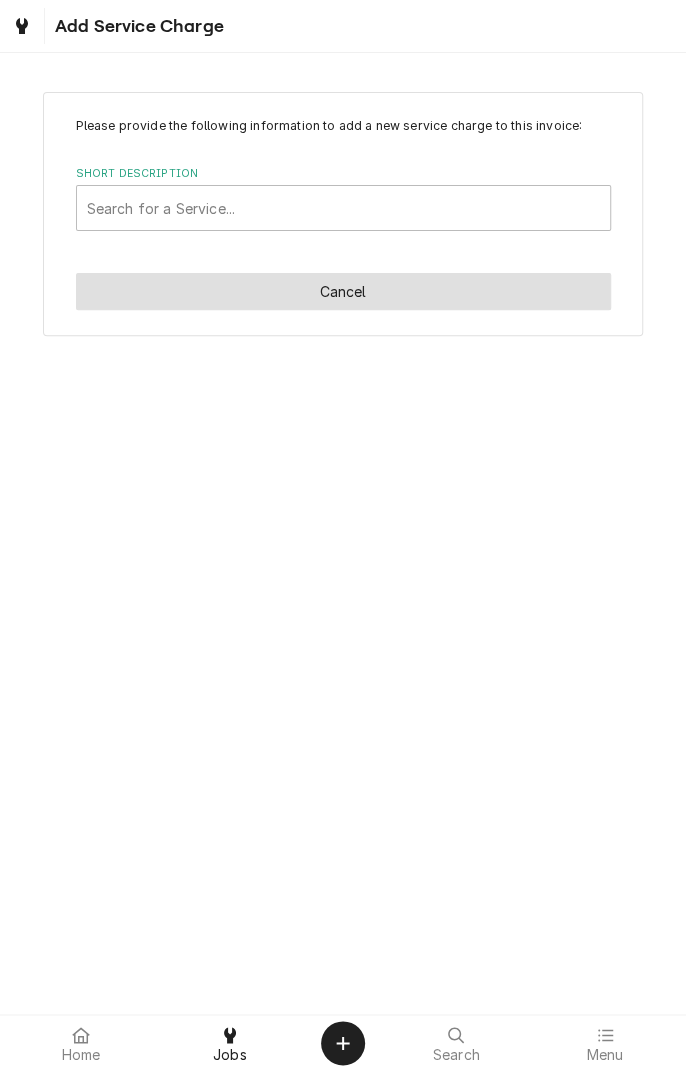 click on "Cancel" at bounding box center (343, 291) 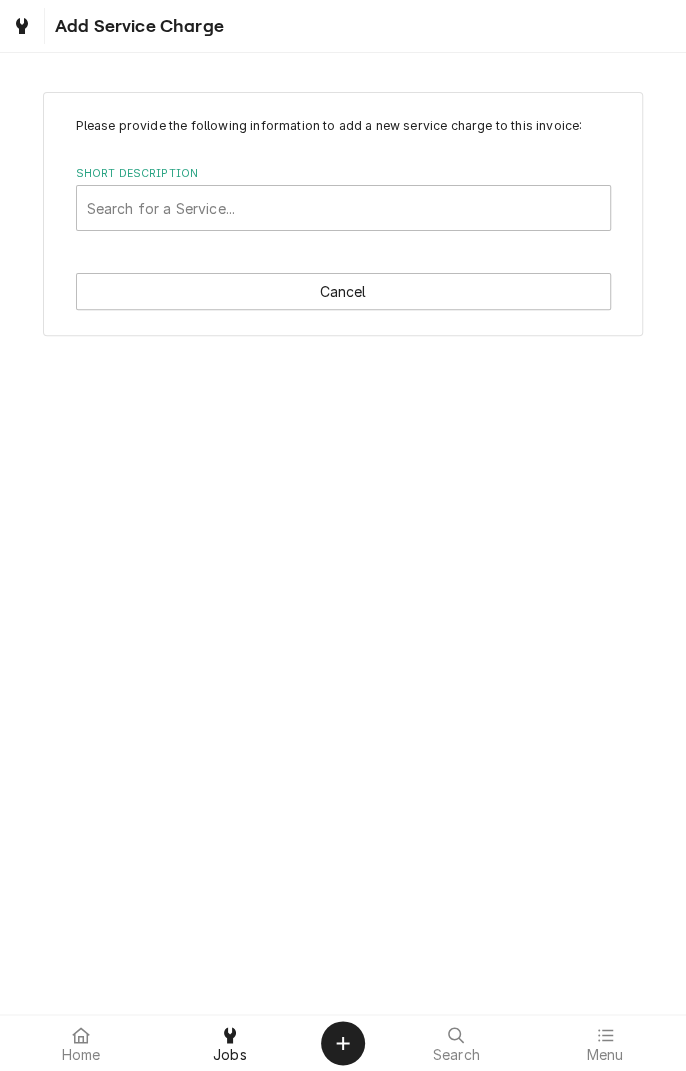 type on "x" 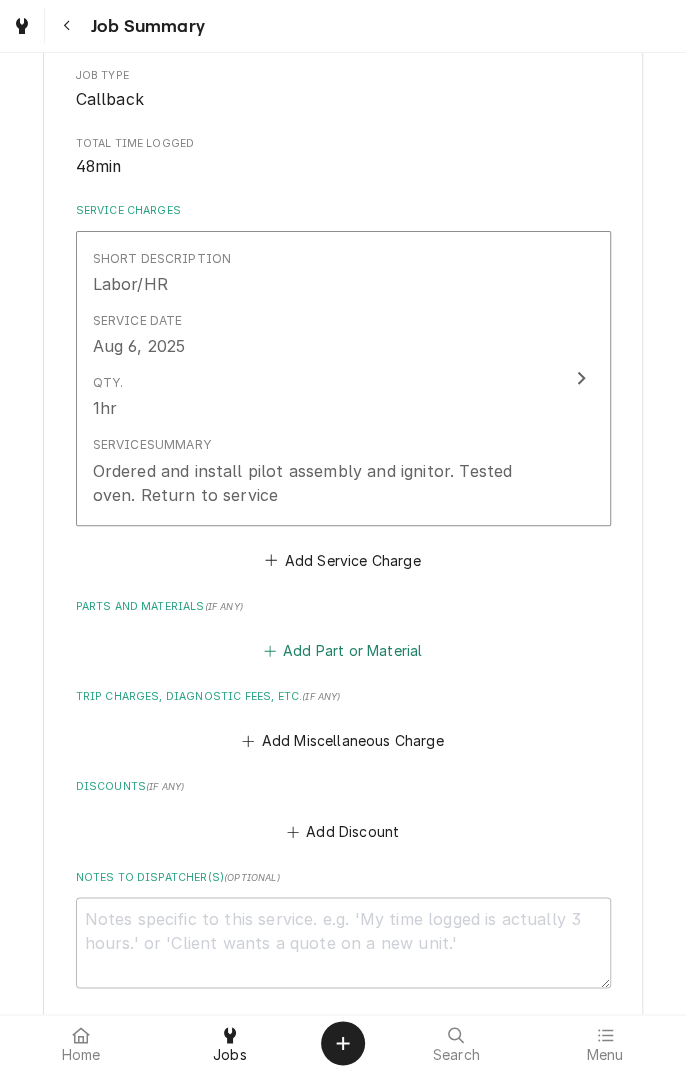 click on "Add Part or Material" at bounding box center (342, 651) 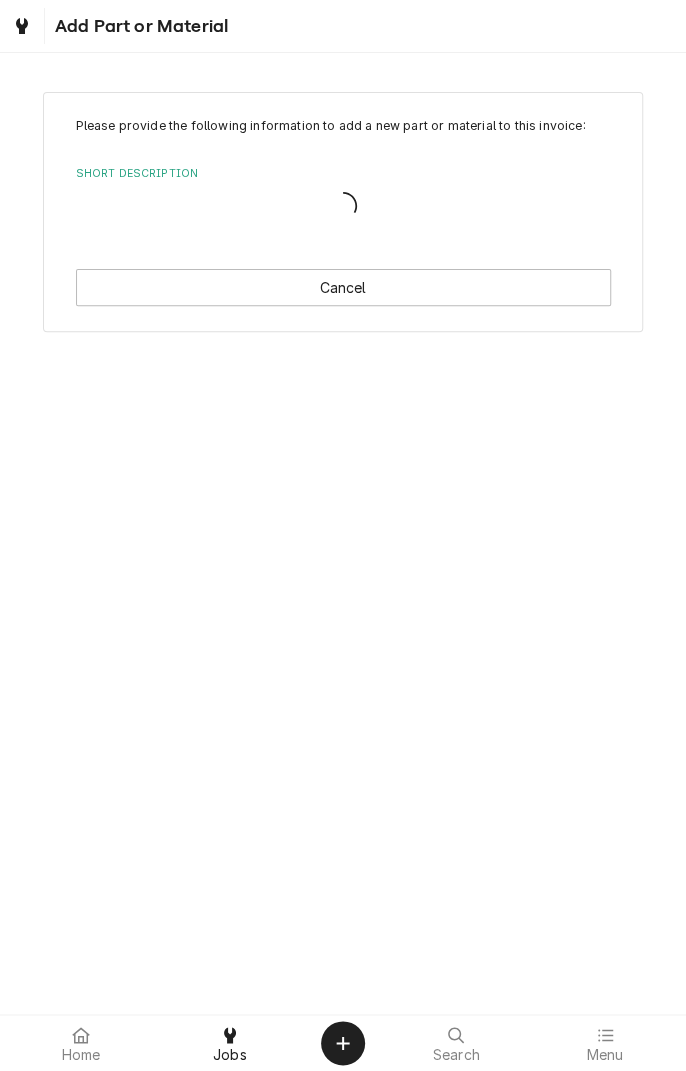scroll, scrollTop: 0, scrollLeft: 0, axis: both 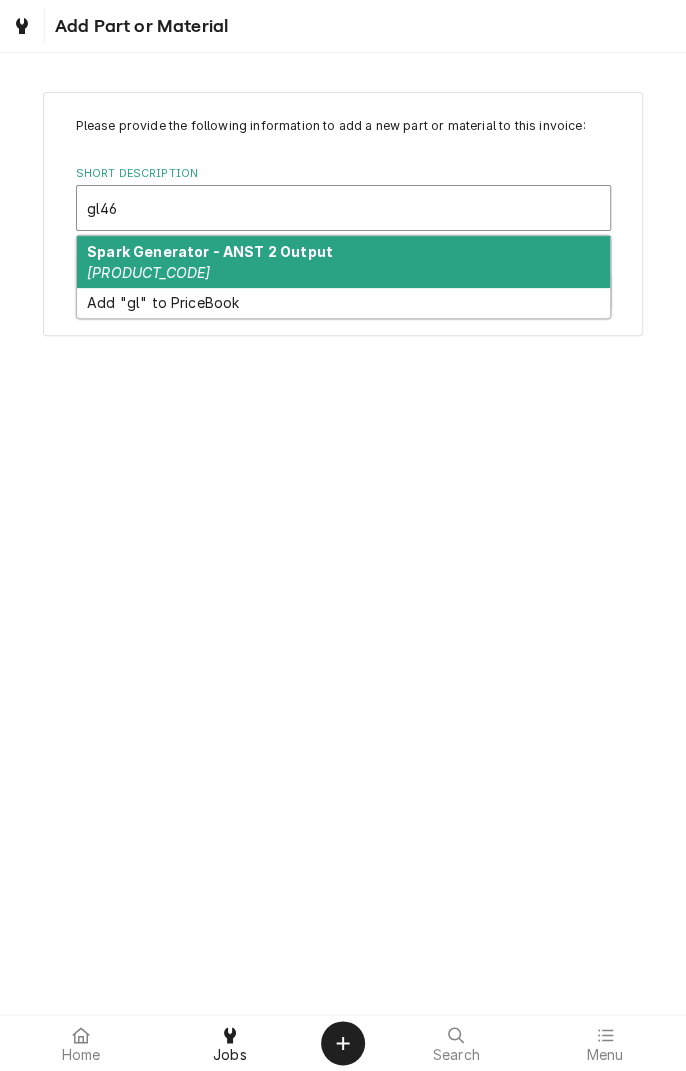 click on "Spark Generator - ANST 2 Output GL4609052" at bounding box center (343, 262) 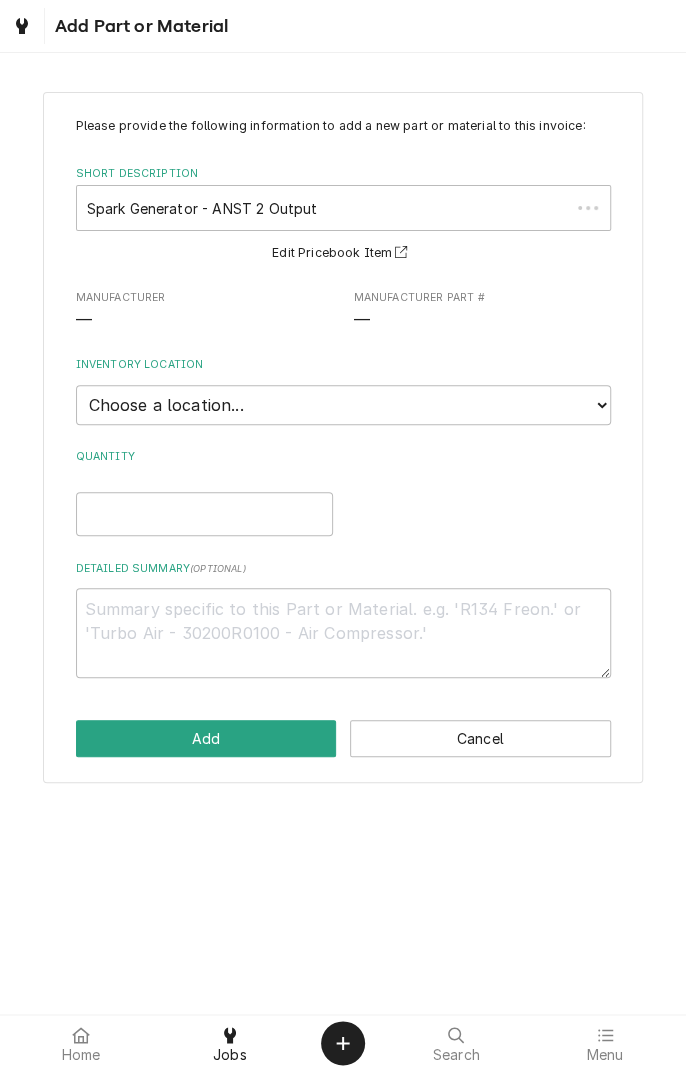 type on "x" 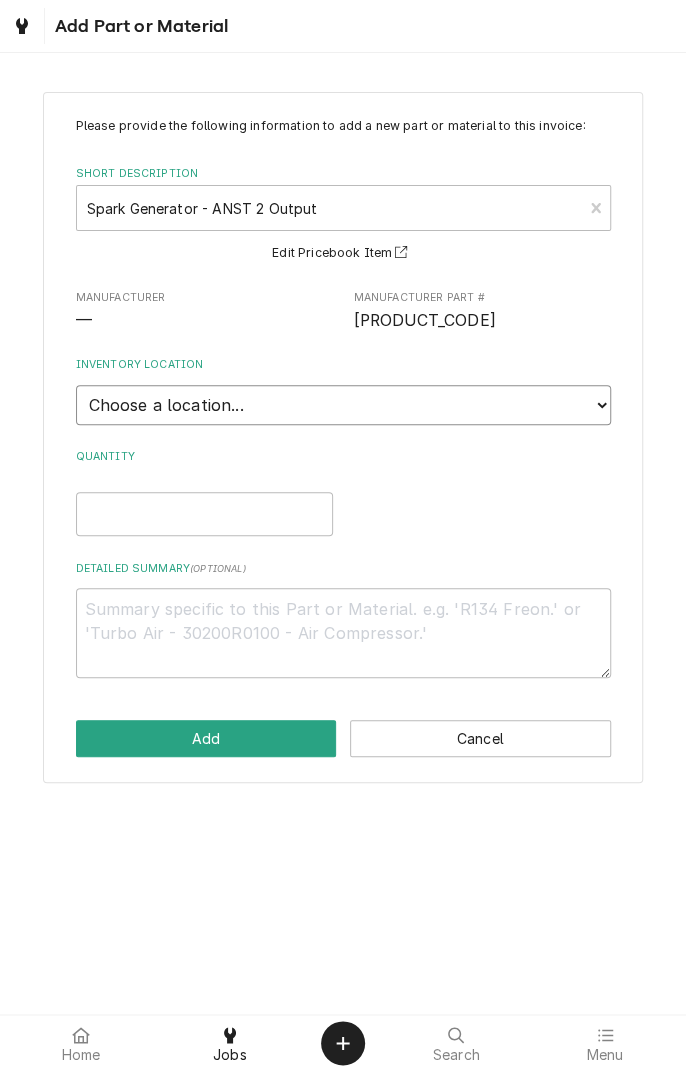 click on "Choose a location... Gino's Truck Jason's Truck Skips Service Warehouse" at bounding box center (343, 405) 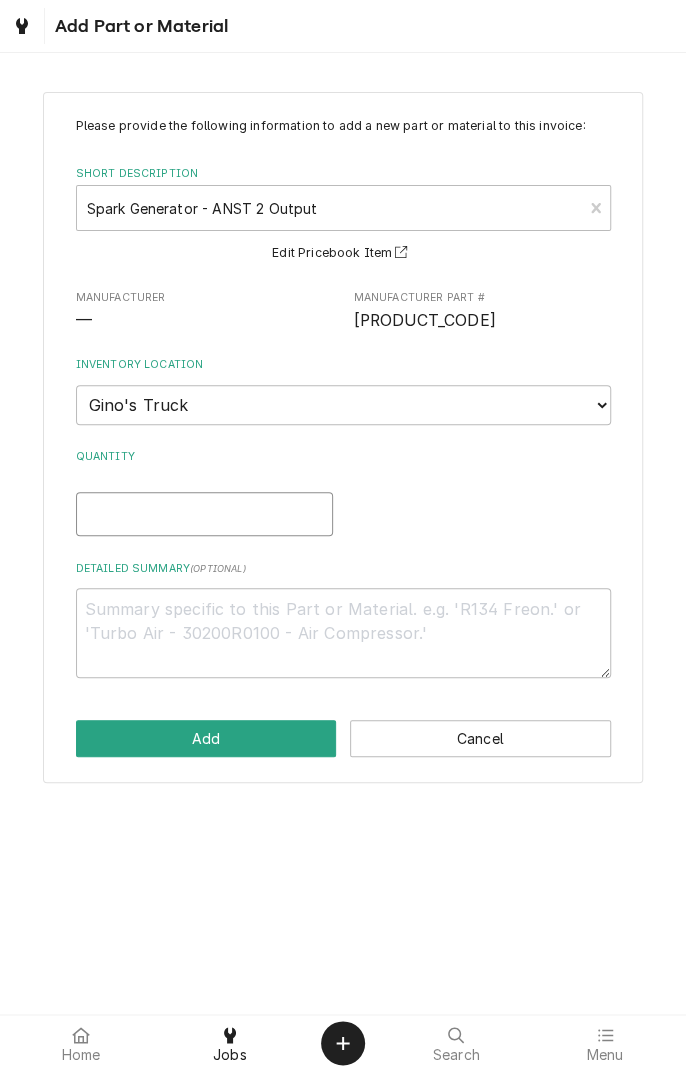 click on "Quantity" at bounding box center [204, 514] 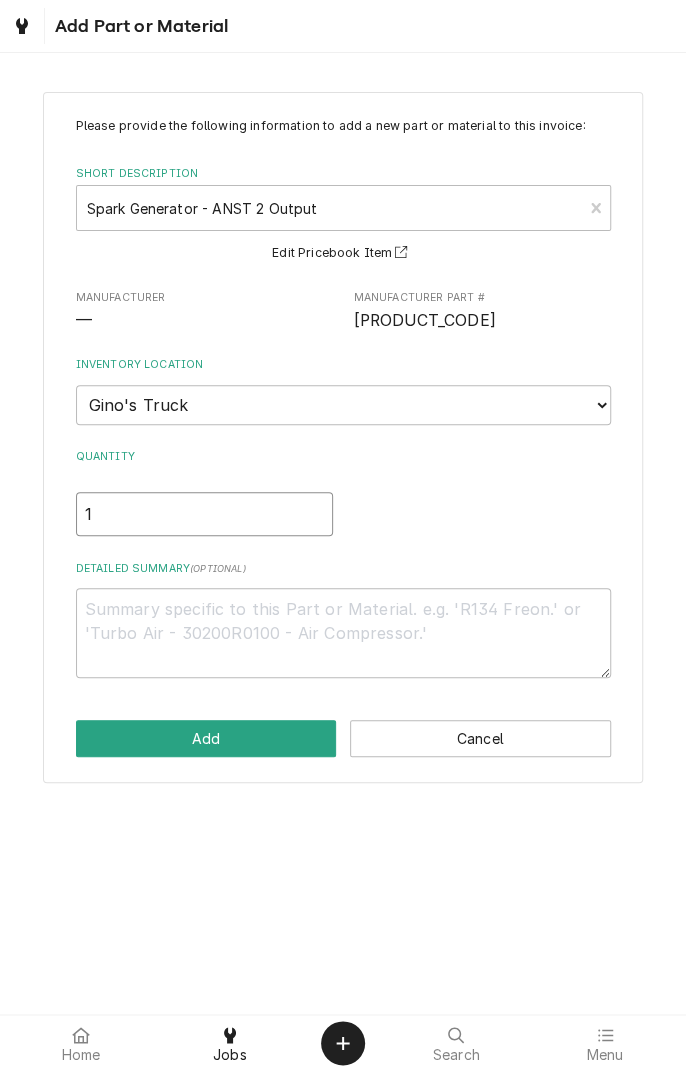 type on "x" 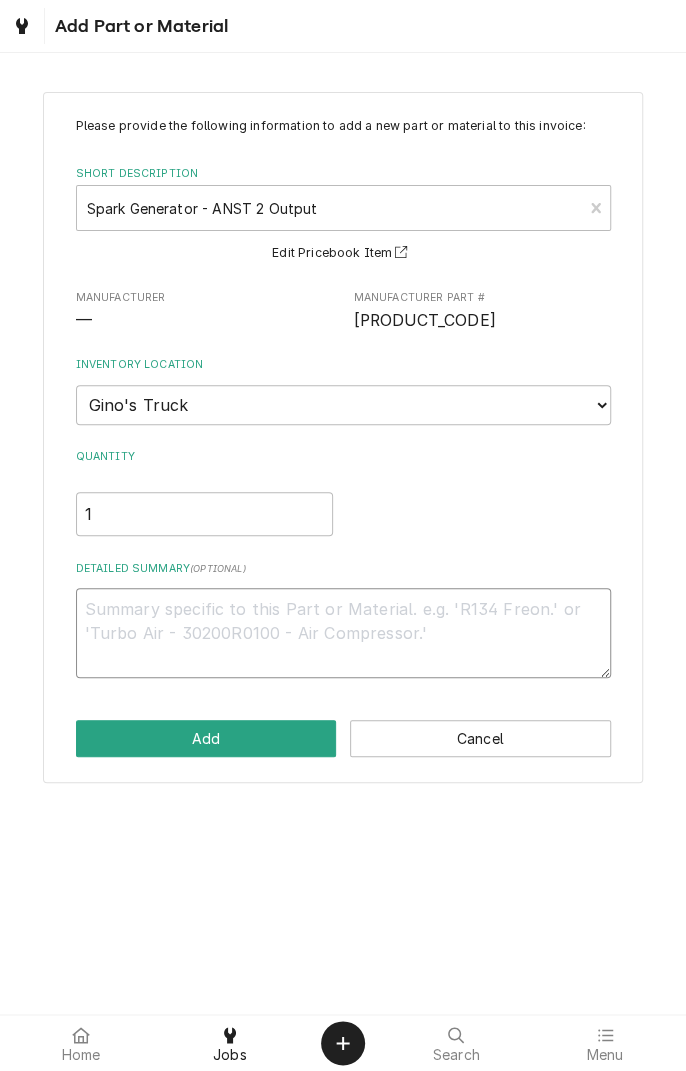 click on "Detailed Summary  ( optional )" at bounding box center (343, 633) 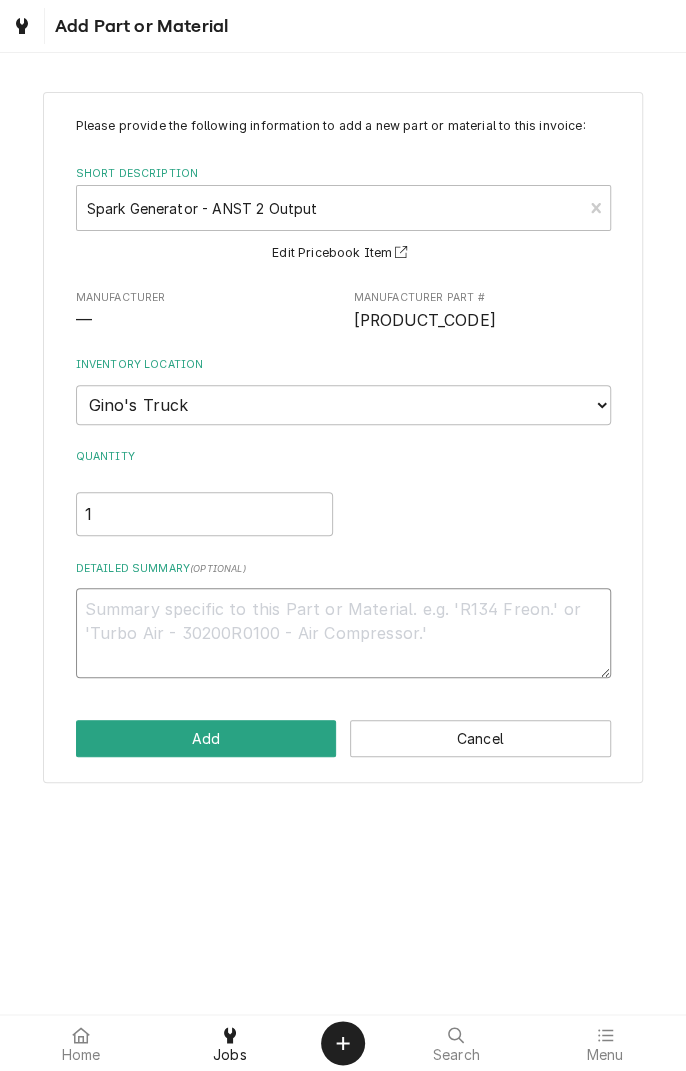 type on "S" 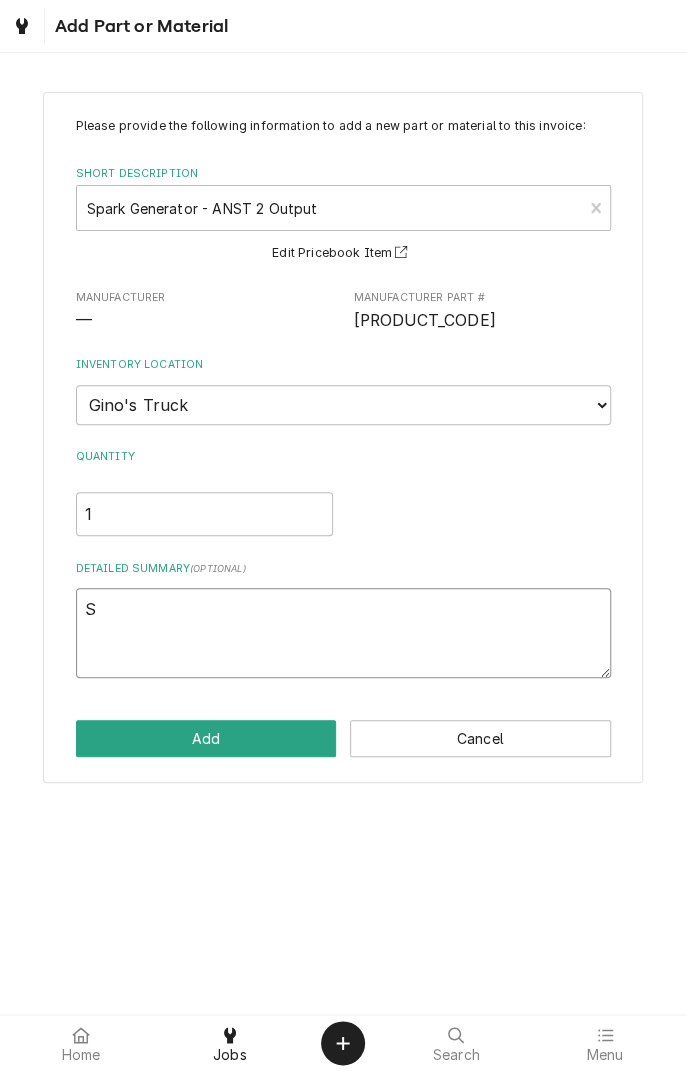 type on "x" 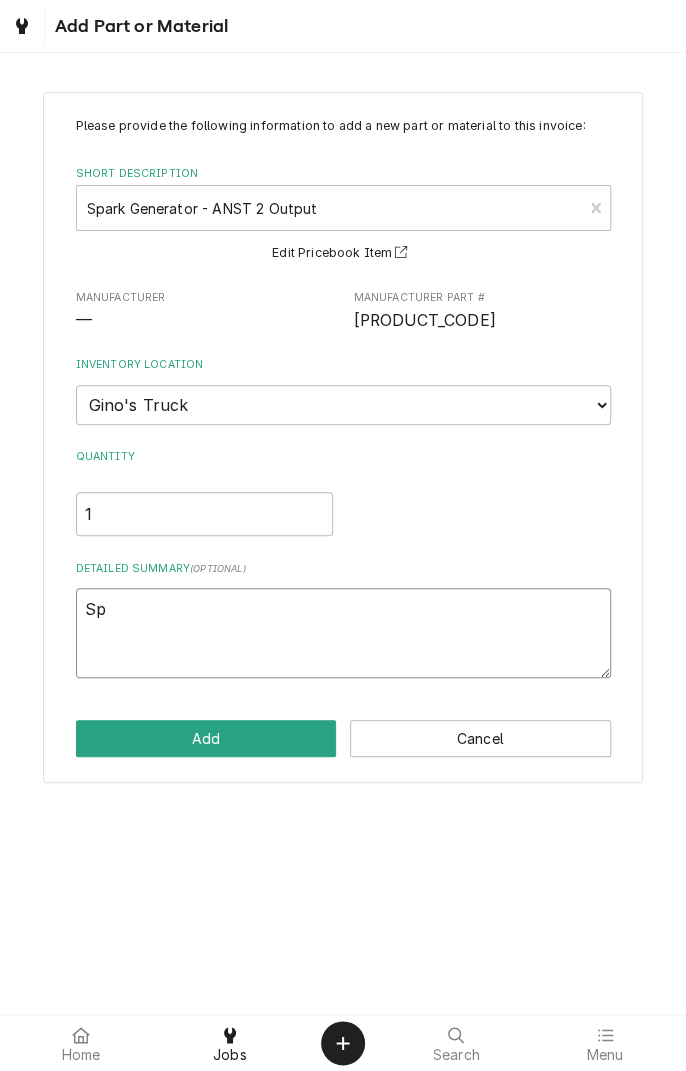 type on "x" 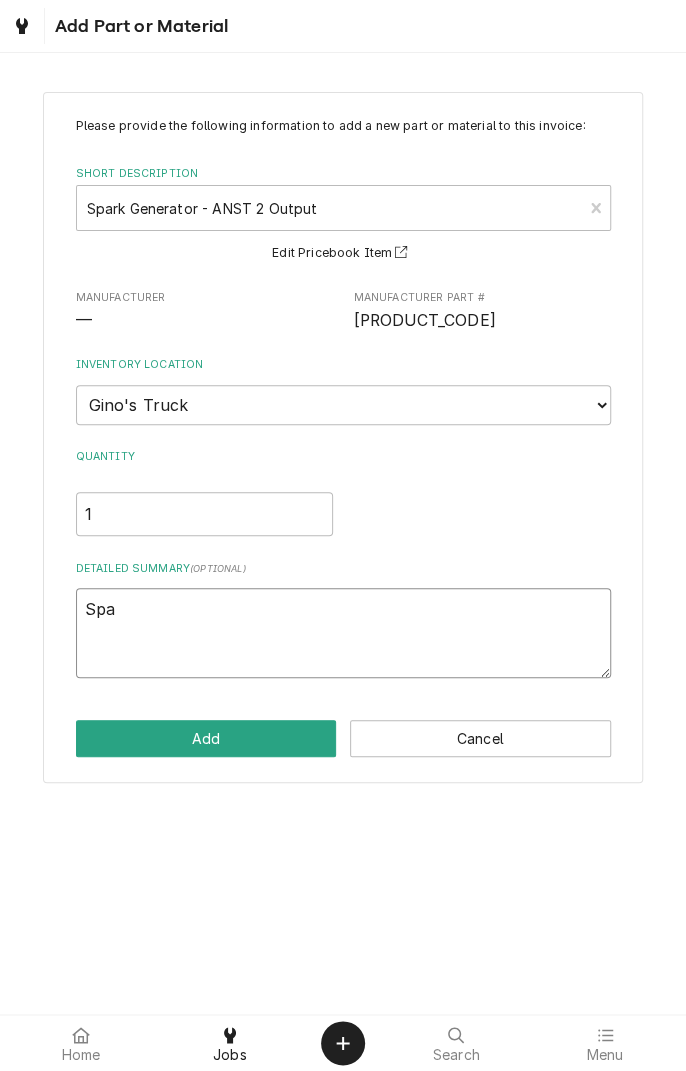 type on "x" 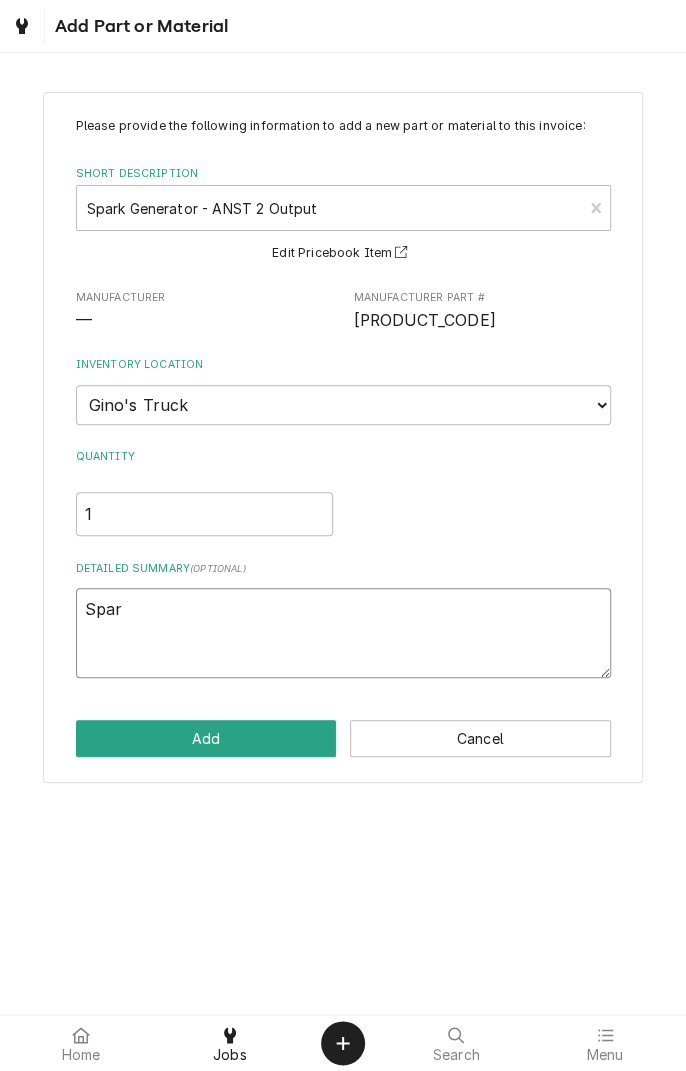 type on "x" 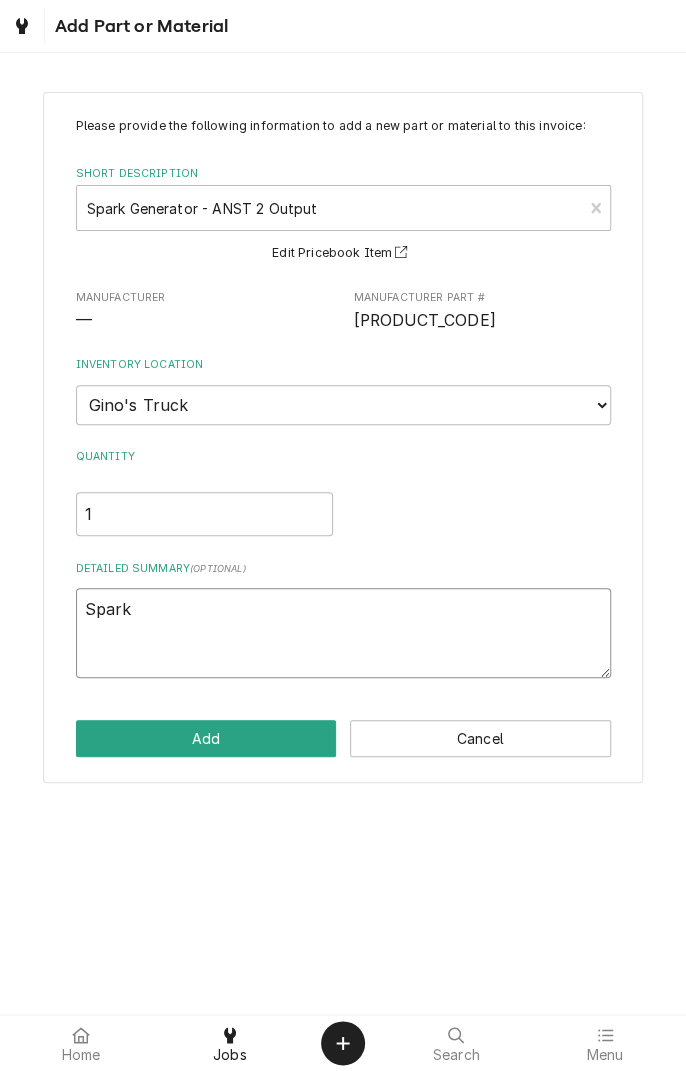 type on "x" 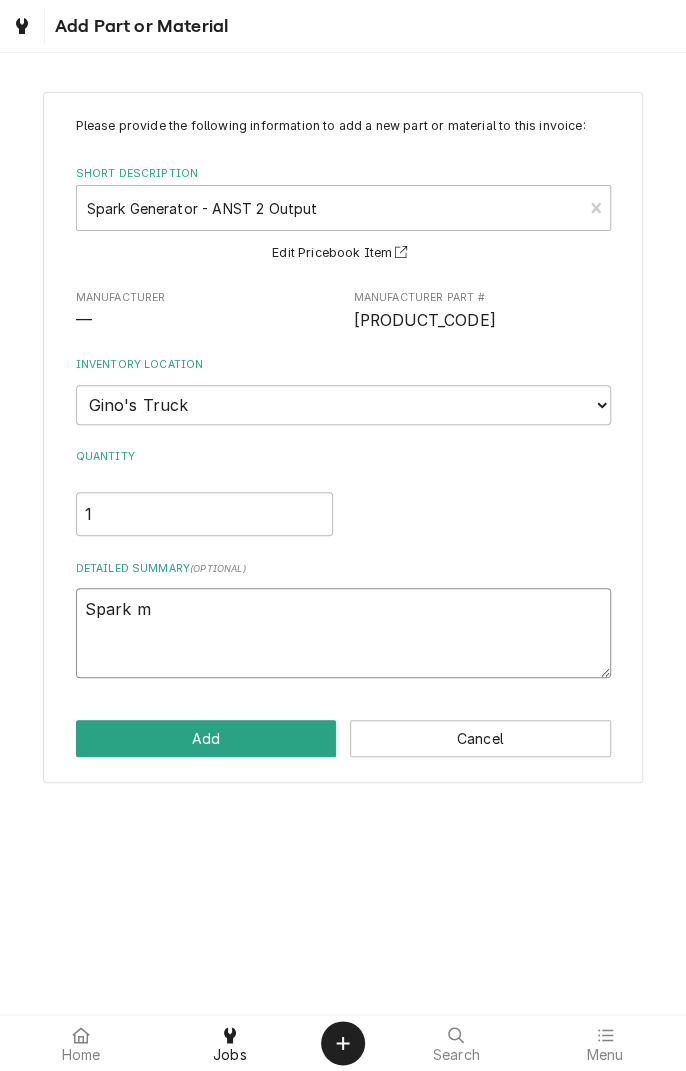 type on "x" 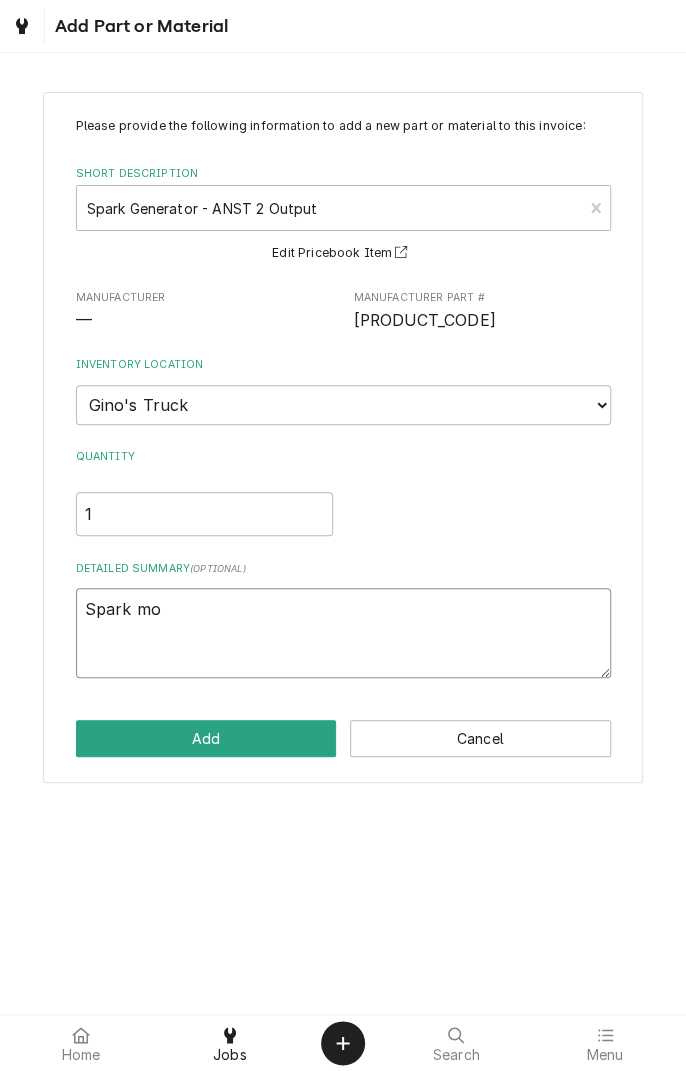 type on "x" 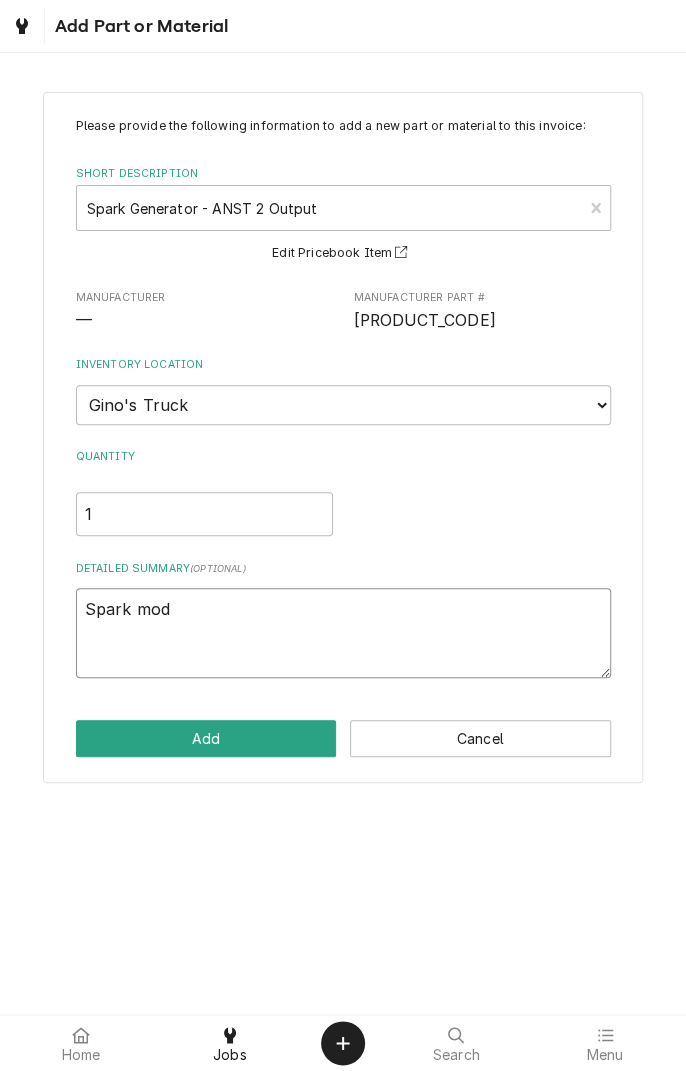 type on "x" 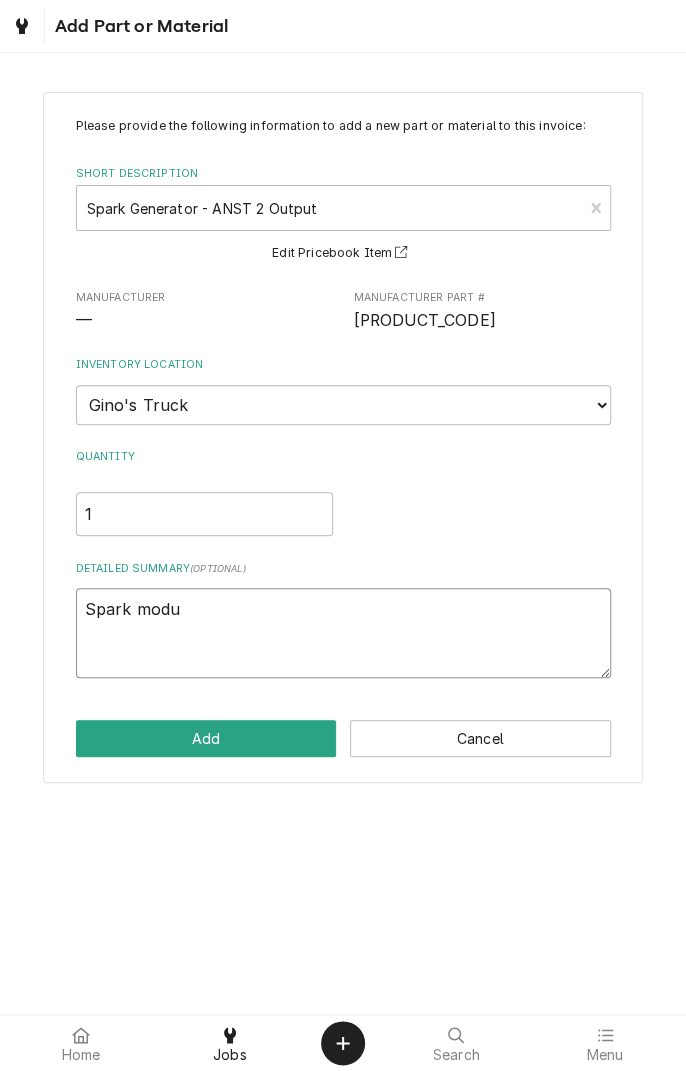 type on "x" 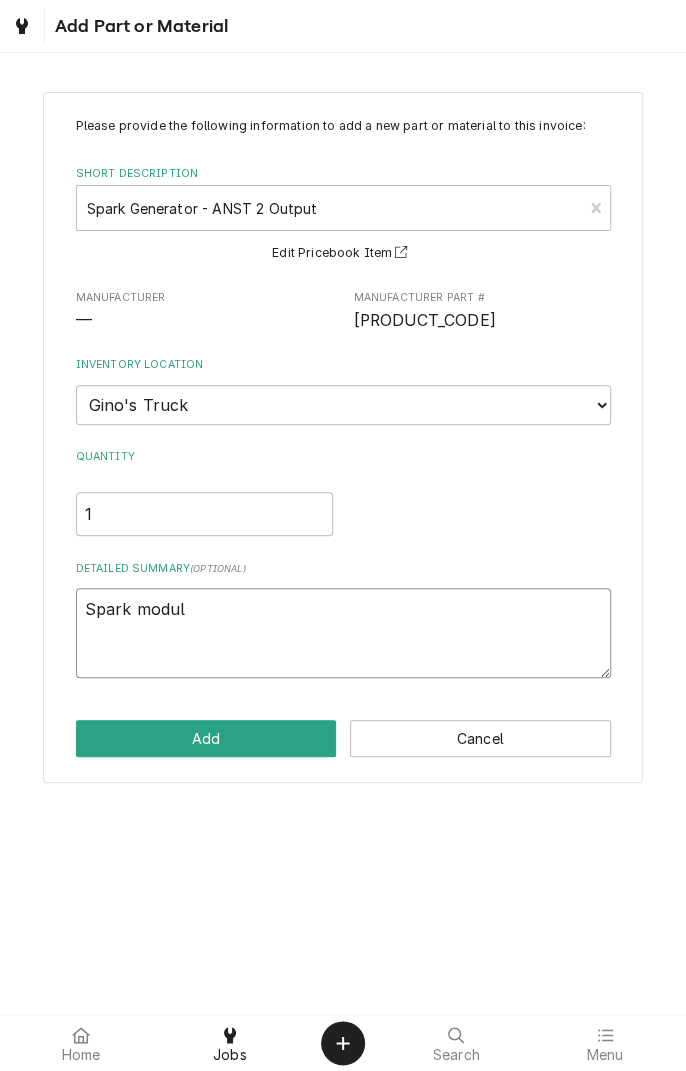 type on "x" 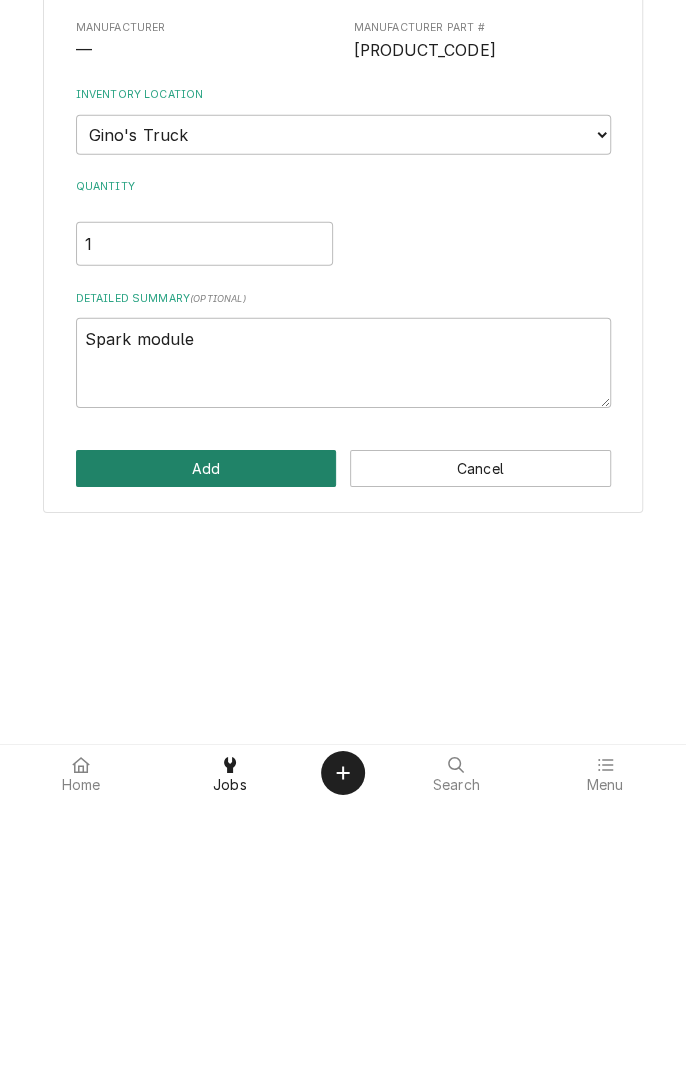 click on "Add" at bounding box center [206, 738] 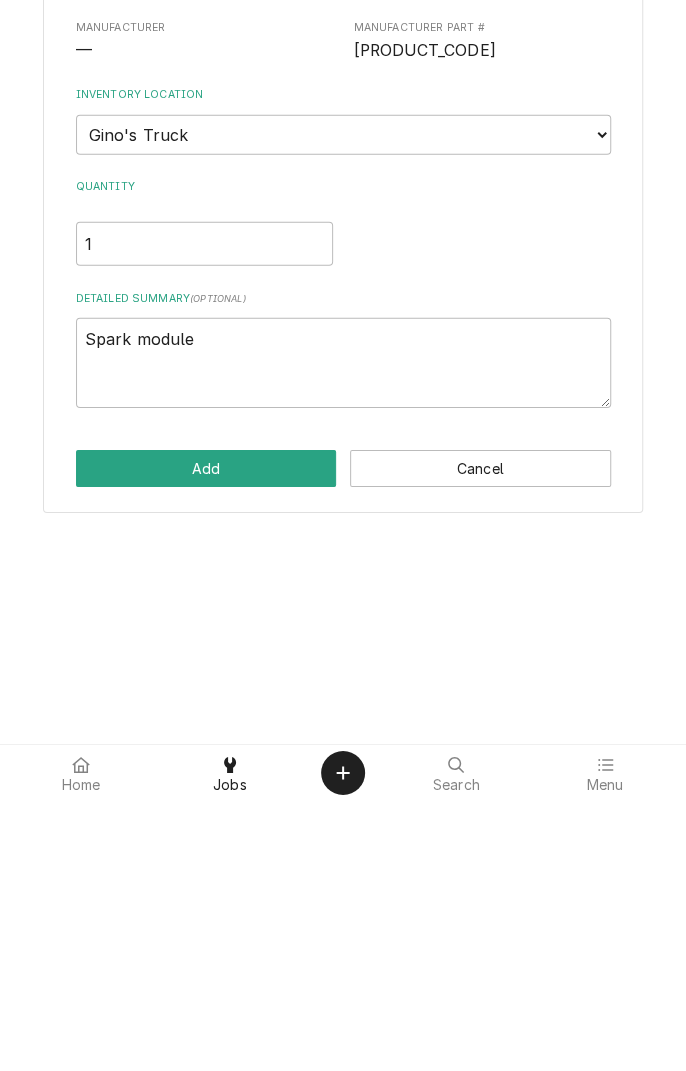 type on "x" 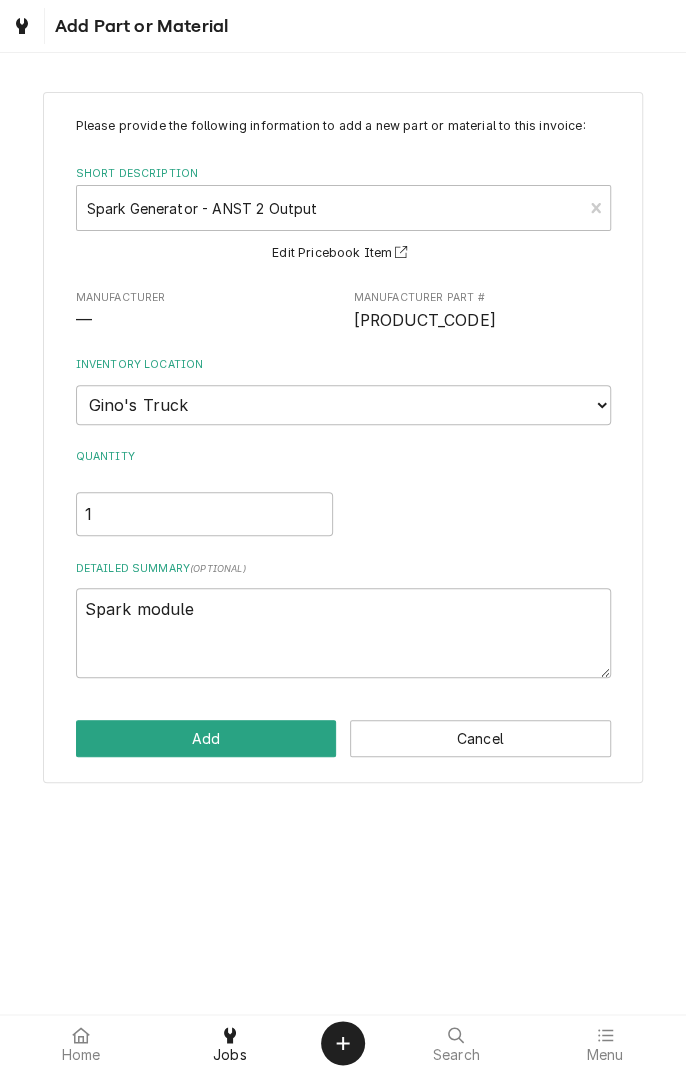 scroll, scrollTop: 337, scrollLeft: 0, axis: vertical 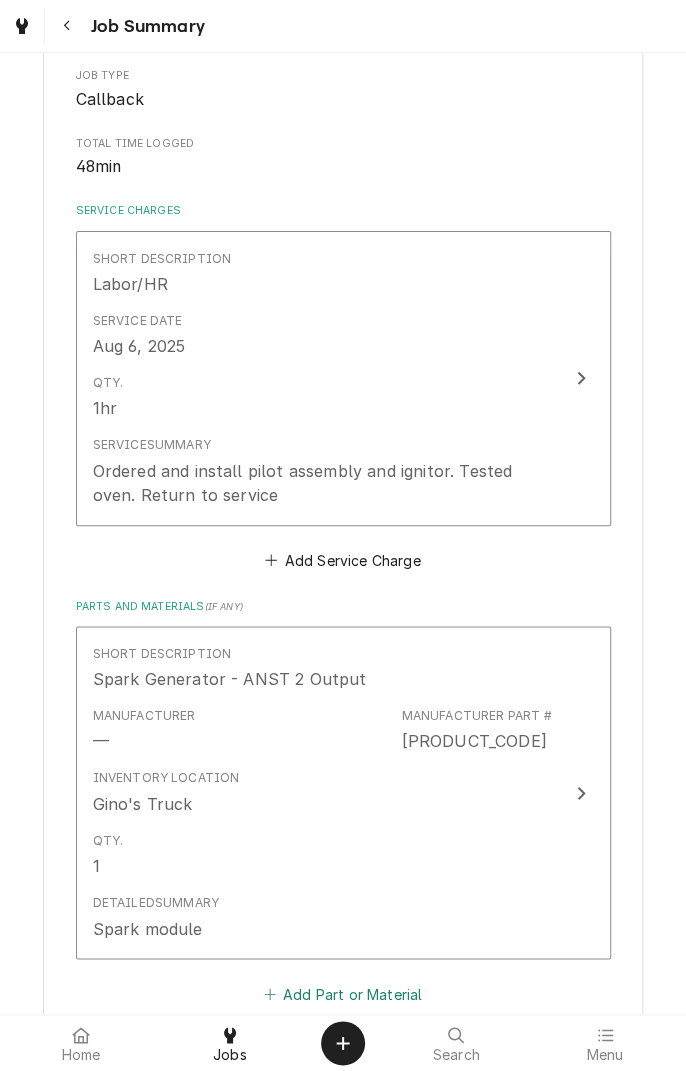 click on "Add Part or Material" at bounding box center (342, 993) 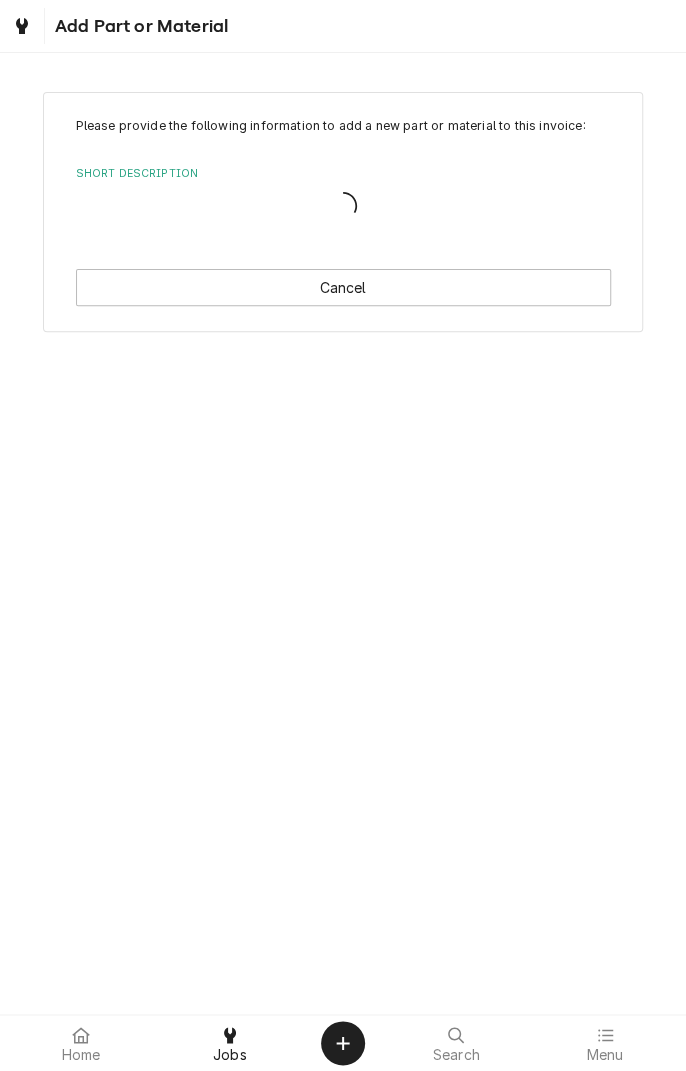 scroll, scrollTop: 0, scrollLeft: 0, axis: both 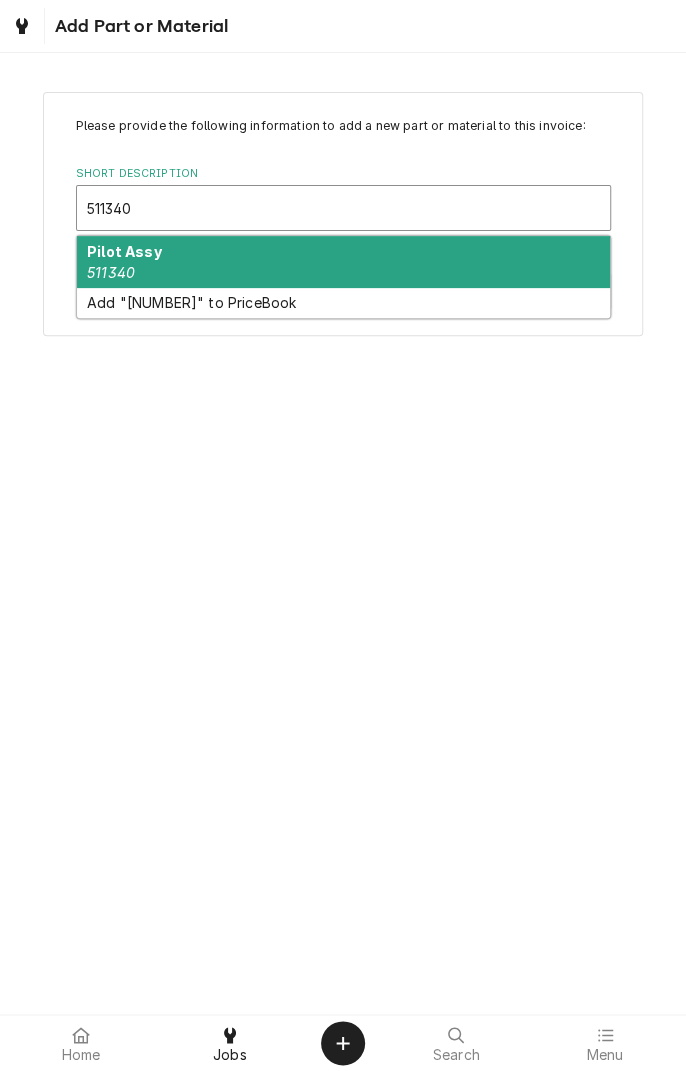 click on "511340" at bounding box center (111, 272) 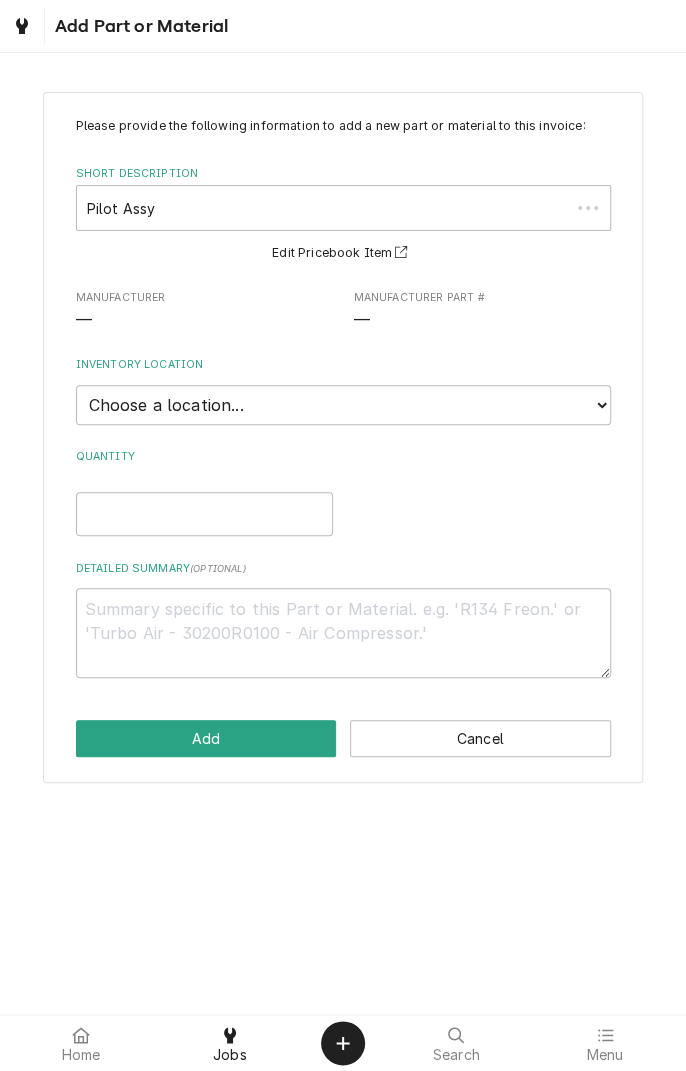type on "x" 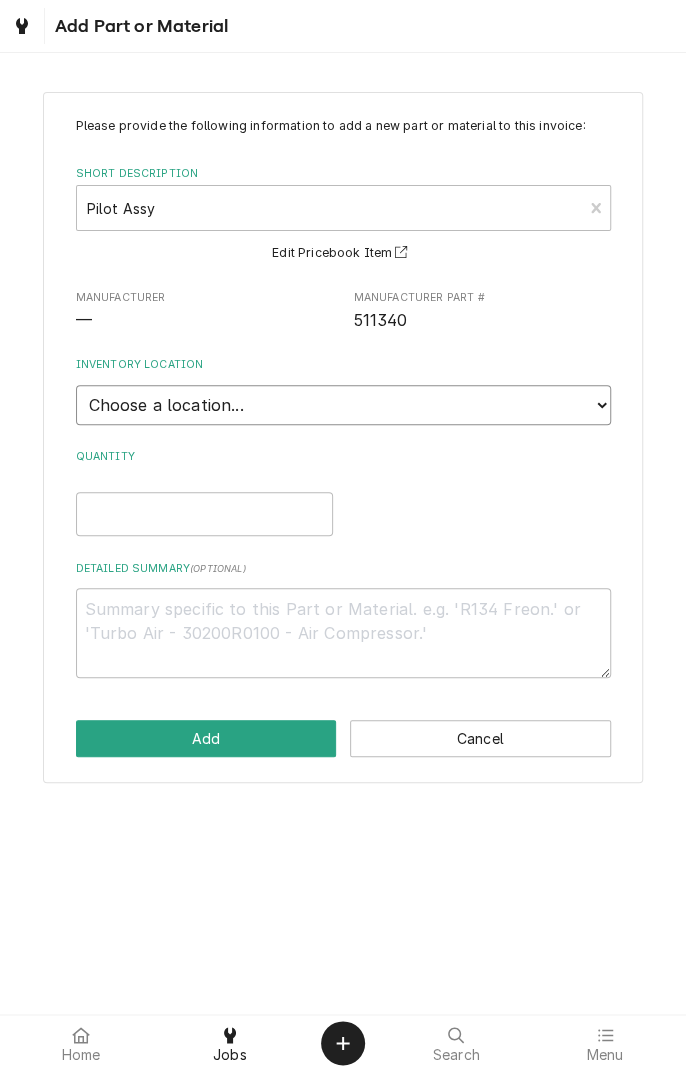 click on "Choose a location... Gino's Truck Jason's Truck Skips Service Warehouse" at bounding box center [343, 405] 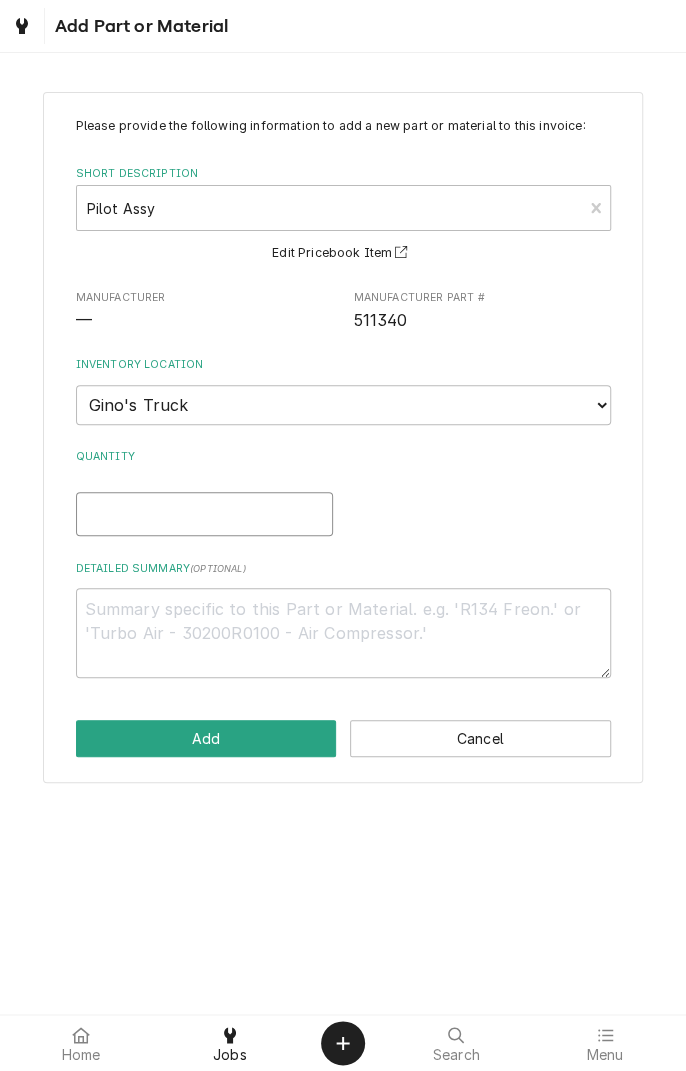 click on "Quantity" at bounding box center [204, 514] 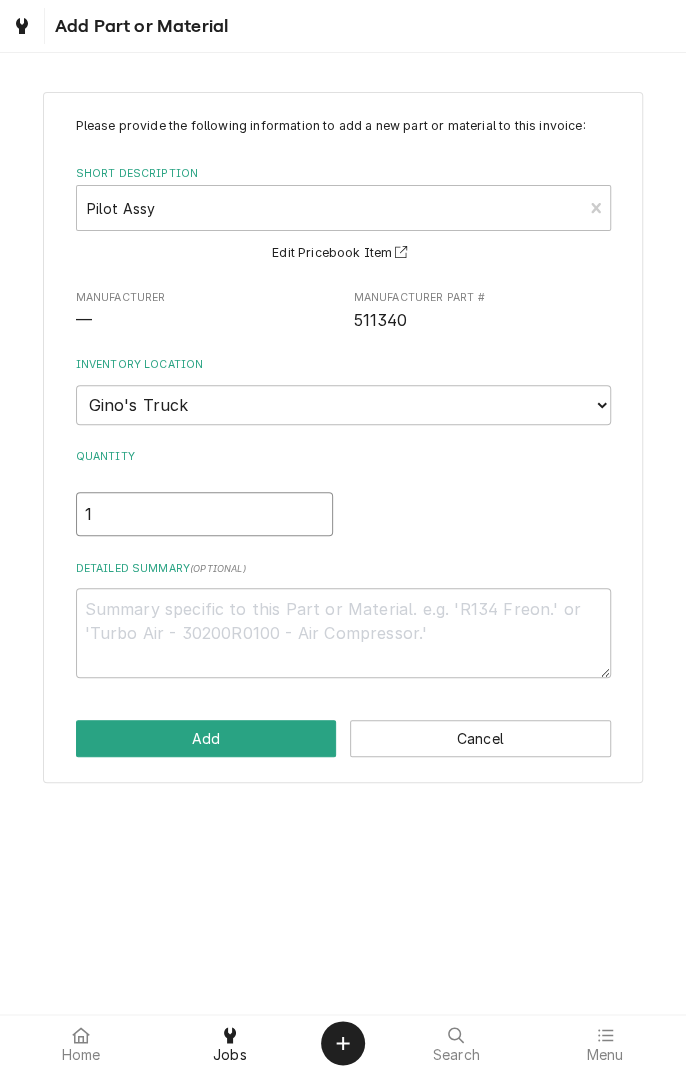 type on "x" 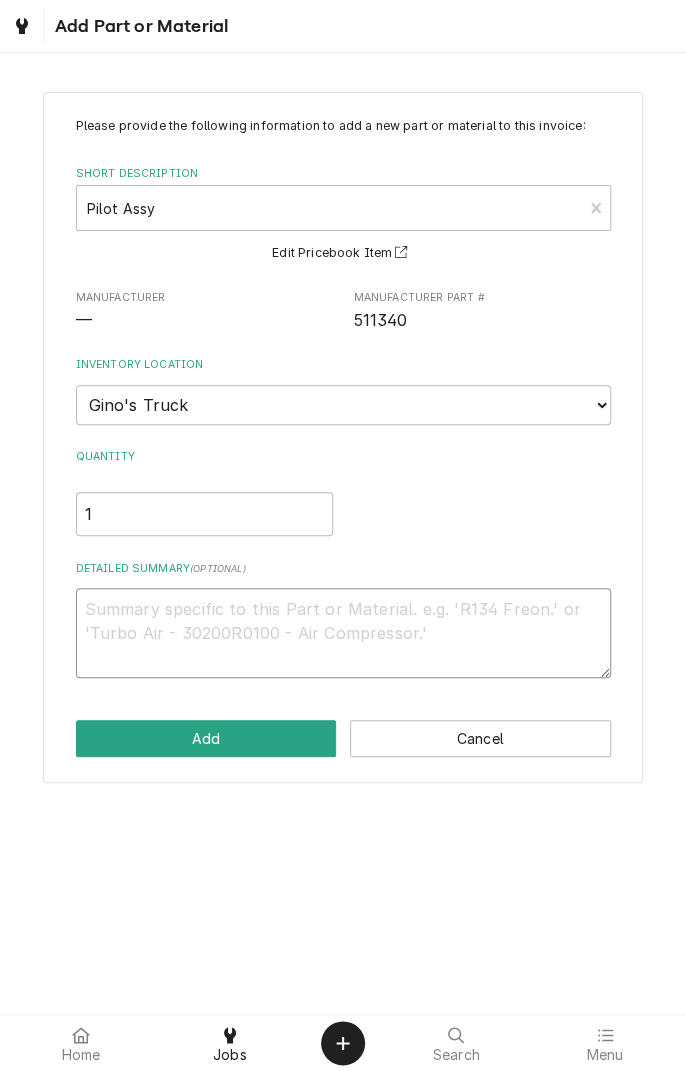 click on "Detailed Summary  ( optional )" at bounding box center [343, 633] 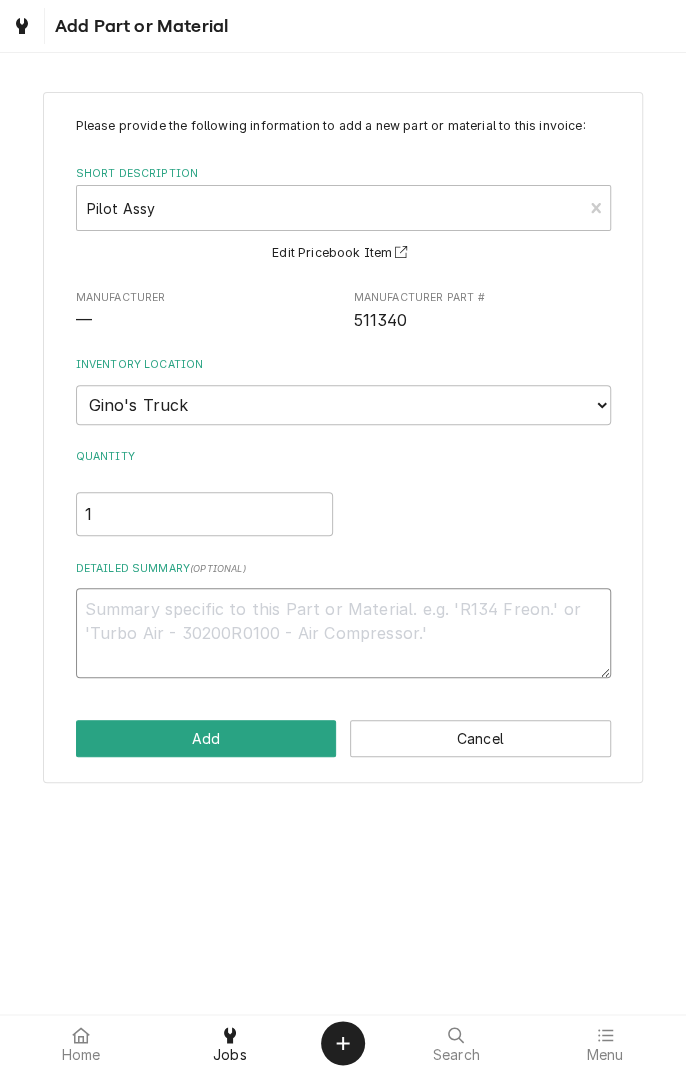 type on "P" 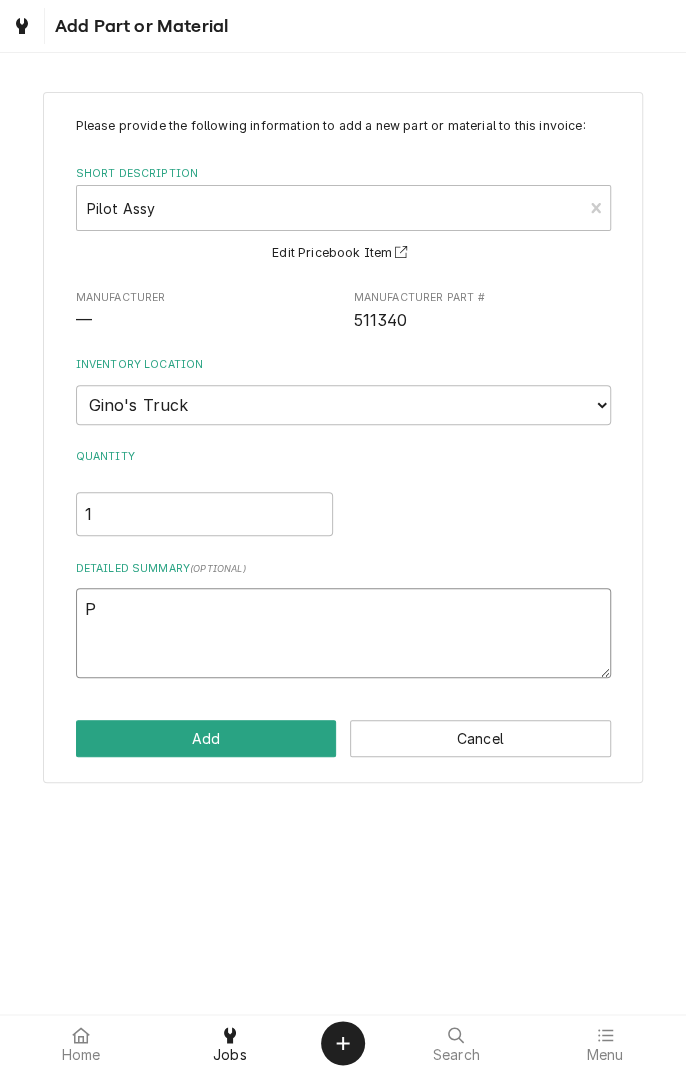 type on "x" 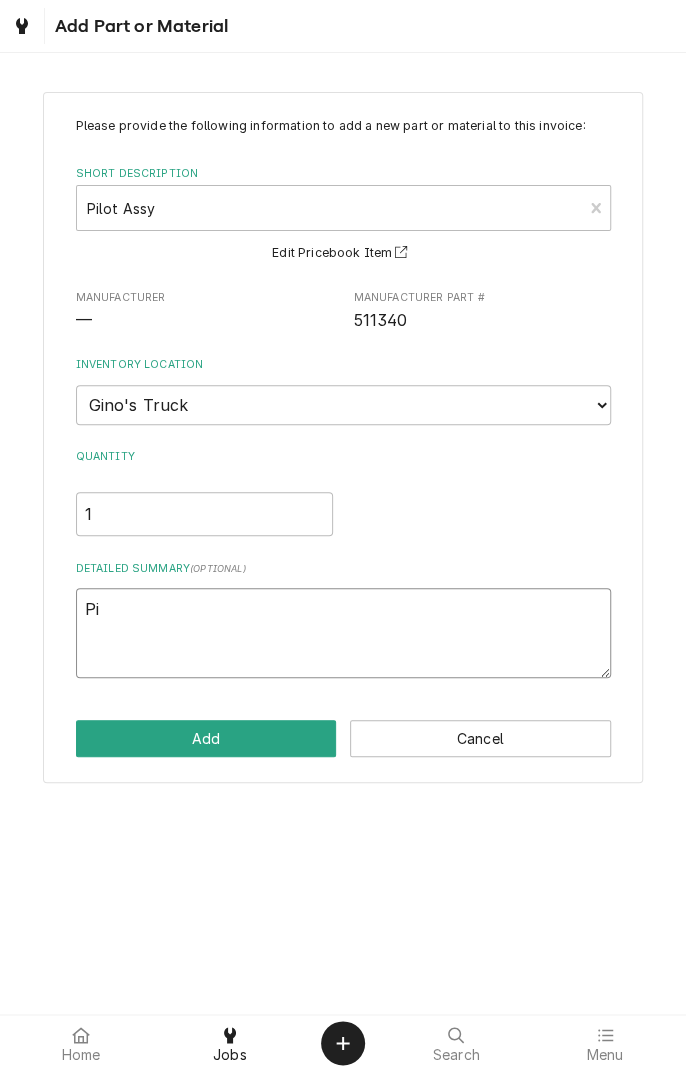 type on "x" 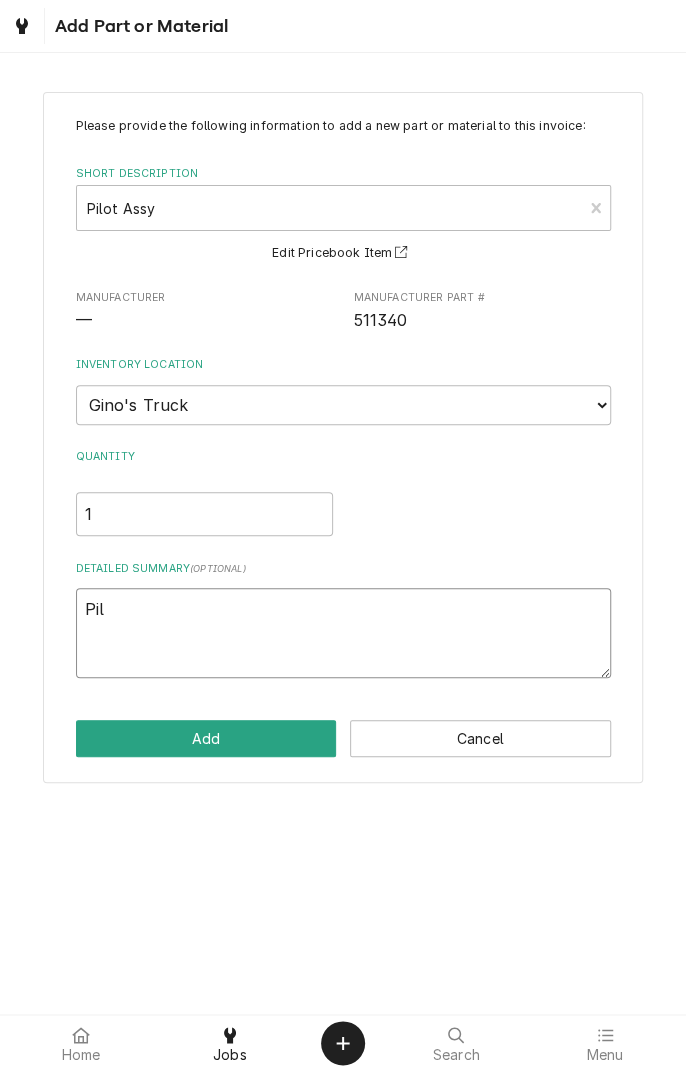 type on "x" 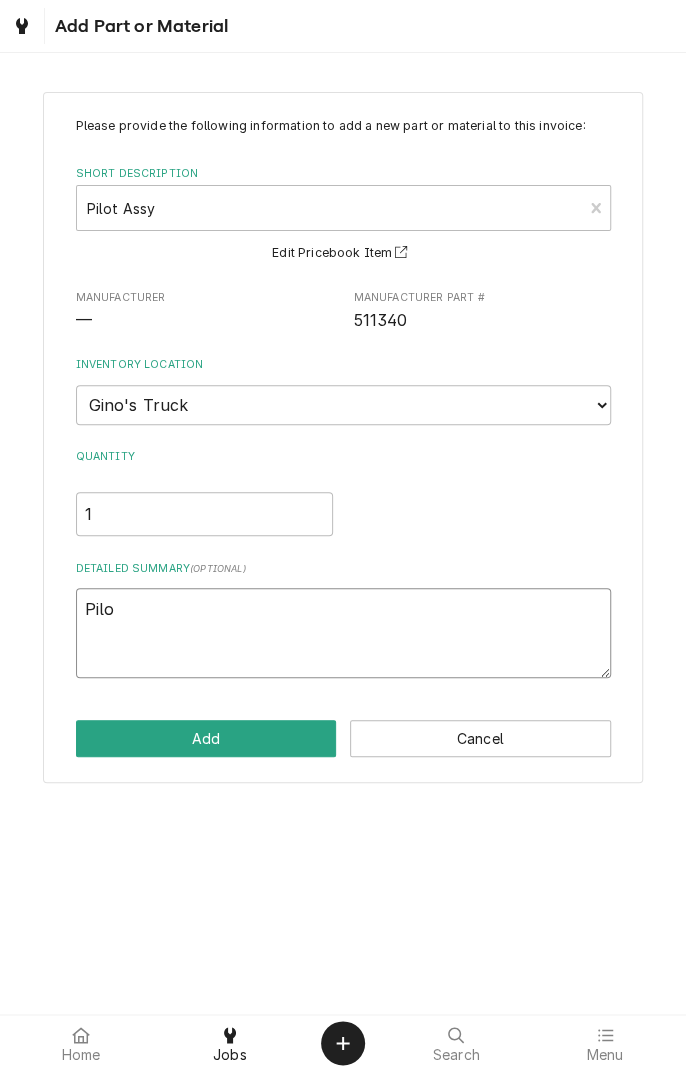 type on "x" 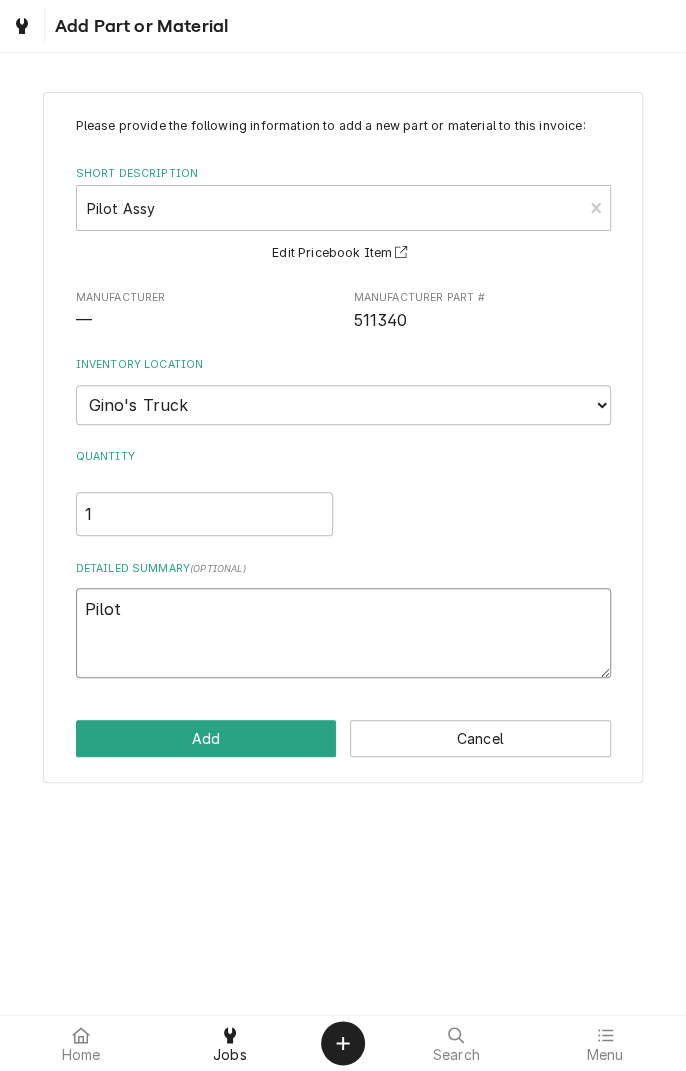 type on "x" 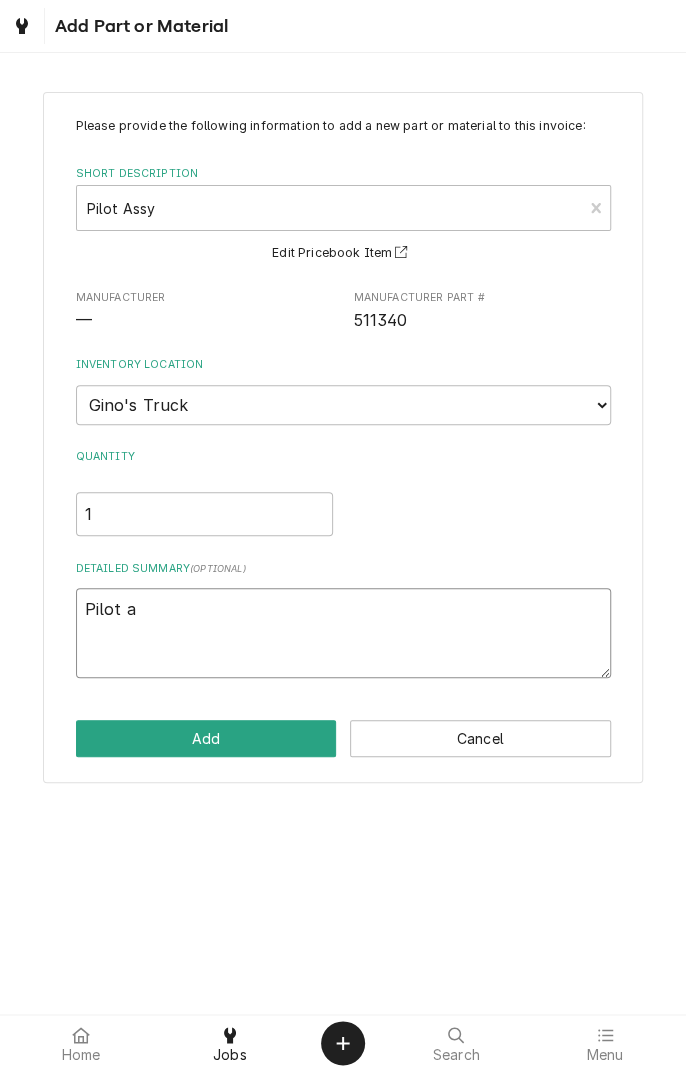 type on "x" 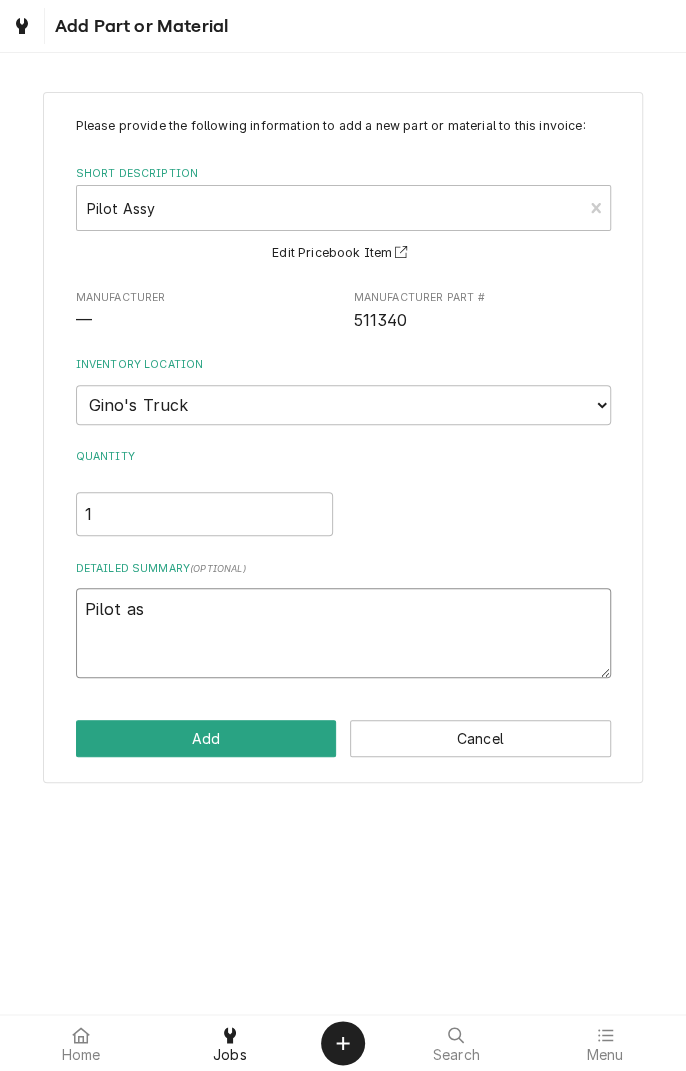 type 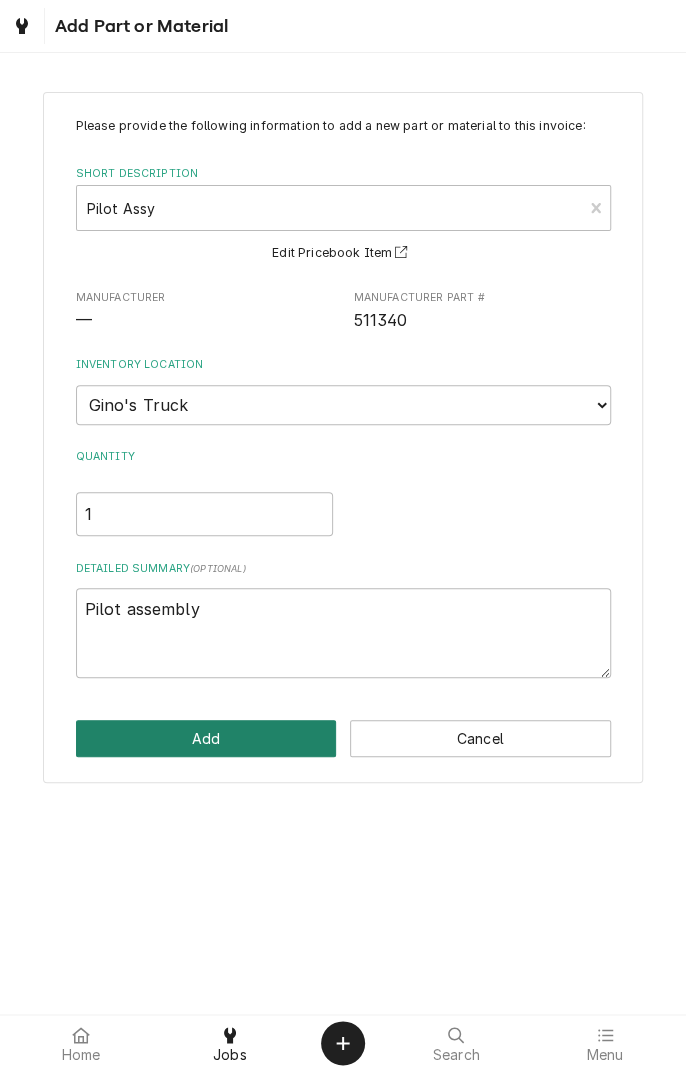 click on "Add" at bounding box center [206, 738] 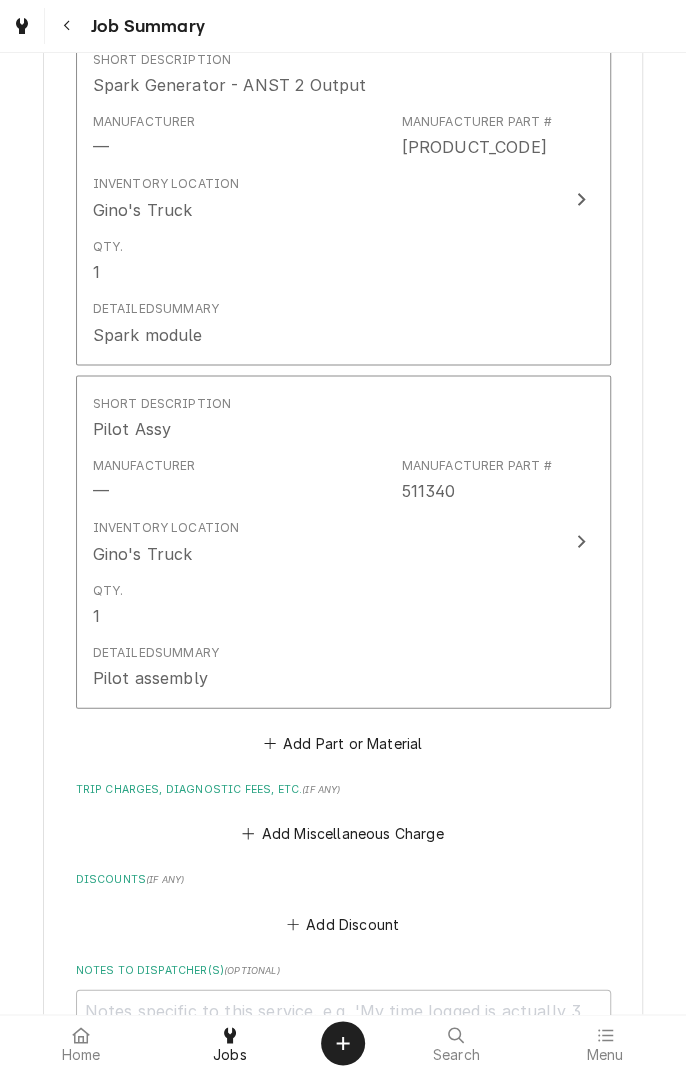 scroll, scrollTop: 934, scrollLeft: 0, axis: vertical 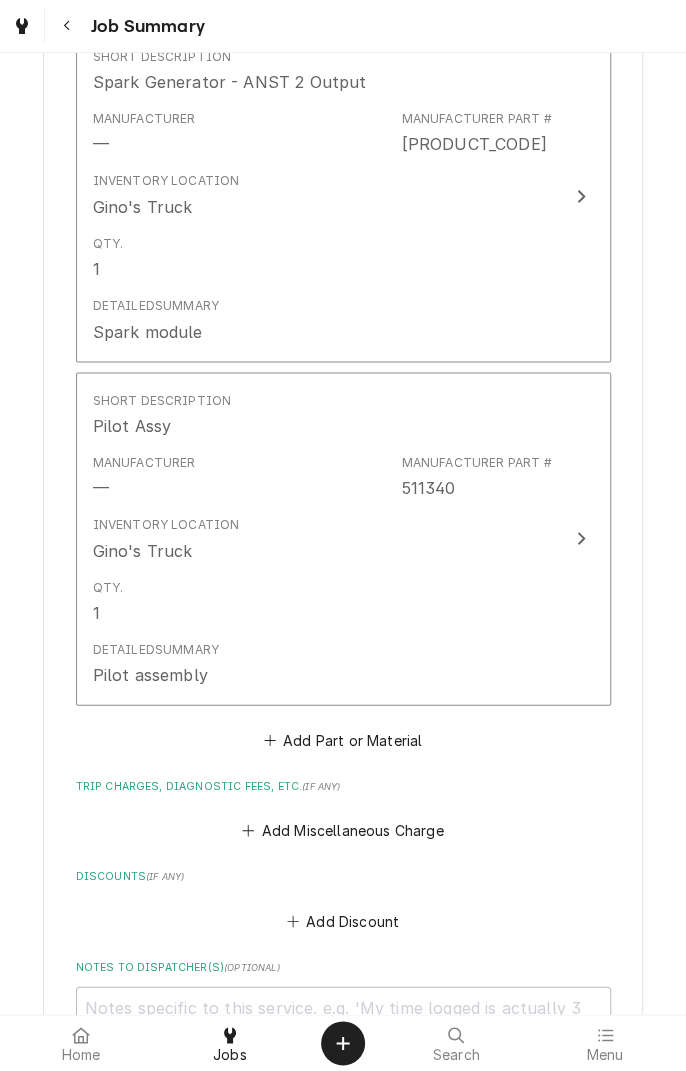click on "FIRST METHODIST GONZALES 426 SAINT PAUL ST., GONZALES, TX 78629 Please provide a summary of the work you've done, the parts and materials you used, and any other charges or discounts that should be applied to this service: Roopairs Job ID JOB-808 Service Type Labor/HR Job Type Callback Total Time Logged 48min Service Charges Short Description Labor/HR Service Date Aug 6, 2025 Qty. 1hr Service  Summary Ordered and install pilot assembly and ignitor. Tested oven. Return to service Add Service Charge Parts and Materials  ( if any ) Short Description Spark Generator - ANST 2 Output Manufacturer — Manufacturer Part # GL4609052 Inventory Location Gino's Truck Qty. 1 Detailed  Summary Spark module Short Description Pilot Assy Manufacturer — Manufacturer Part # 511340 Inventory Location Gino's Truck Qty. 1 Detailed  Summary Pilot assembly  Add Part or Material Trip Charges, Diagnostic Fees, etc.  ( if any ) Add Miscellaneous Charge Discounts  ( if any ) Add Discount Notes to Dispatcher(s)  ( optional )  ( if any" at bounding box center (343, 215) 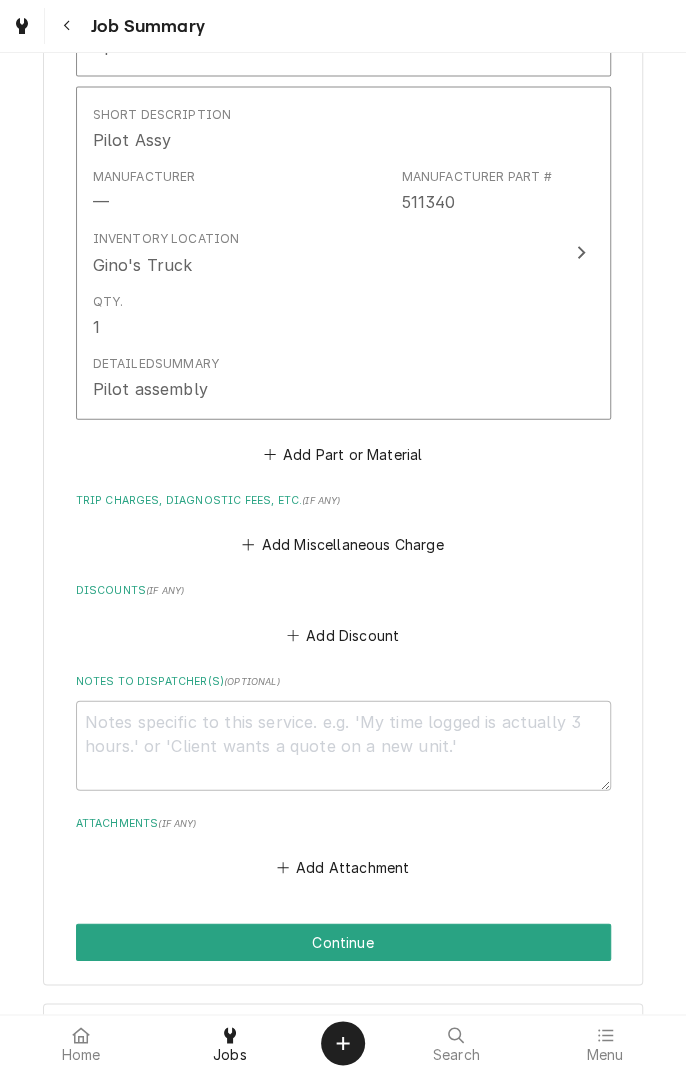 scroll, scrollTop: 1227, scrollLeft: 0, axis: vertical 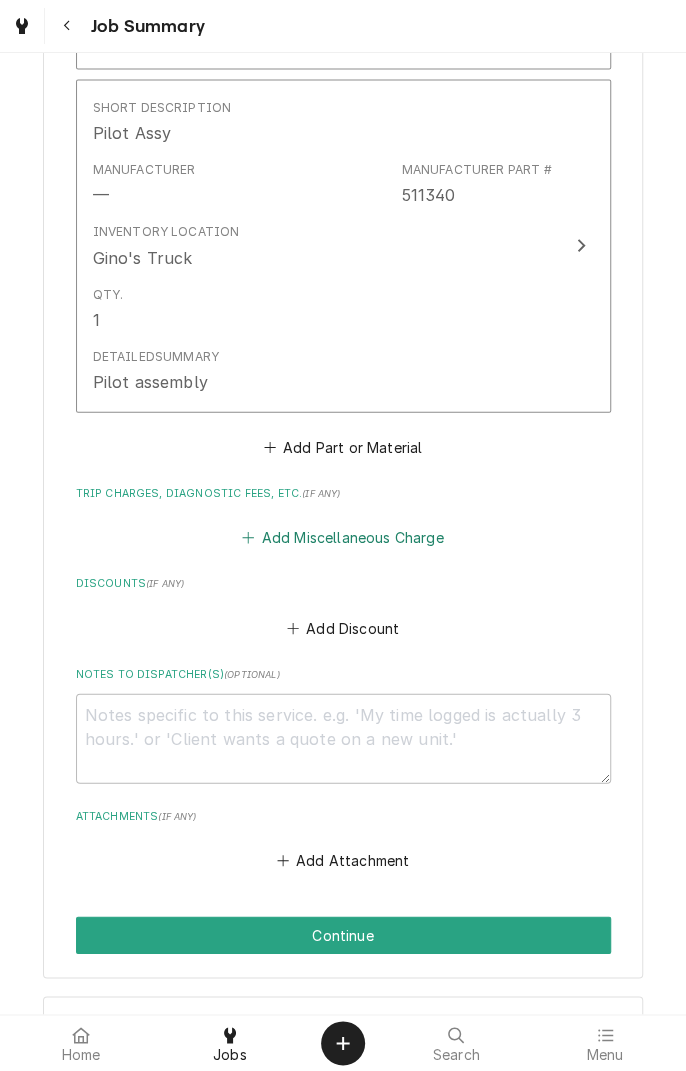 click on "Add Miscellaneous Charge" at bounding box center (343, 537) 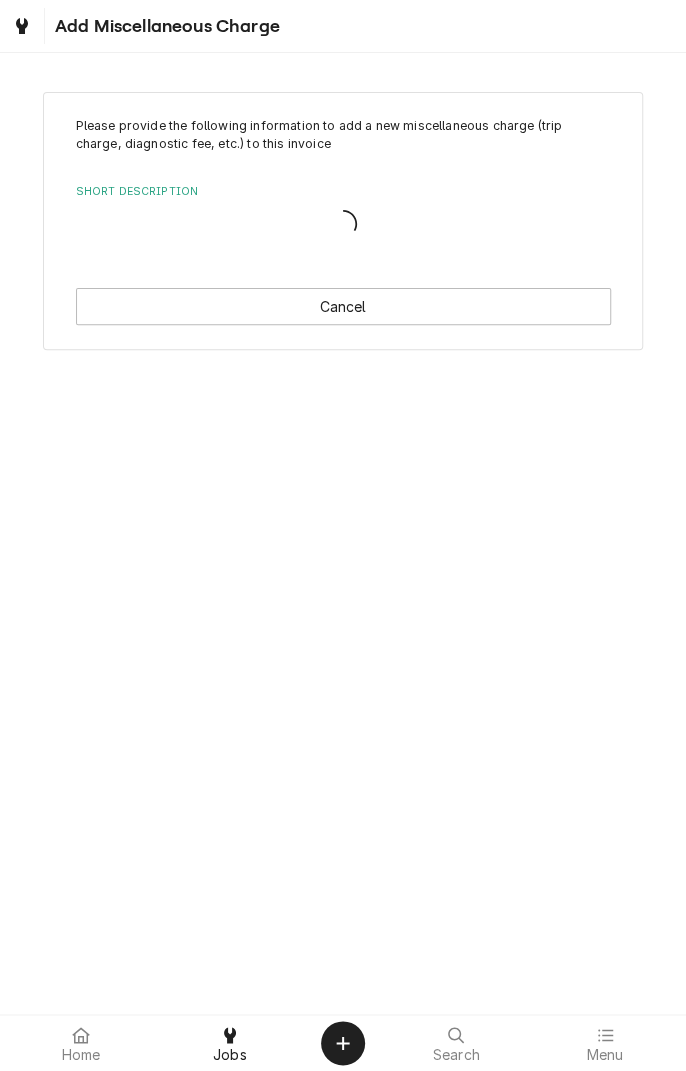 scroll, scrollTop: 0, scrollLeft: 0, axis: both 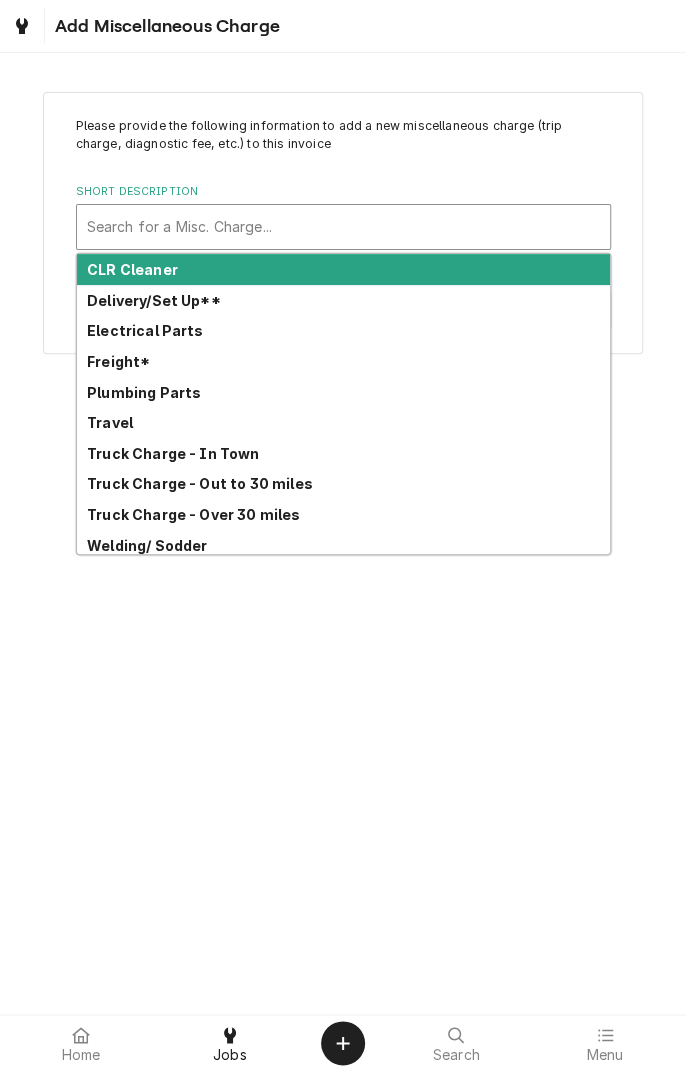 click on "Travel" at bounding box center (343, 422) 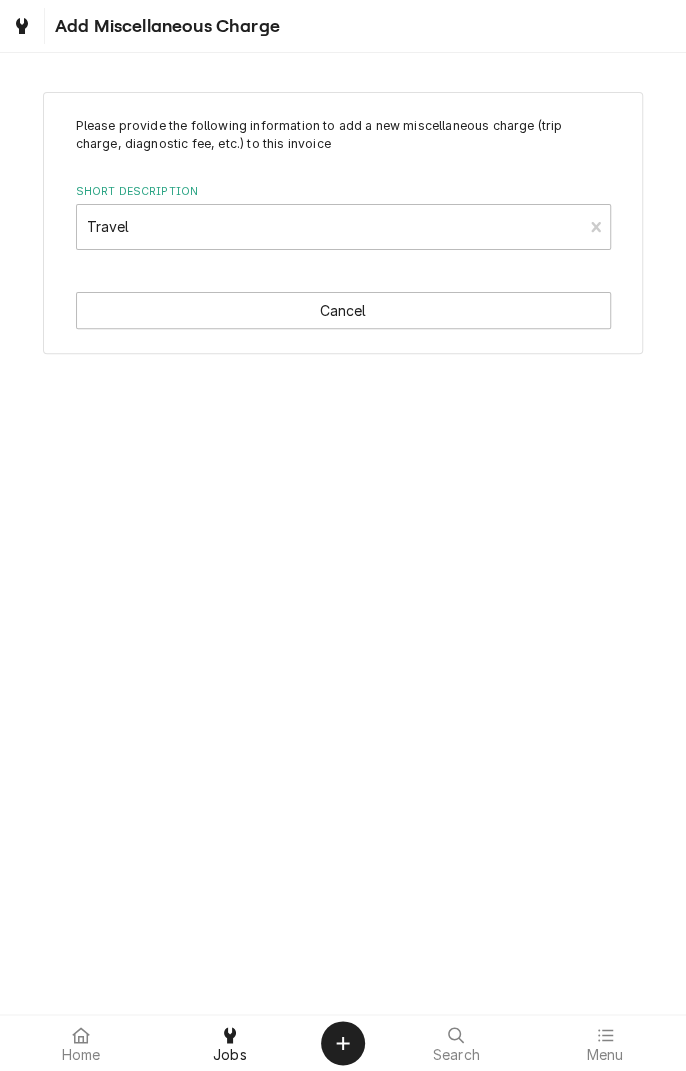 click on "Please provide the following information to add a new miscellaneous charge (trip charge, diagnostic fee, etc.) to this invoice Short Description Travel Cancel" at bounding box center [343, 533] 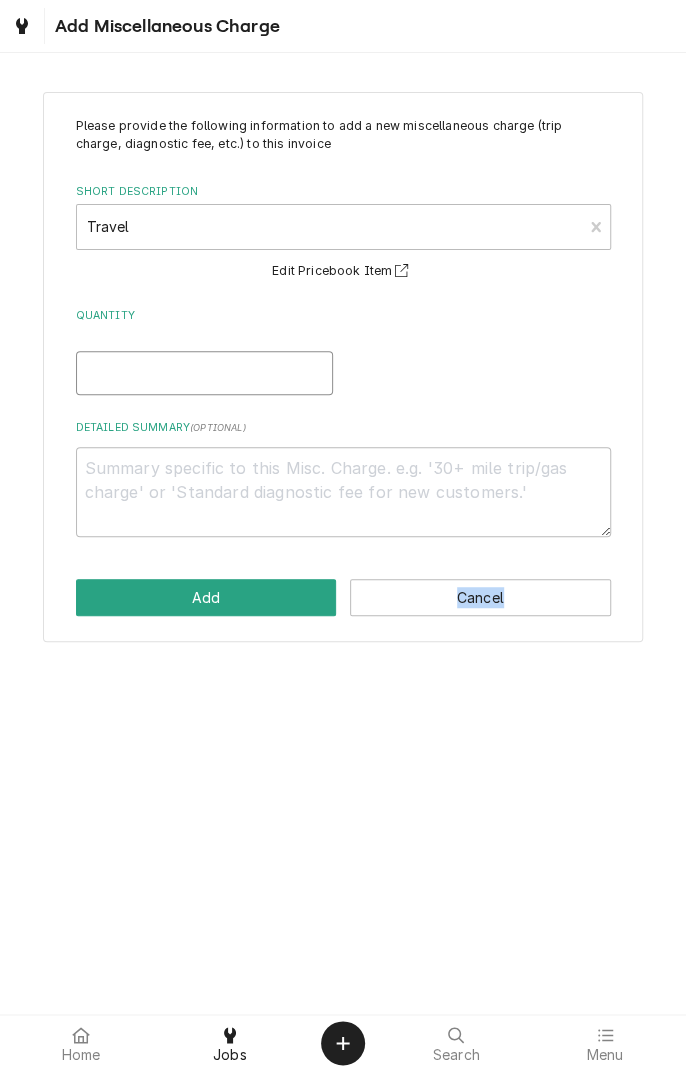 click on "Quantity" at bounding box center (204, 373) 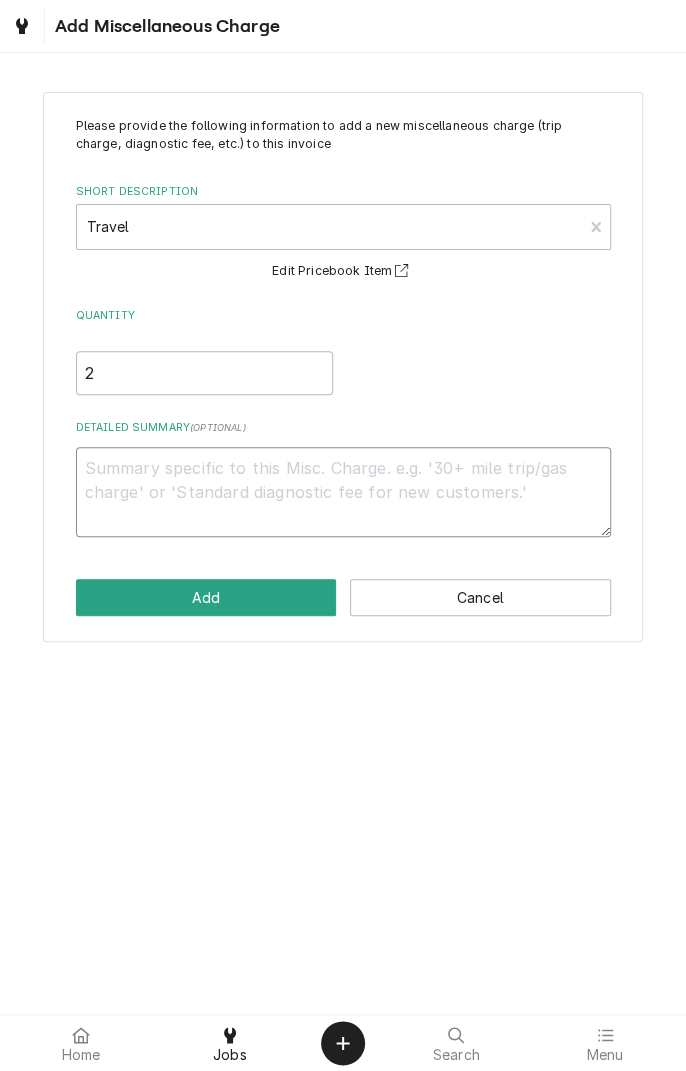 click on "Detailed Summary  ( optional )" at bounding box center (343, 492) 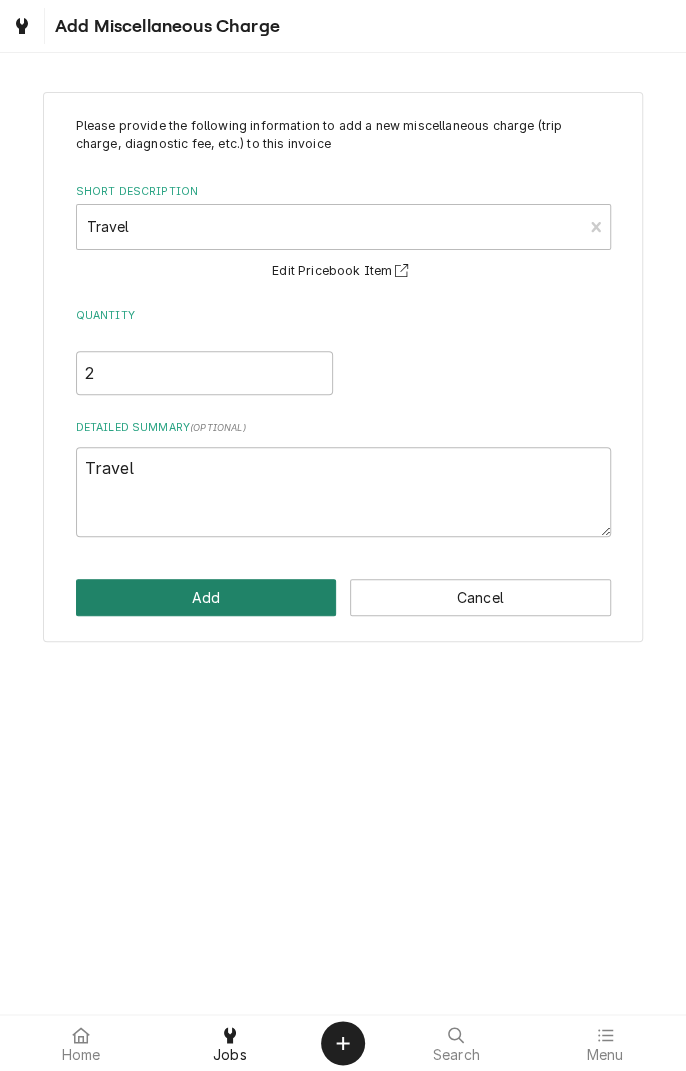 click on "Add" at bounding box center [206, 597] 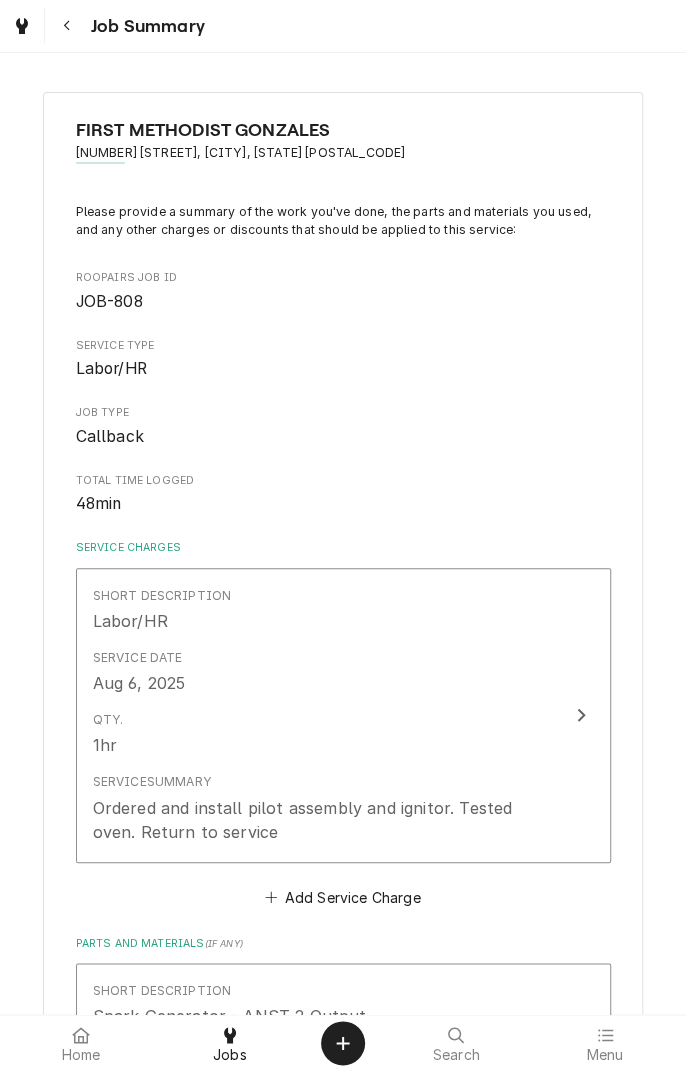 scroll, scrollTop: 1227, scrollLeft: 0, axis: vertical 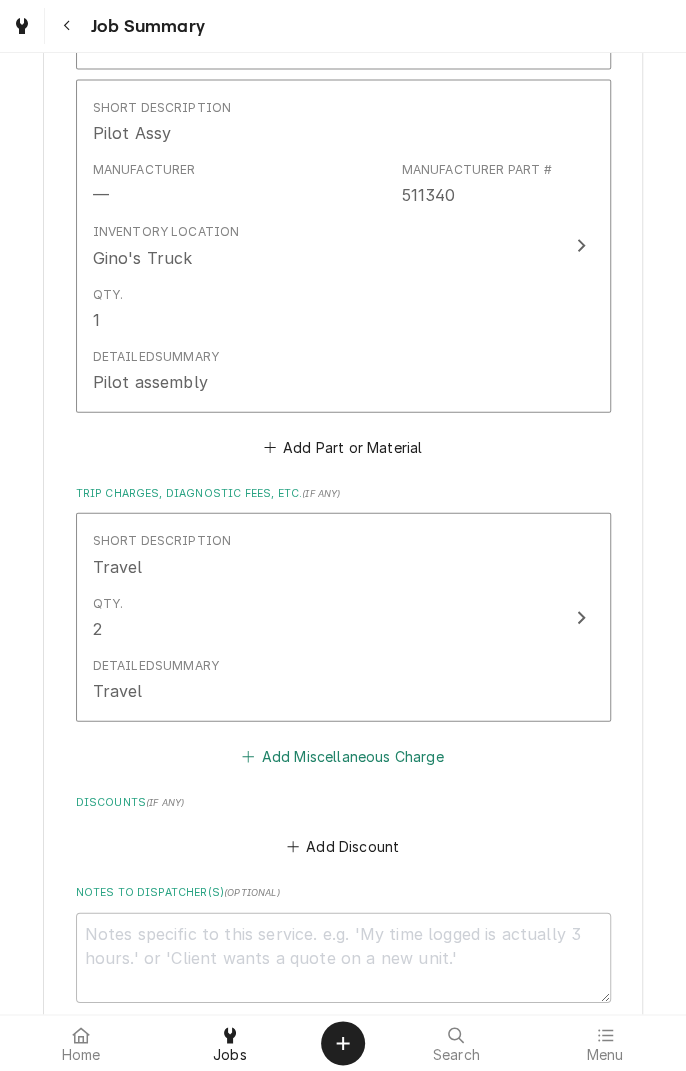 click on "Add Miscellaneous Charge" at bounding box center (343, 755) 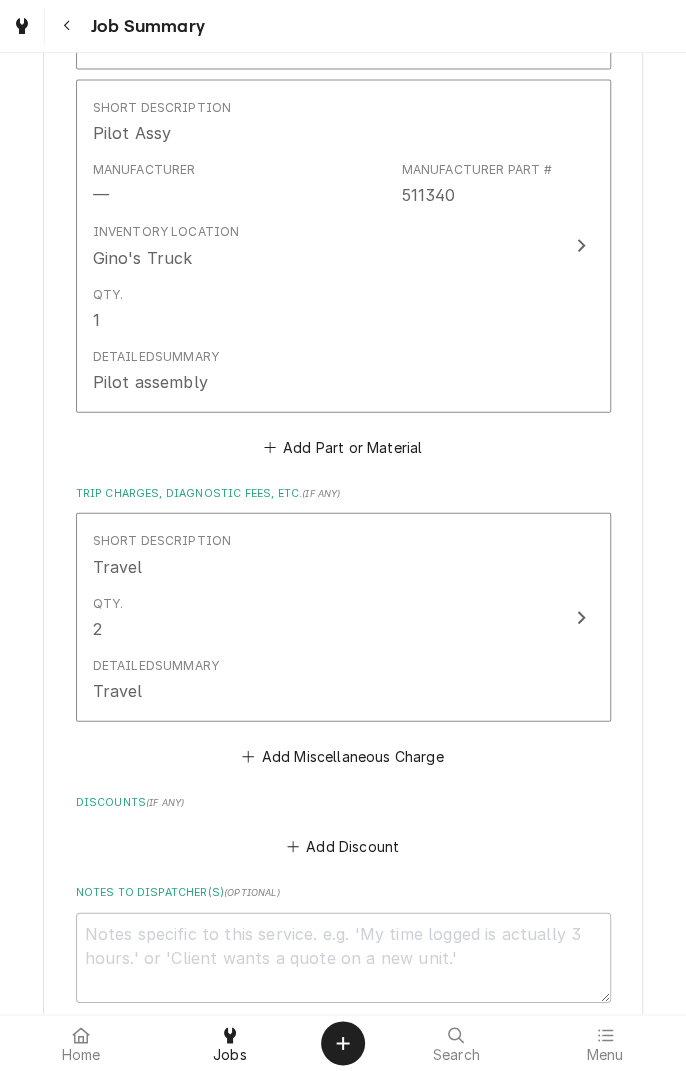 scroll, scrollTop: 0, scrollLeft: 0, axis: both 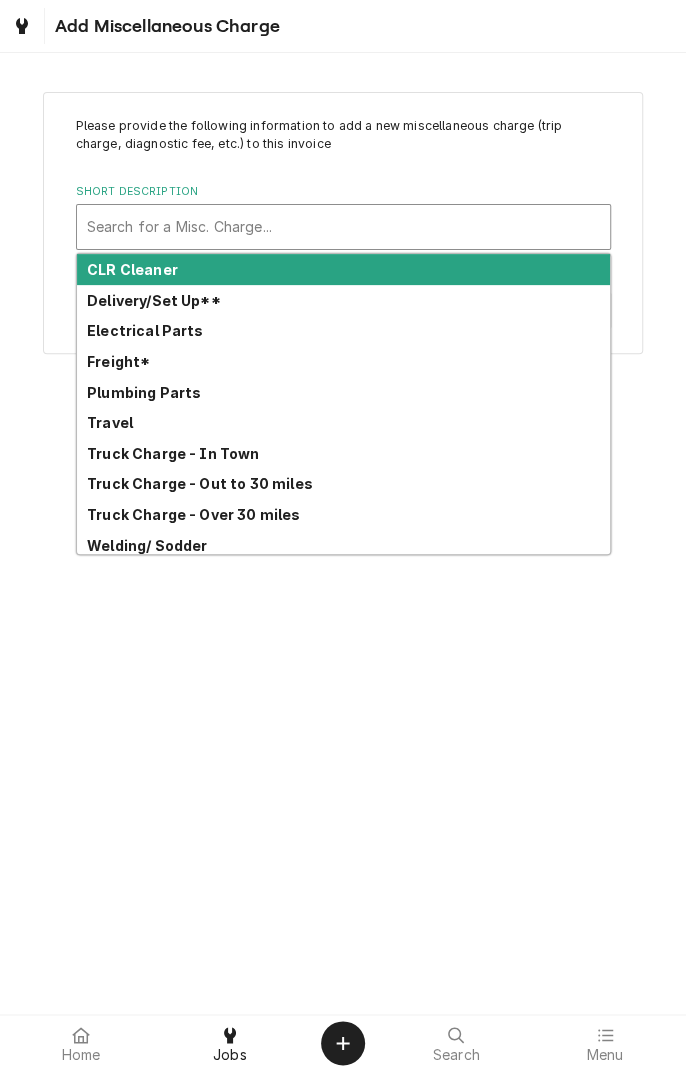 click on "Welding/ Sodder" at bounding box center [343, 545] 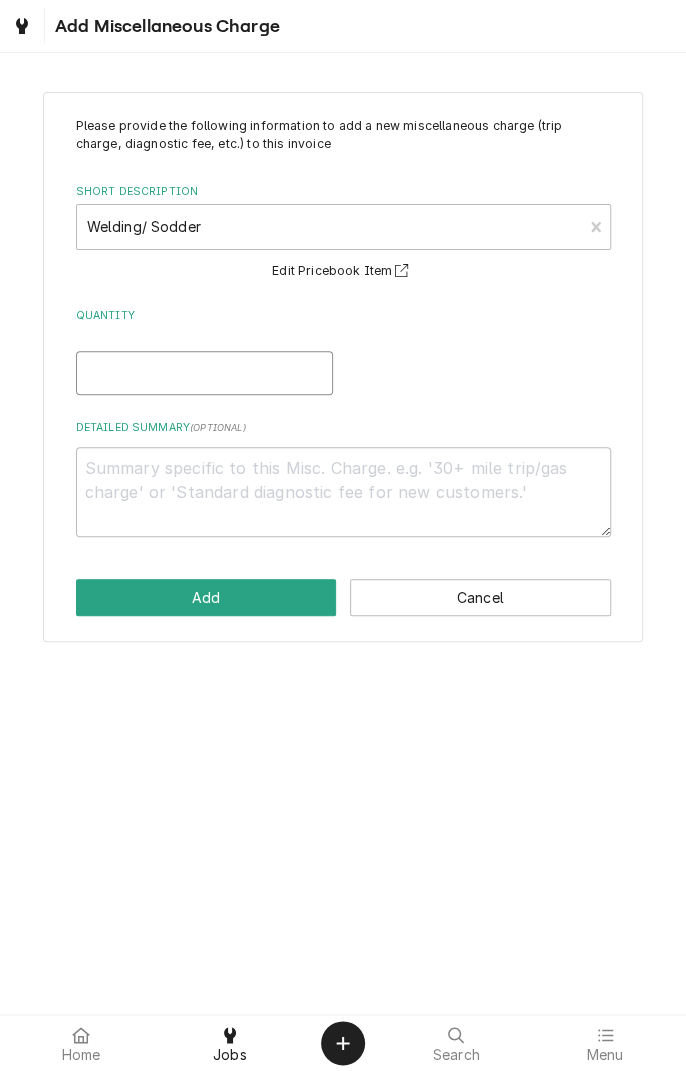click on "Quantity" at bounding box center (204, 373) 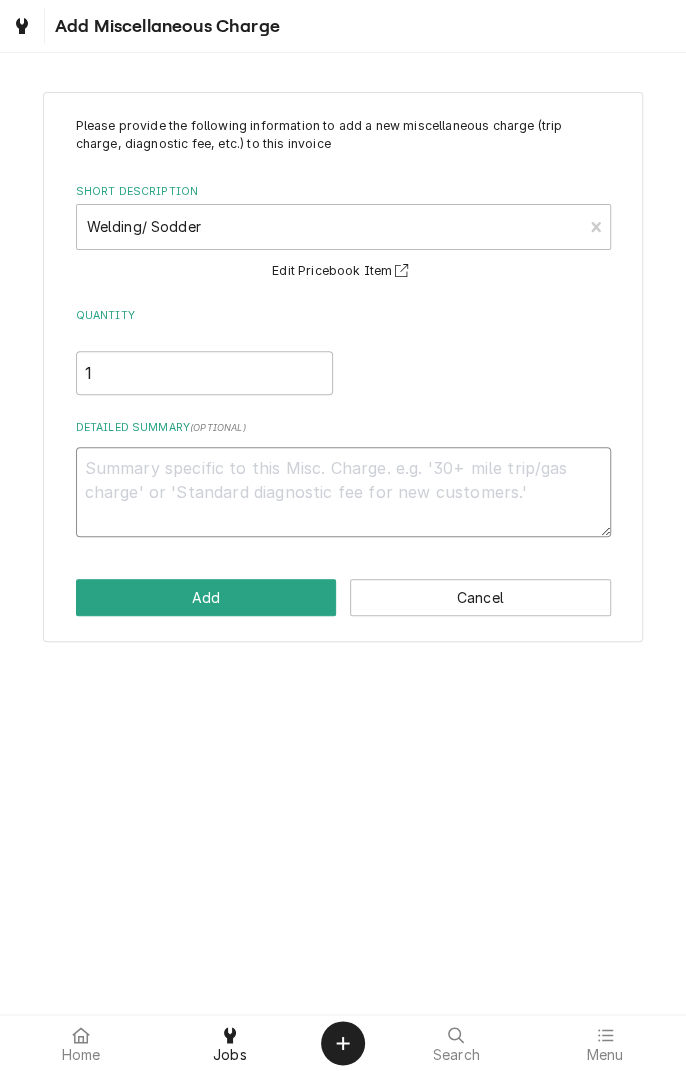 click on "Detailed Summary  ( optional )" at bounding box center [343, 492] 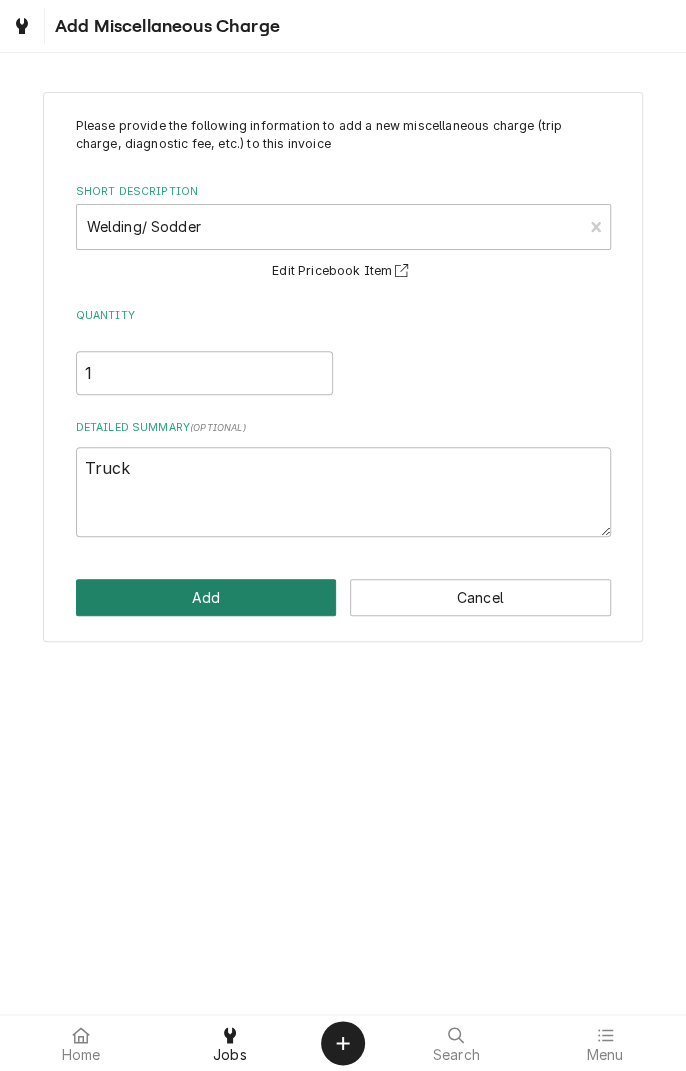 click on "Add" at bounding box center [206, 597] 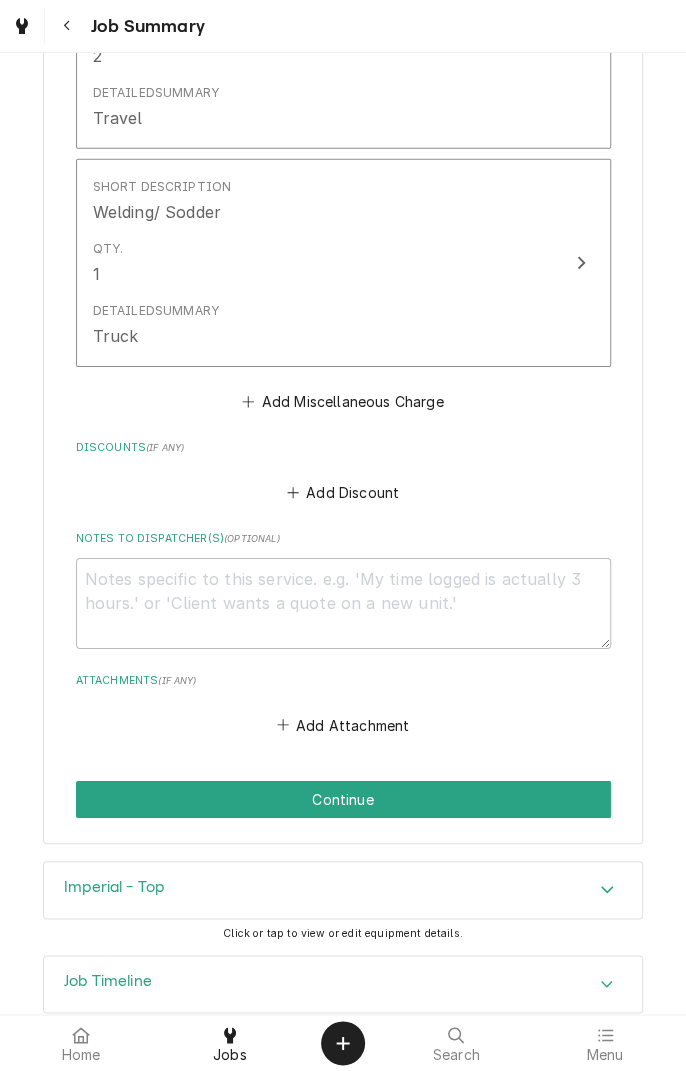 scroll, scrollTop: 1803, scrollLeft: 0, axis: vertical 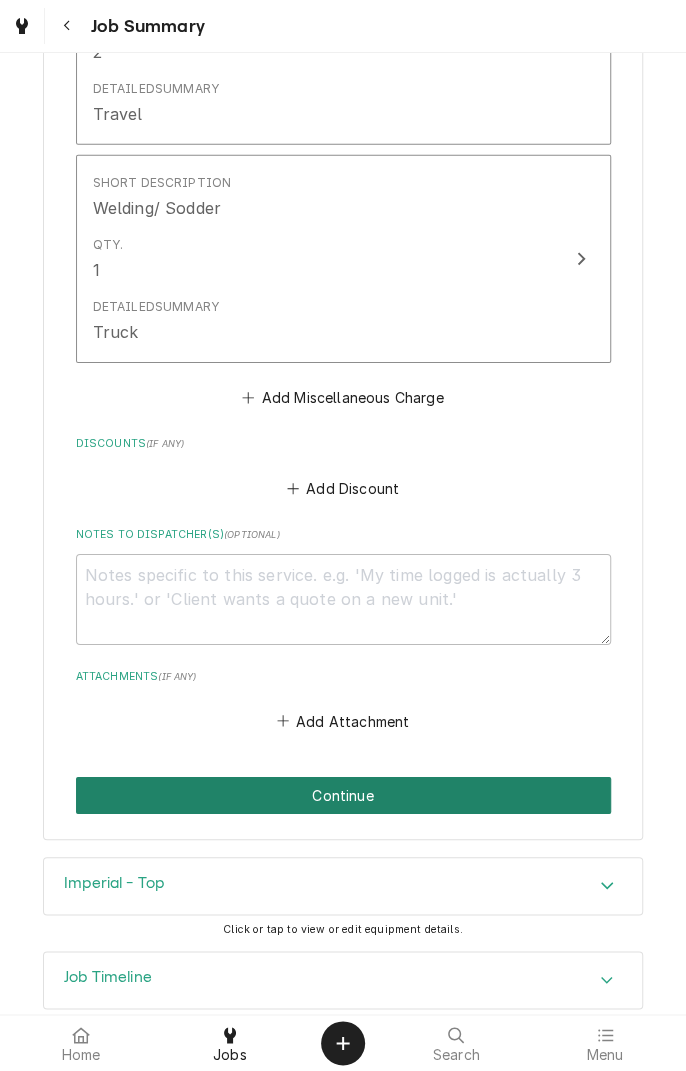 click on "Continue" at bounding box center [343, 795] 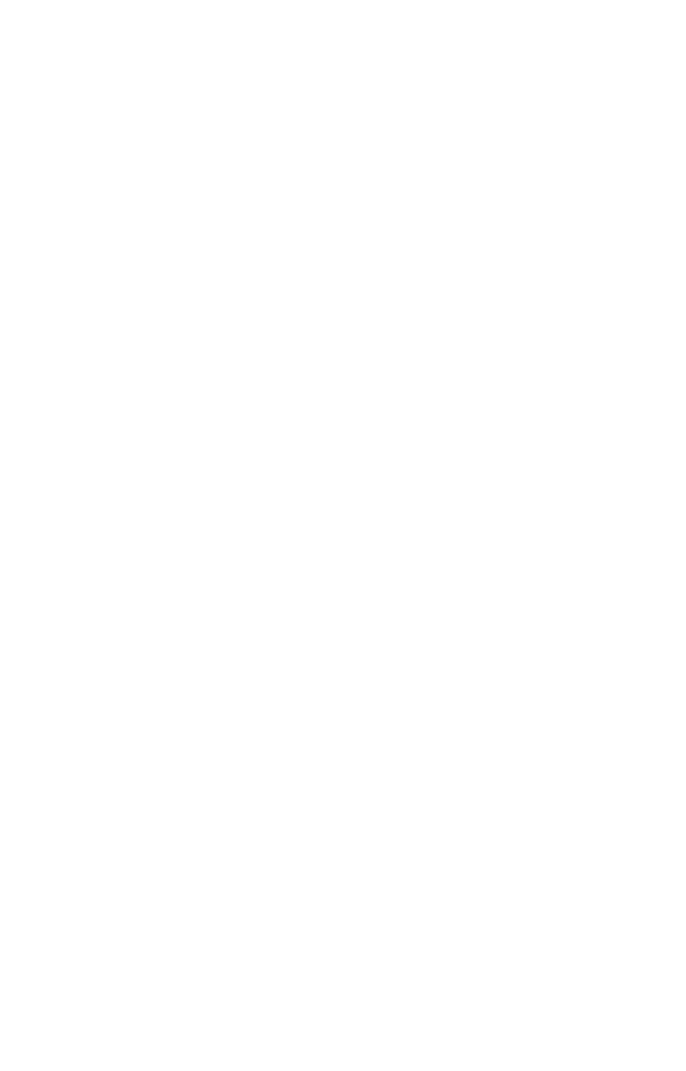 scroll, scrollTop: 0, scrollLeft: 0, axis: both 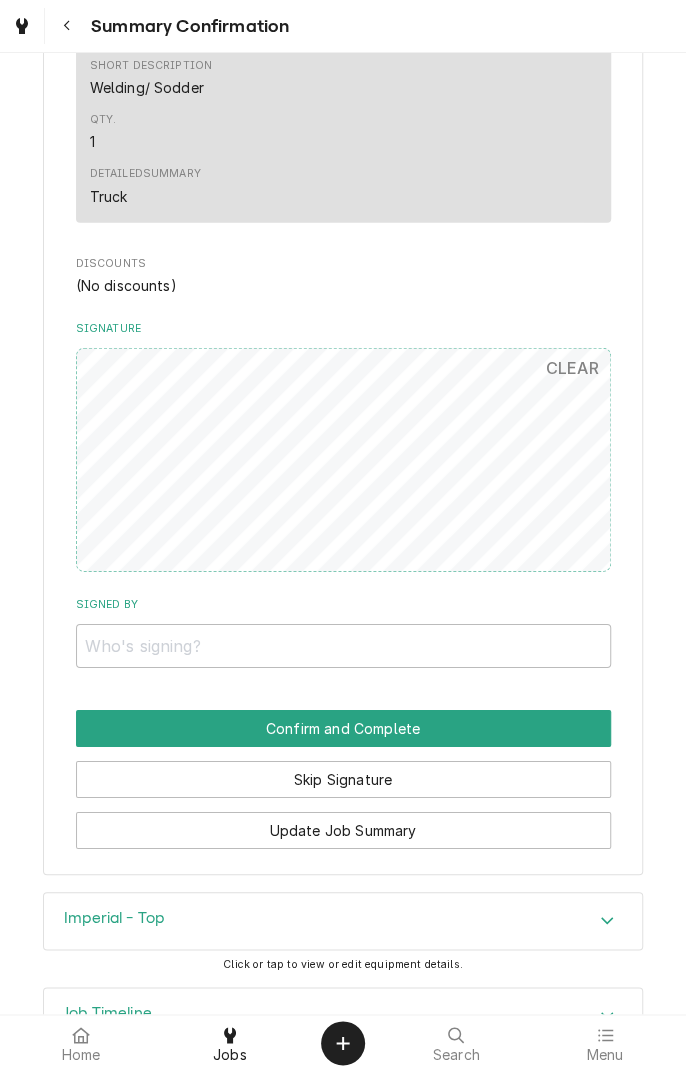 click on "Home Jobs Search Menu" at bounding box center (343, 1043) 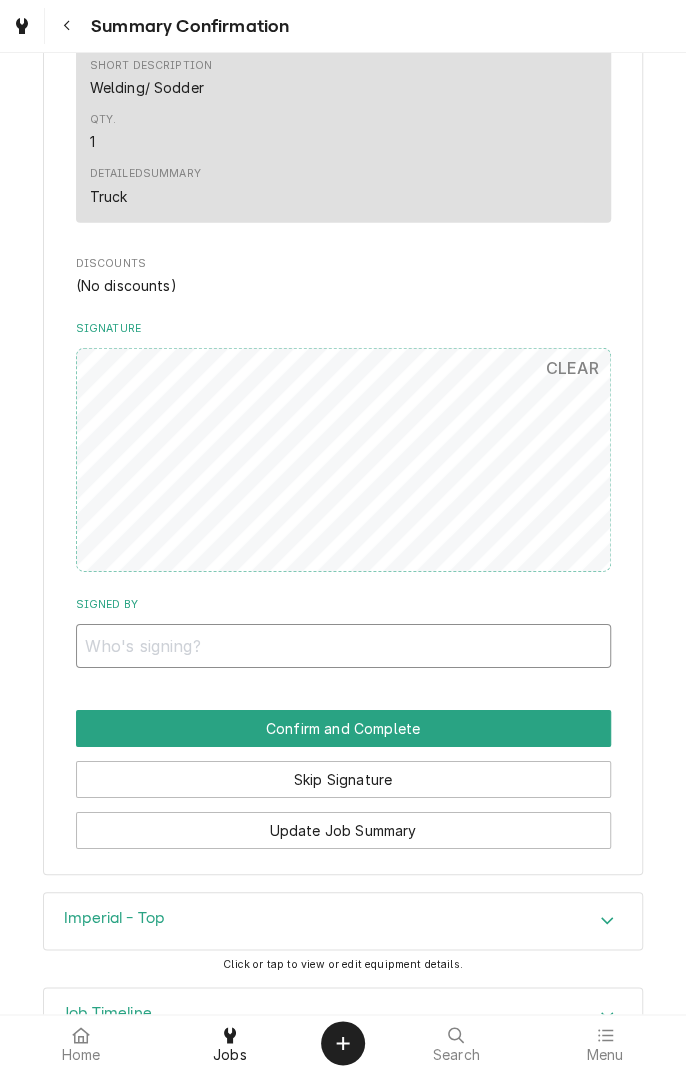 click on "Signed By" at bounding box center (343, 646) 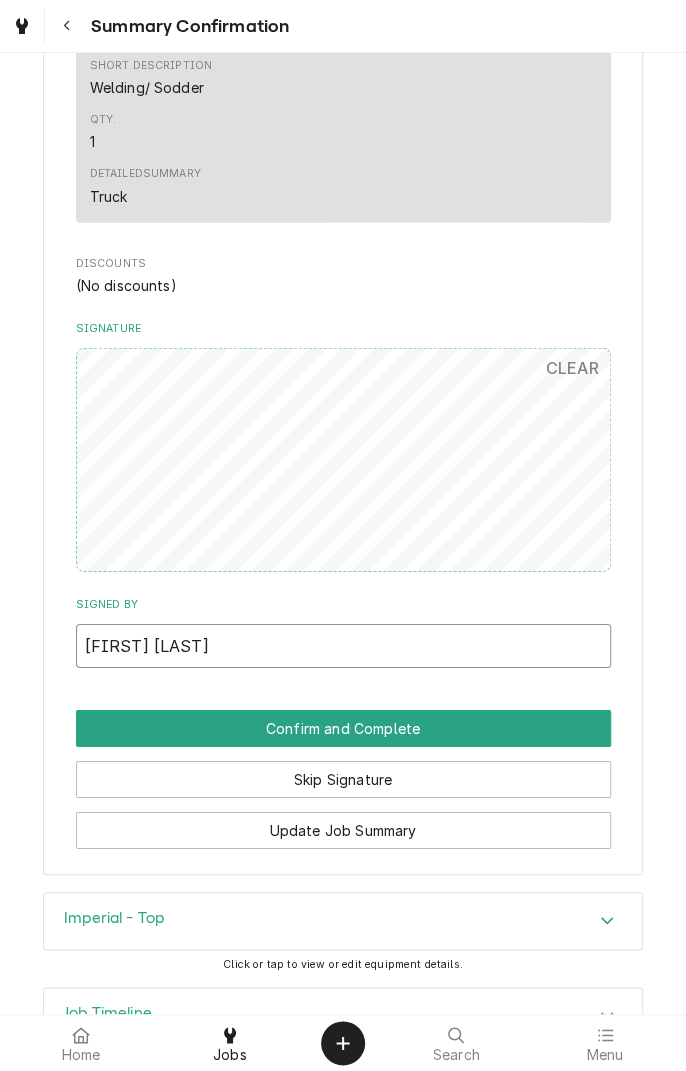 scroll, scrollTop: 1721, scrollLeft: 0, axis: vertical 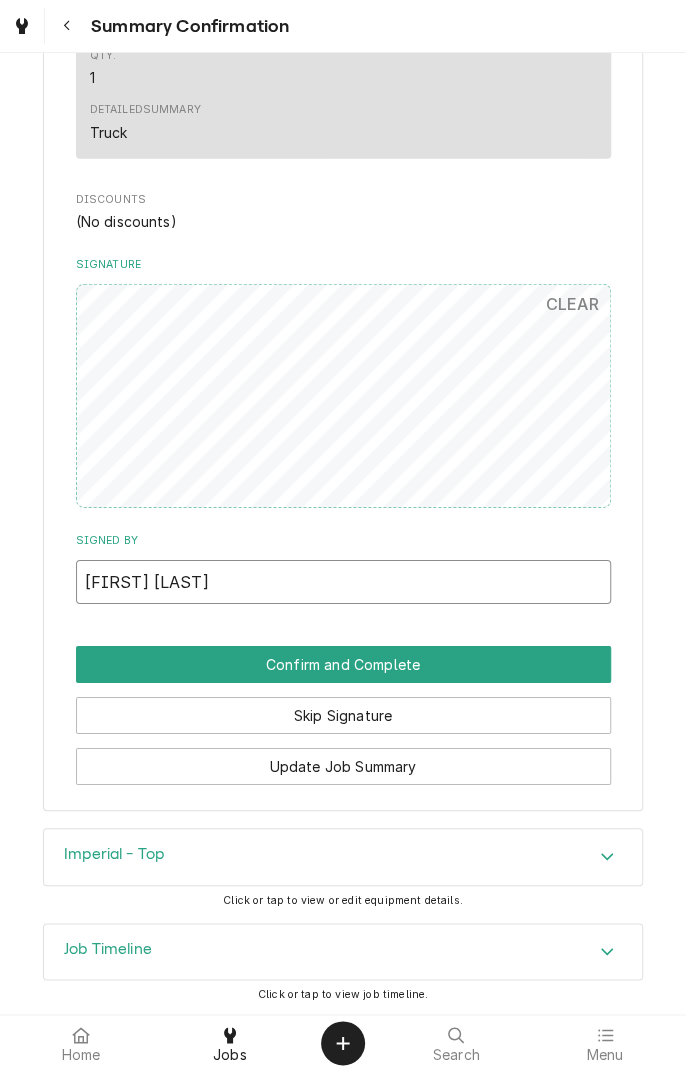 type on "Kyle crozier" 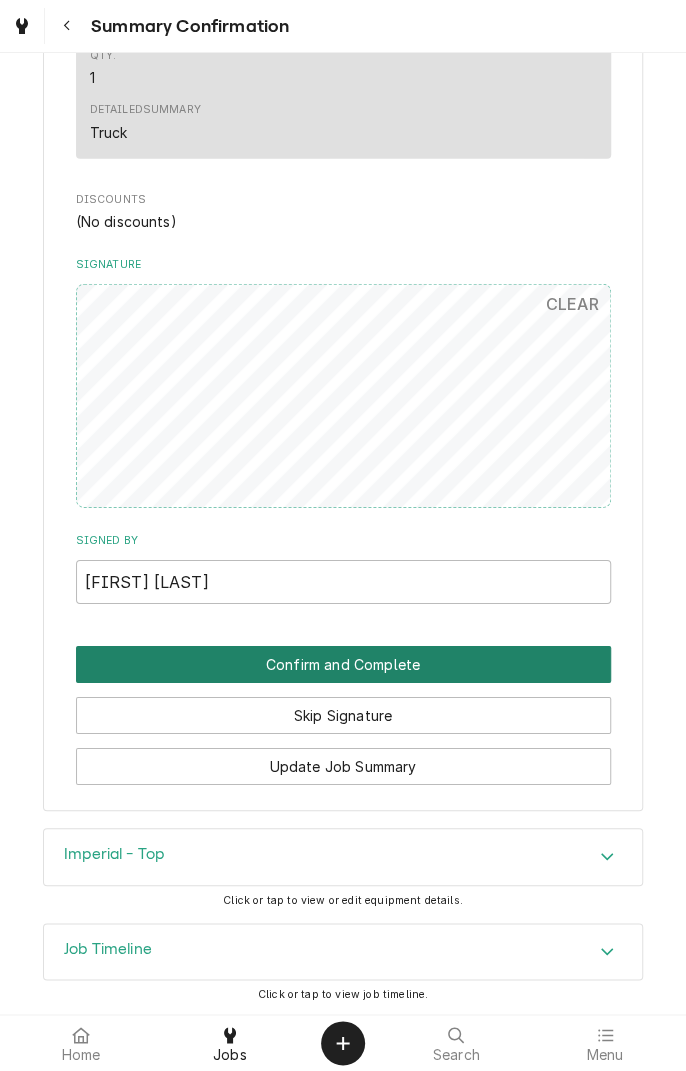 click on "Confirm and Complete" at bounding box center (343, 664) 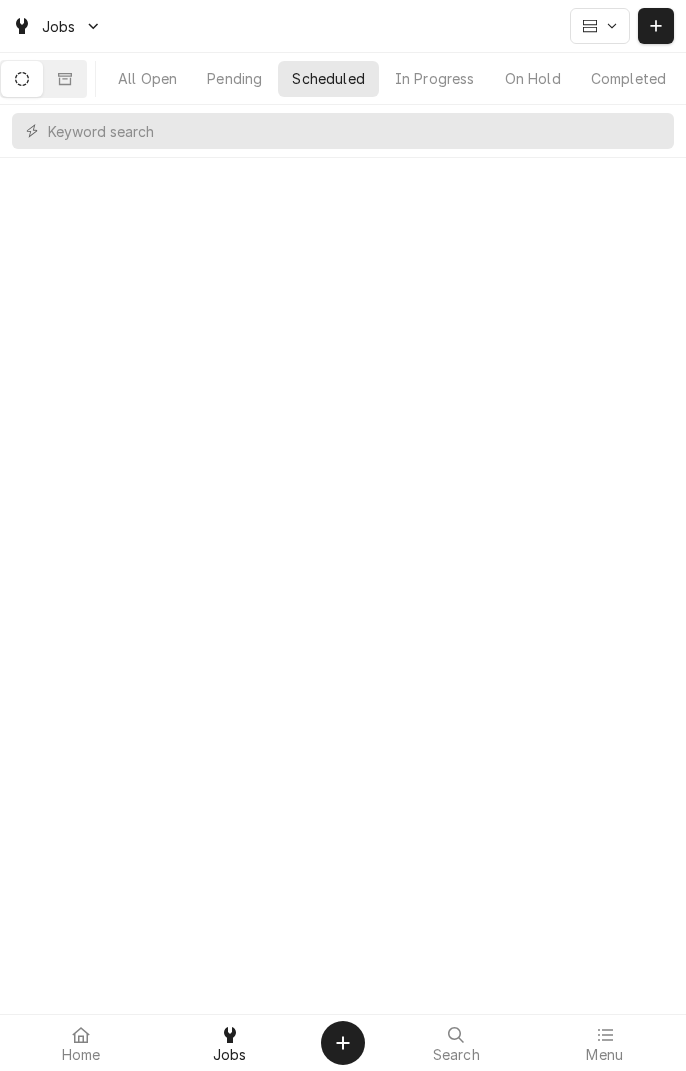 scroll, scrollTop: 0, scrollLeft: 0, axis: both 